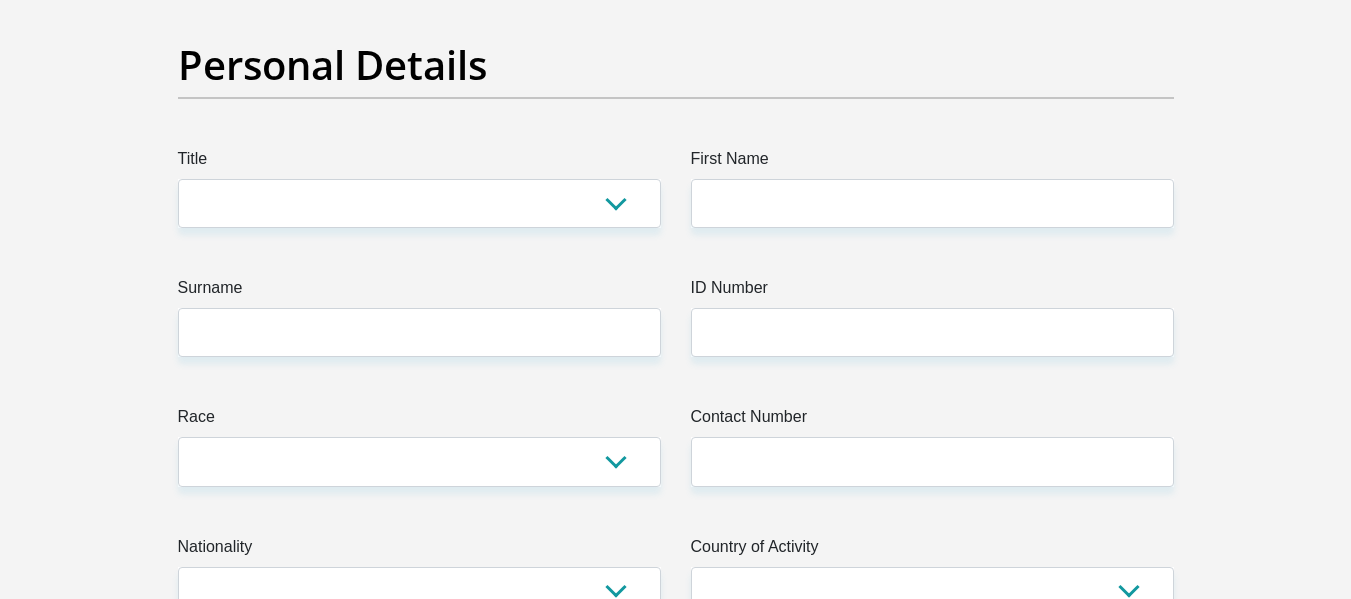 scroll, scrollTop: 200, scrollLeft: 0, axis: vertical 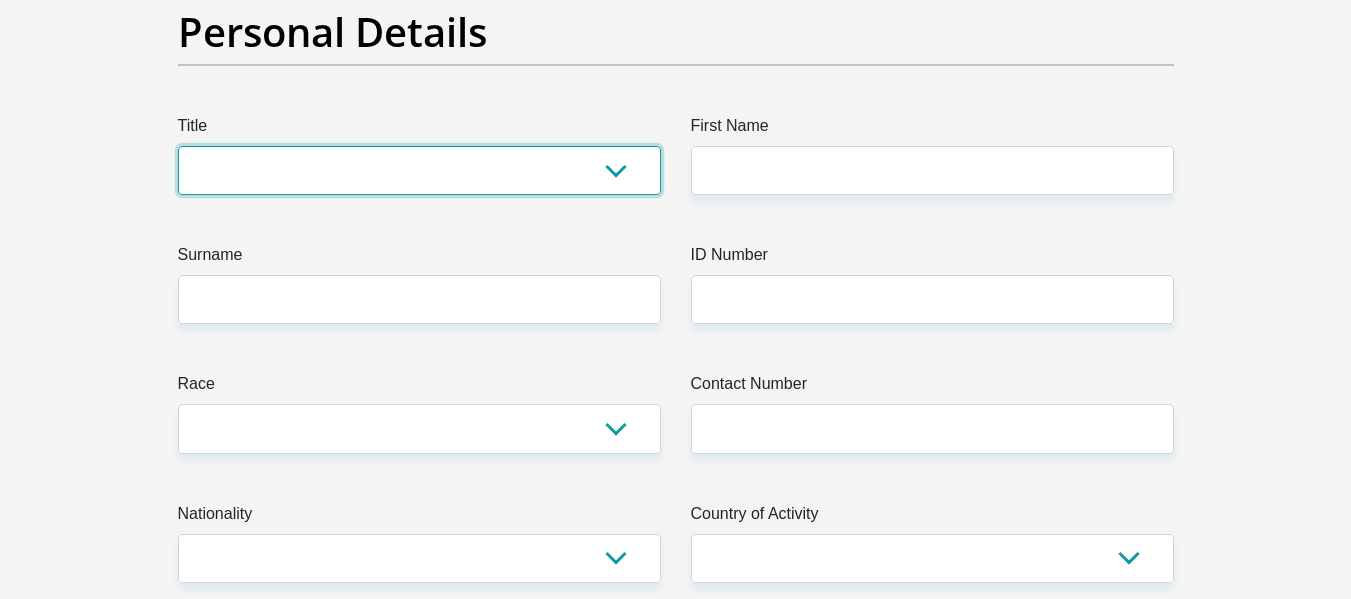 click on "Mr
Ms
Mrs
Dr
Other" at bounding box center (419, 170) 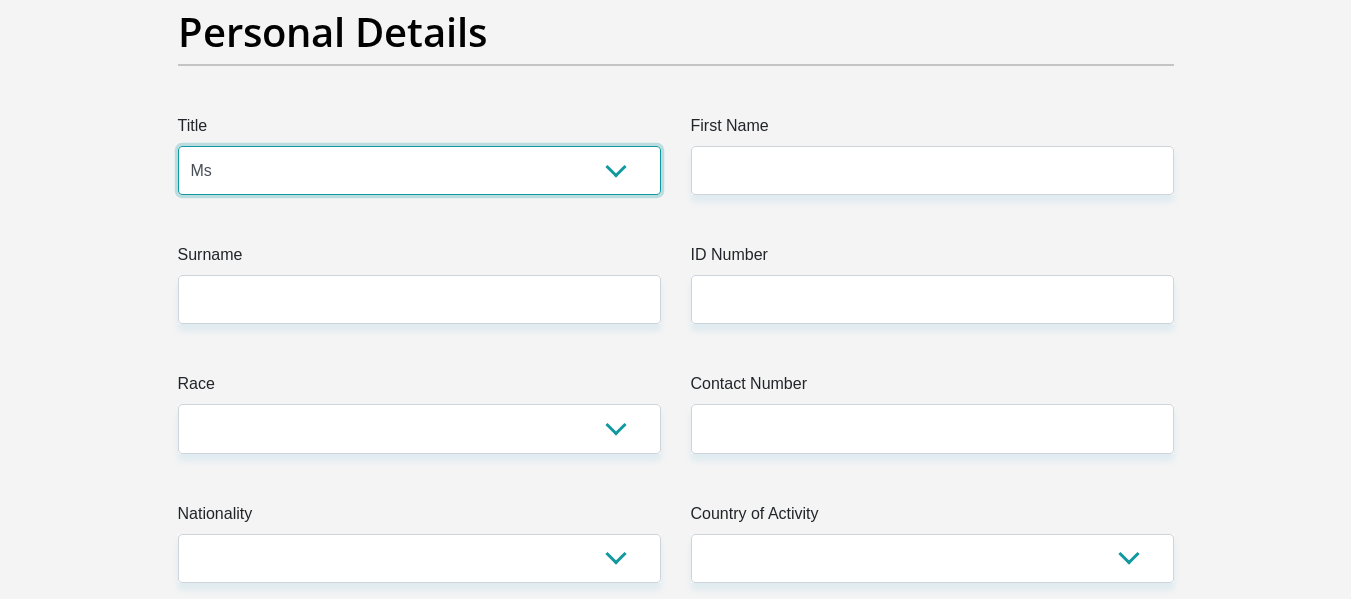 click on "Mr
Ms
Mrs
Dr
Other" at bounding box center (419, 170) 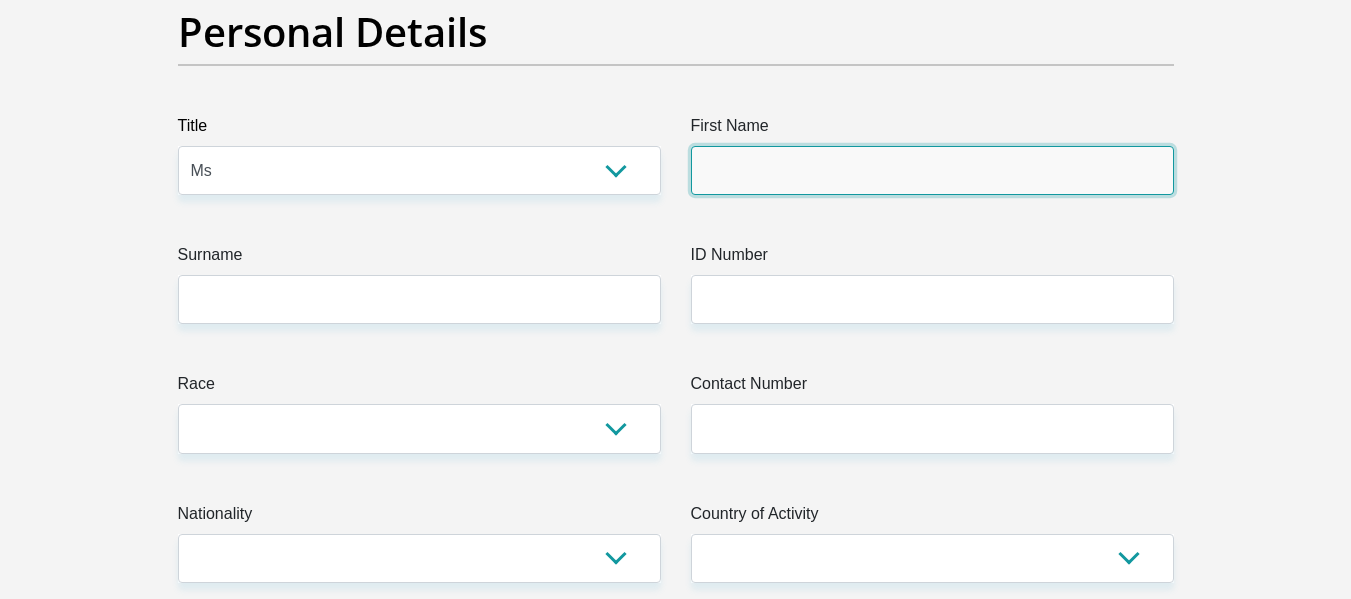 click on "First Name" at bounding box center (932, 170) 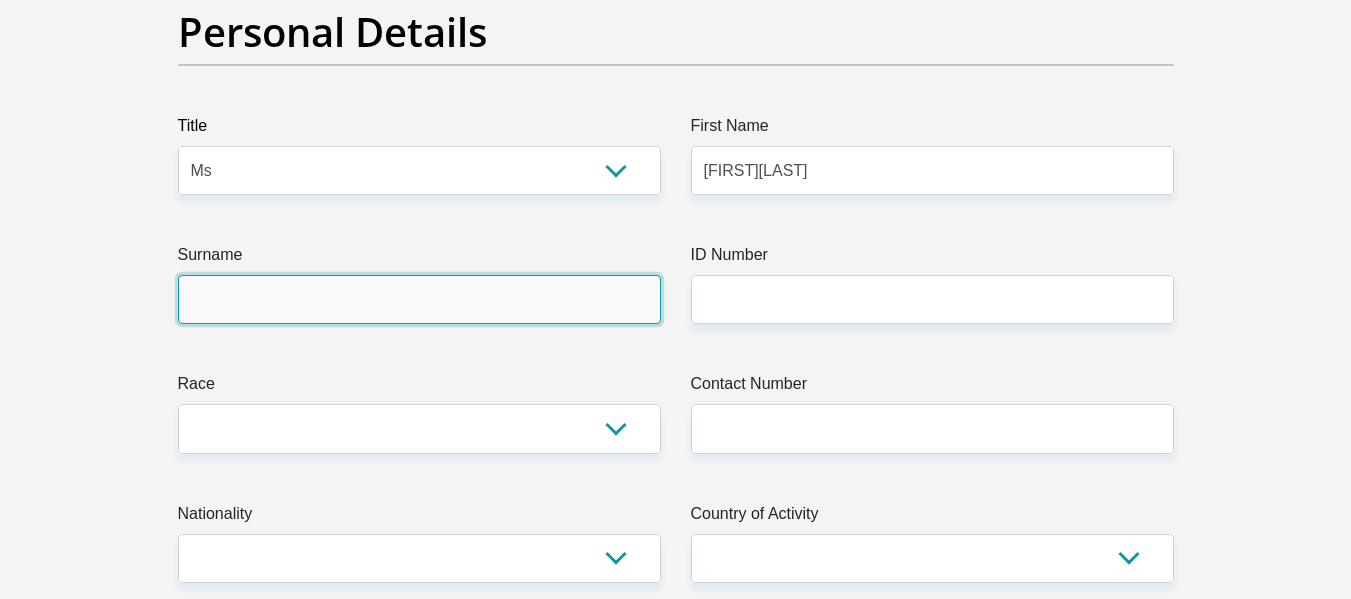 type on "Njuza" 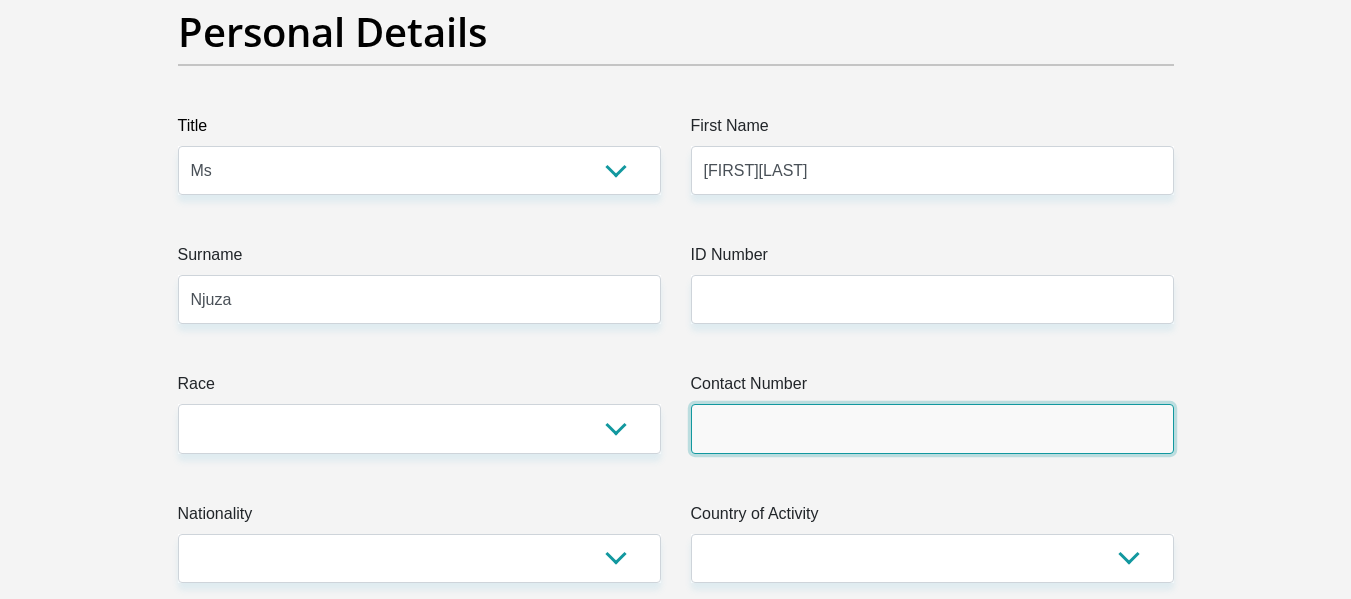 type on "0636501219" 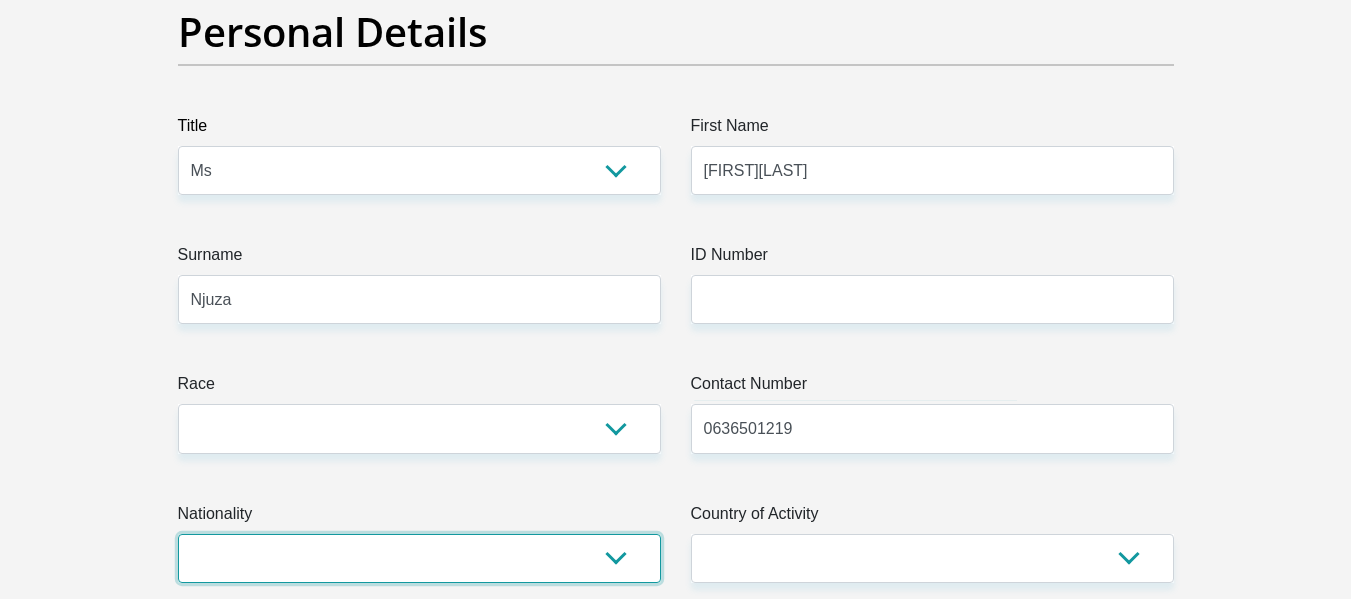 select on "ZAF" 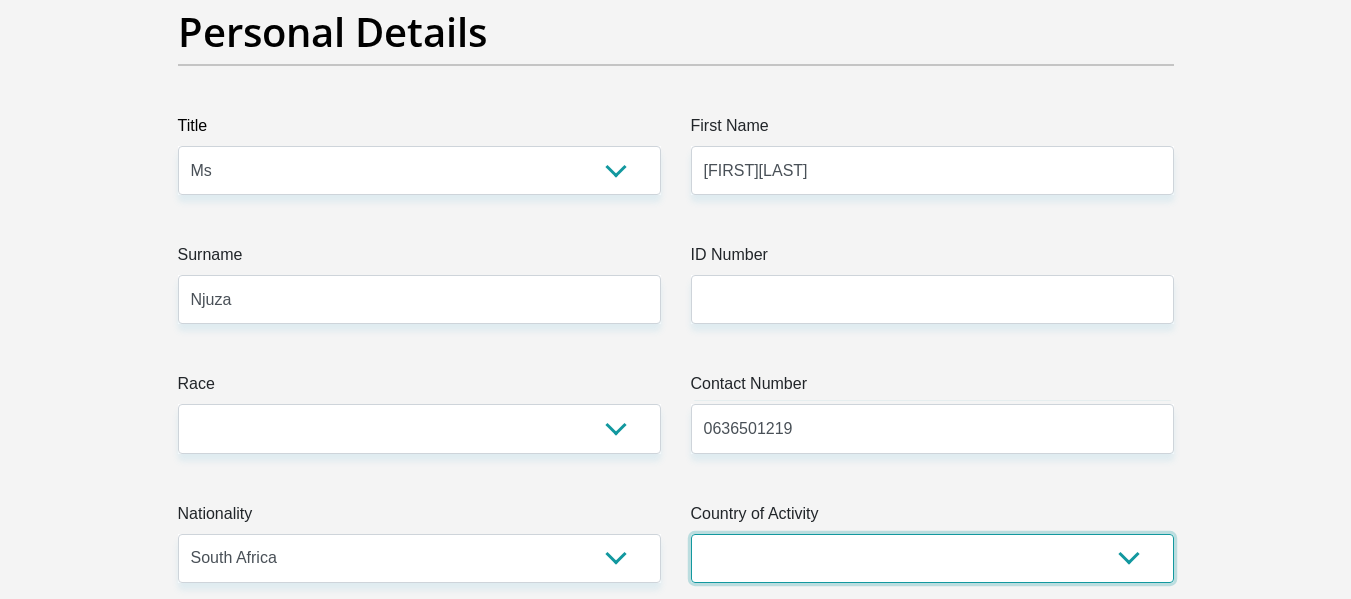 select on "ZAF" 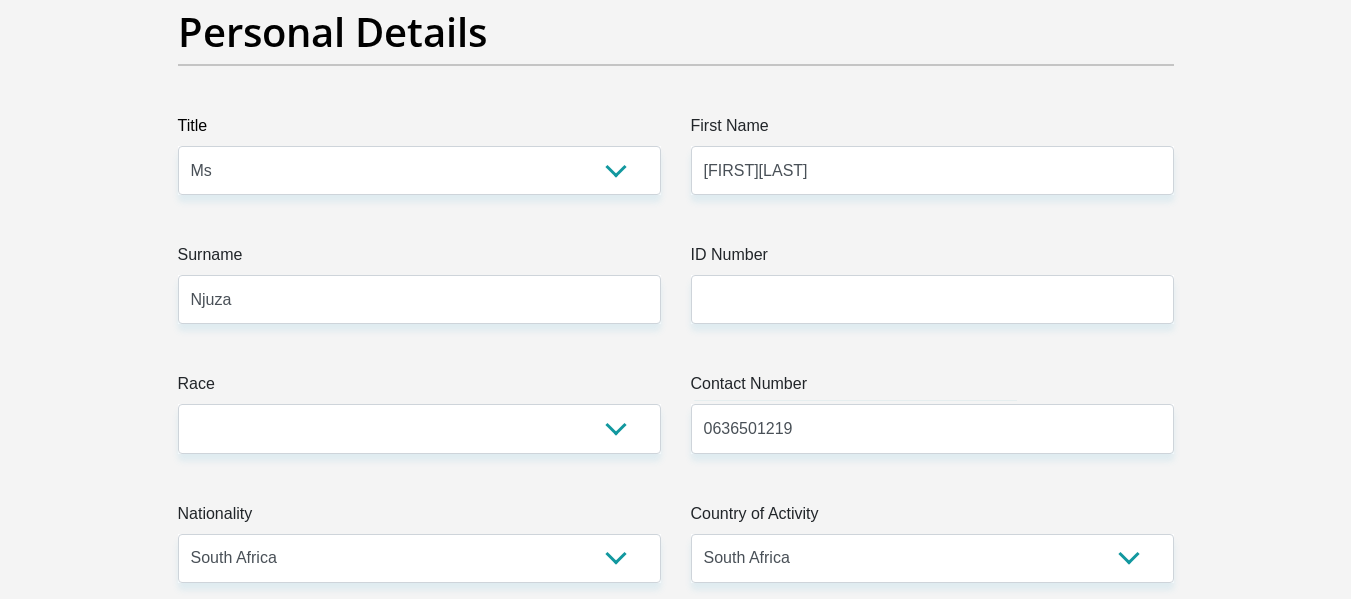 type on "476 Felstead Road" 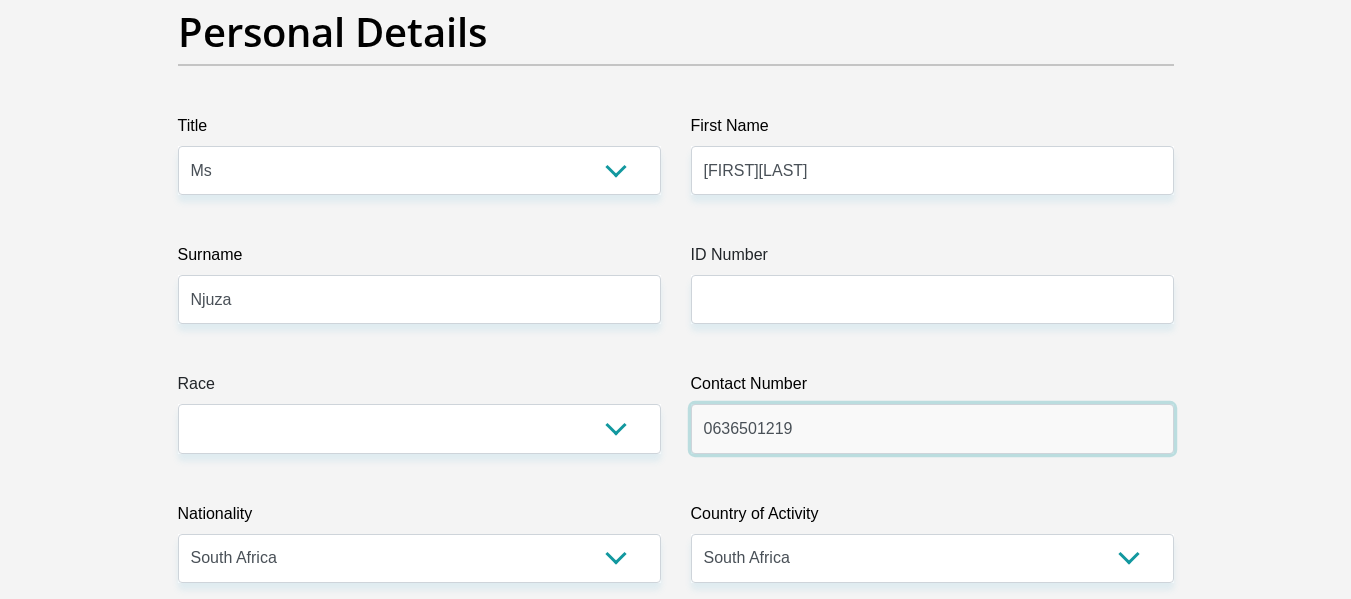 click on "0636501219" at bounding box center [932, 428] 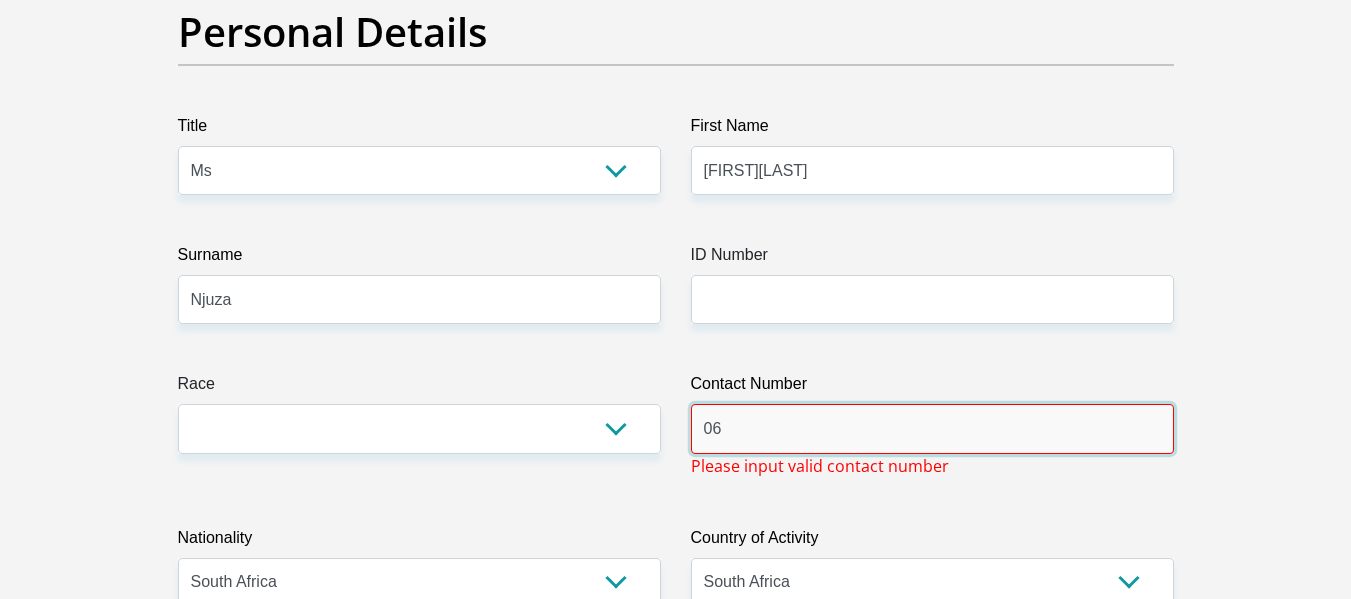 type on "0" 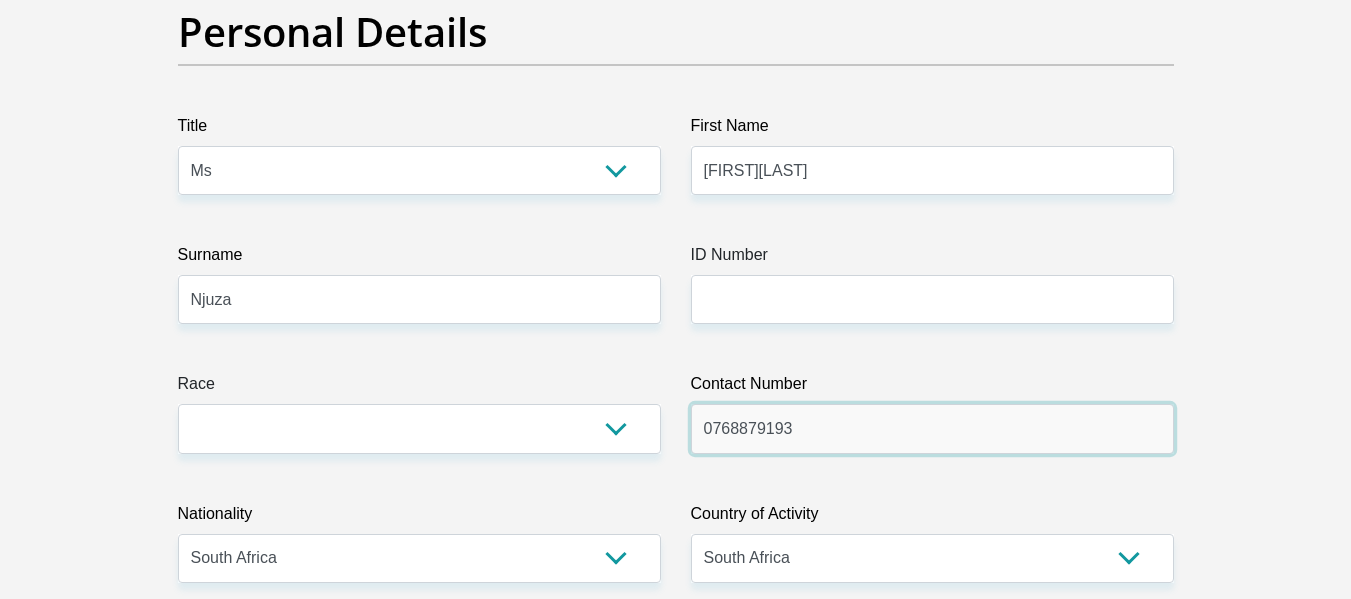 type on "0768879193" 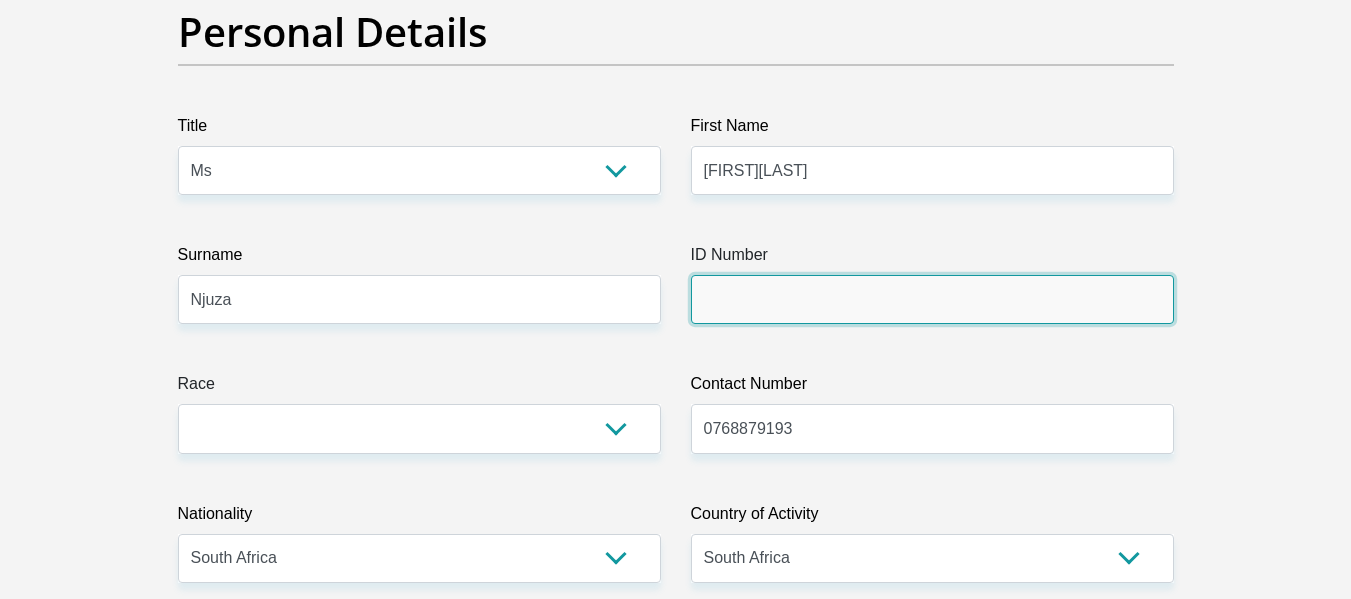 click on "ID Number" at bounding box center (932, 299) 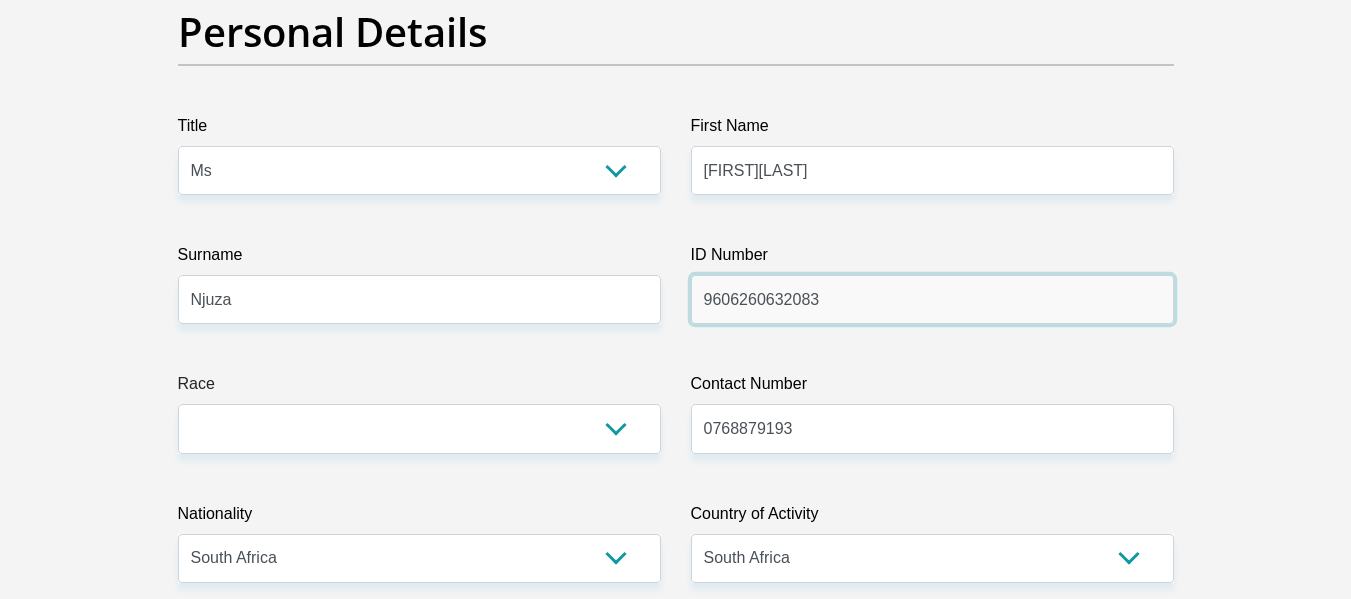 type on "9606260632083" 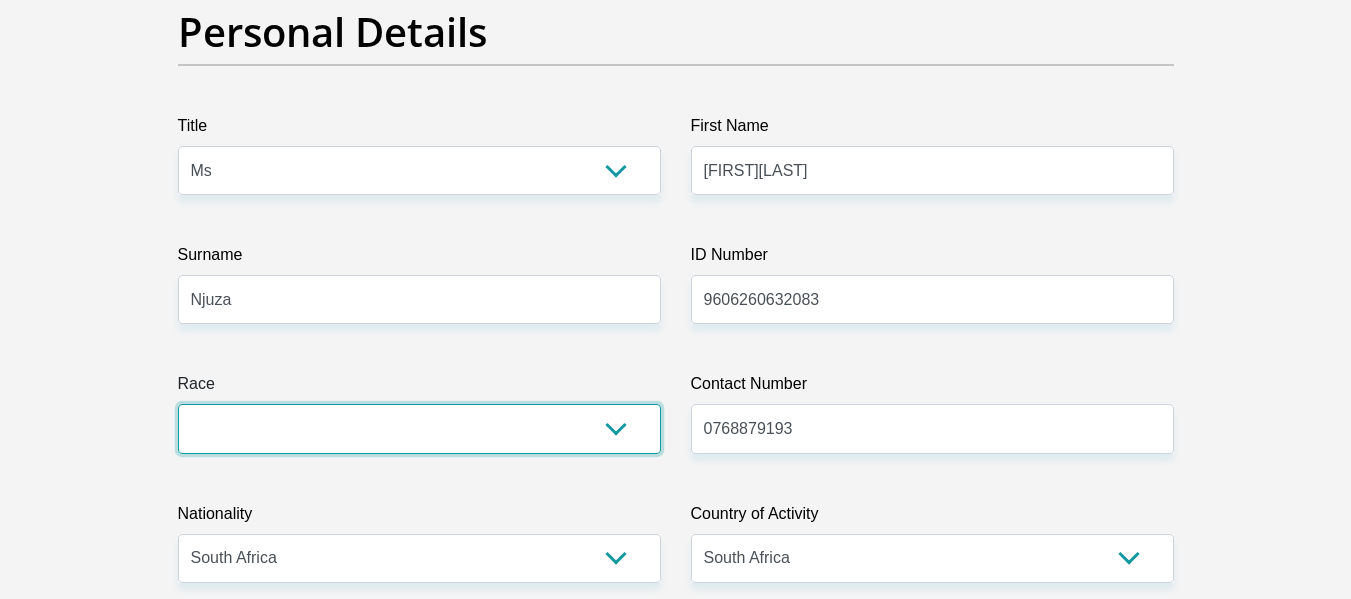 click on "Black
Coloured
Indian
White
Other" at bounding box center [419, 428] 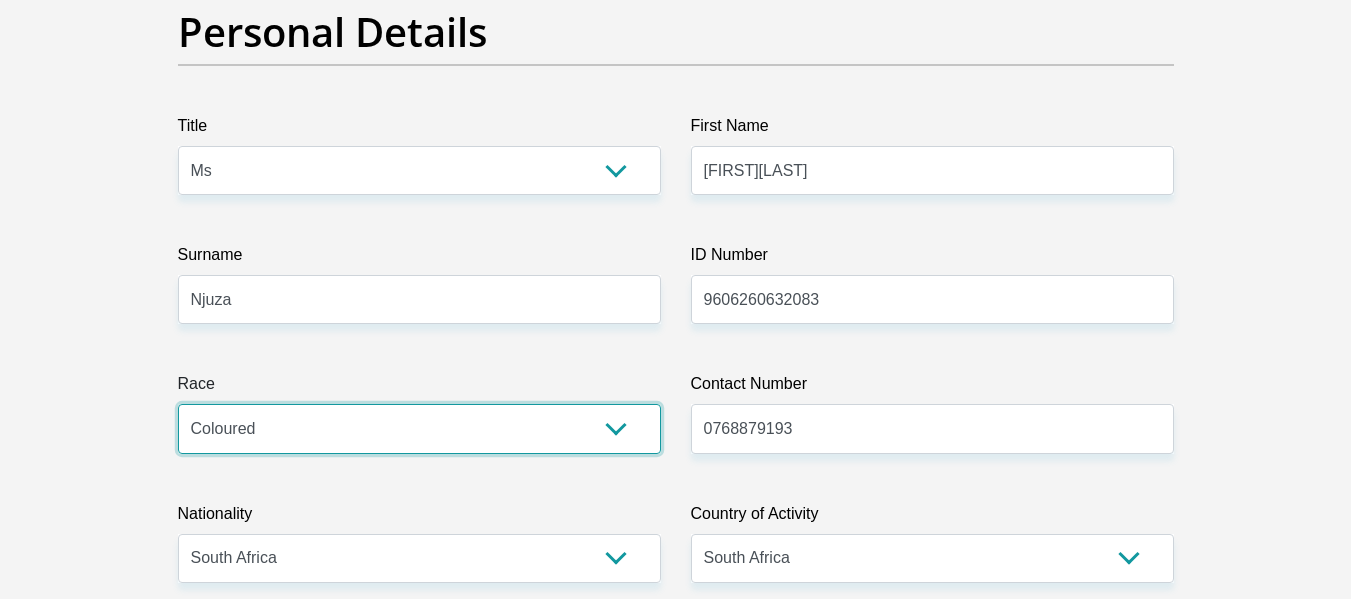 click on "Black
Coloured
Indian
White
Other" at bounding box center [419, 428] 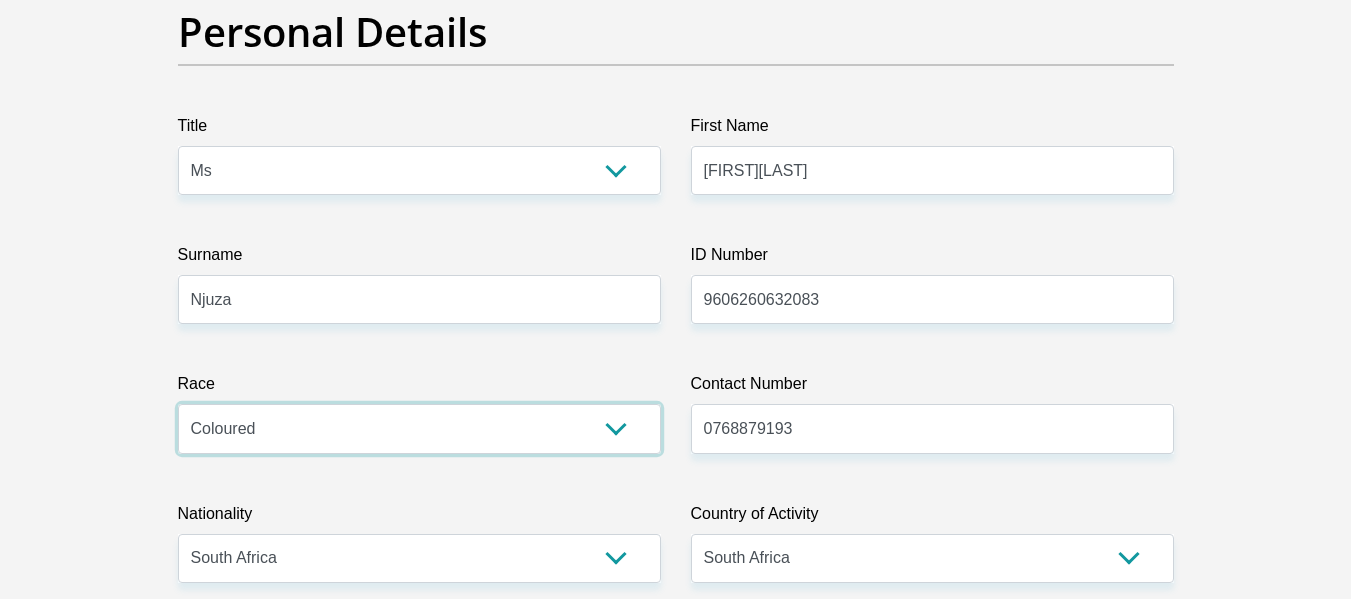 click on "Black
Coloured
Indian
White
Other" at bounding box center (419, 428) 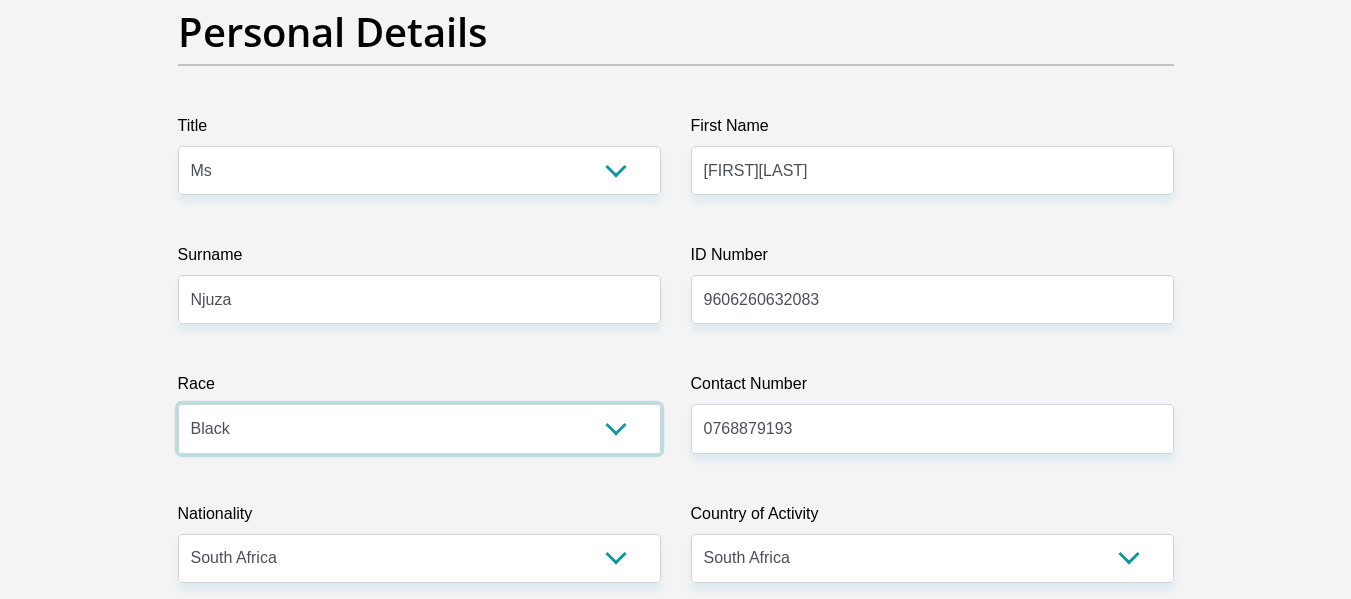 click on "Black
Coloured
Indian
White
Other" at bounding box center (419, 428) 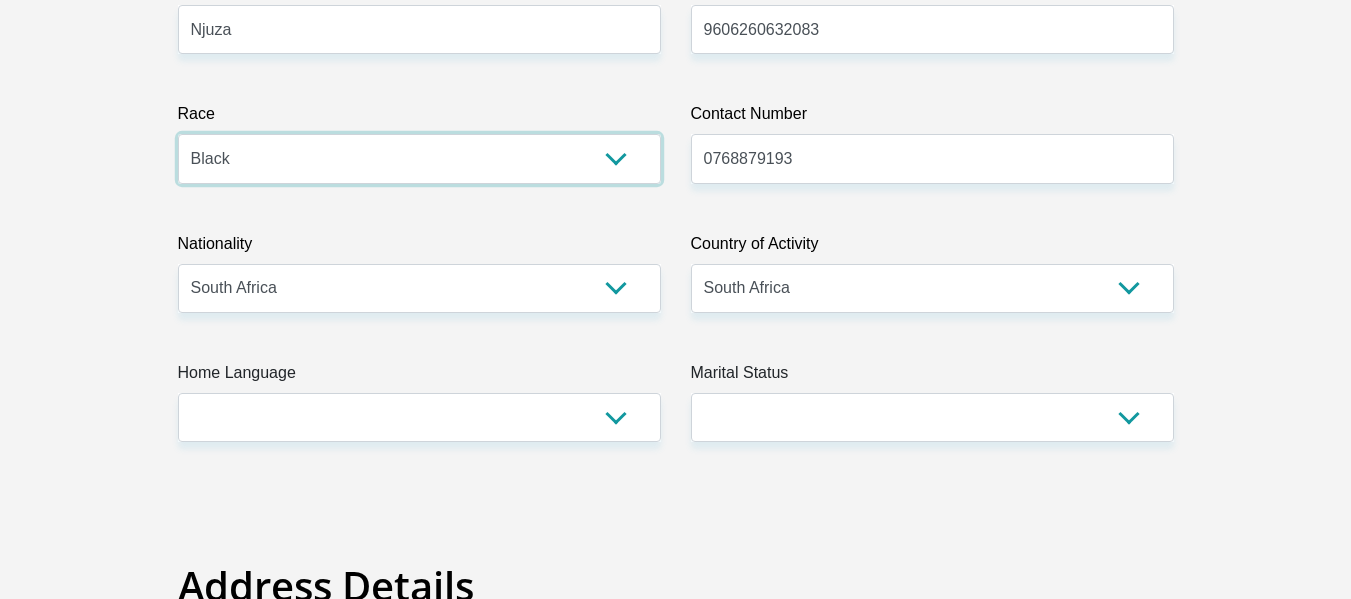 scroll, scrollTop: 500, scrollLeft: 0, axis: vertical 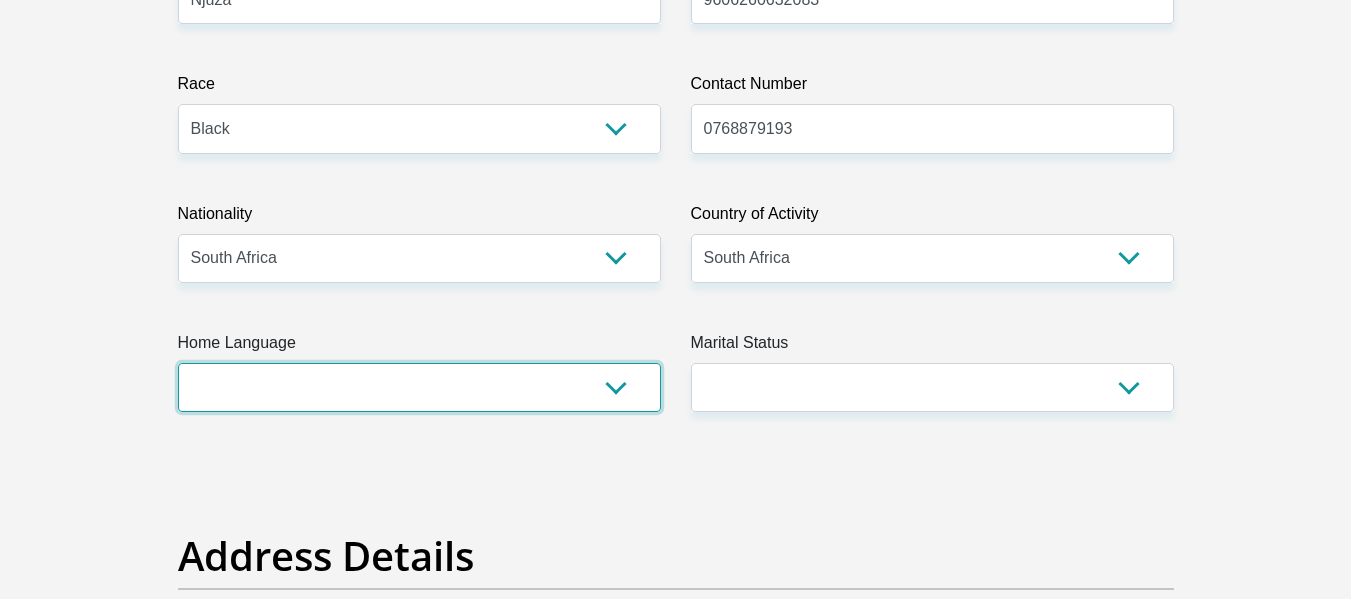 click on "Afrikaans
English
Sepedi
South Ndebele
Southern Sotho
Swati
Tsonga
Tswana
Venda
Xhosa
Zulu
Other" at bounding box center (419, 387) 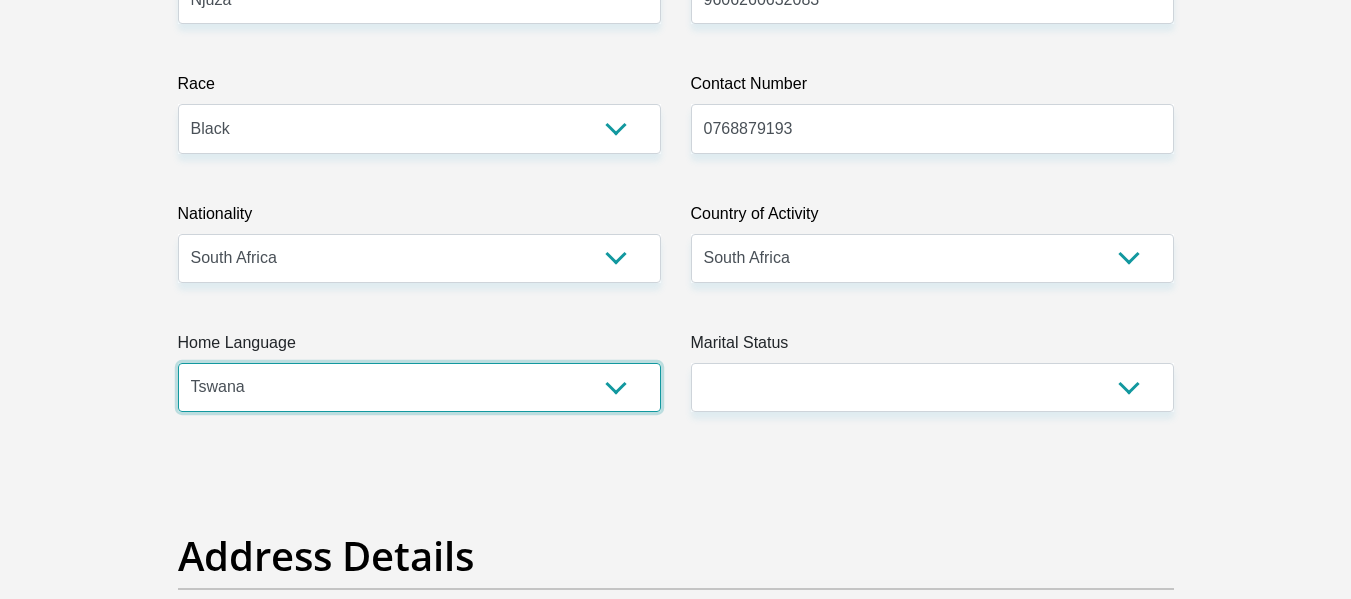 click on "Afrikaans
English
Sepedi
South Ndebele
Southern Sotho
Swati
Tsonga
Tswana
Venda
Xhosa
Zulu
Other" at bounding box center (419, 387) 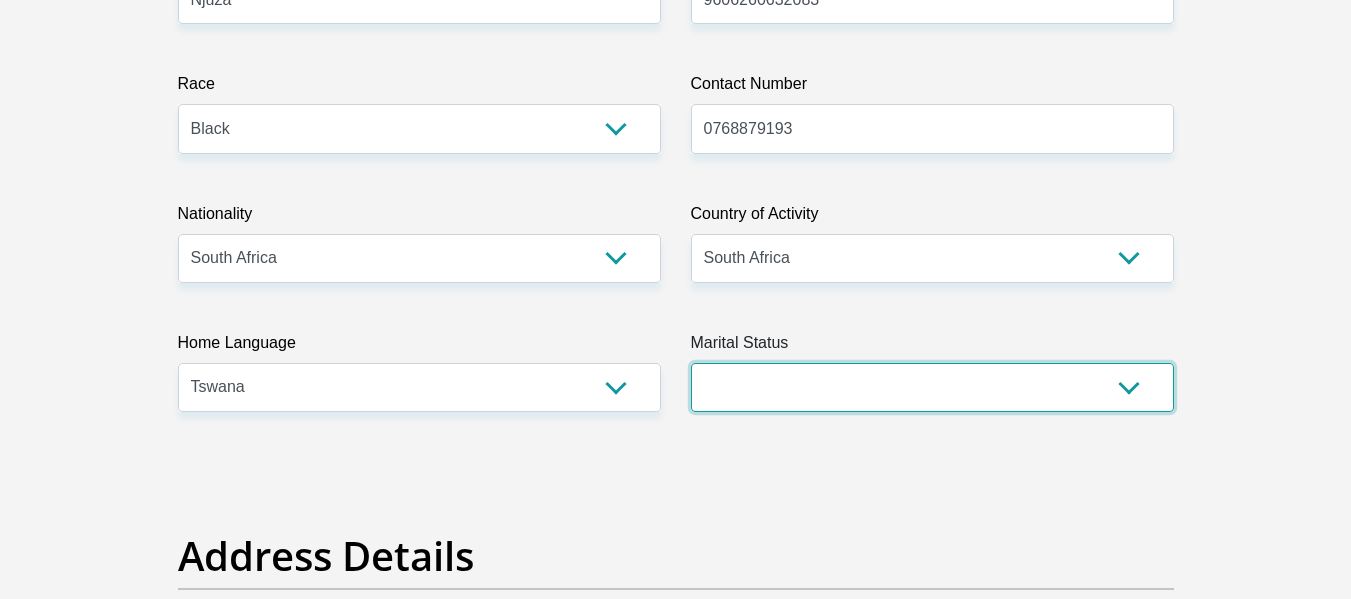 click on "Married ANC
Single
Divorced
Widowed
Married COP or Customary Law" at bounding box center (932, 387) 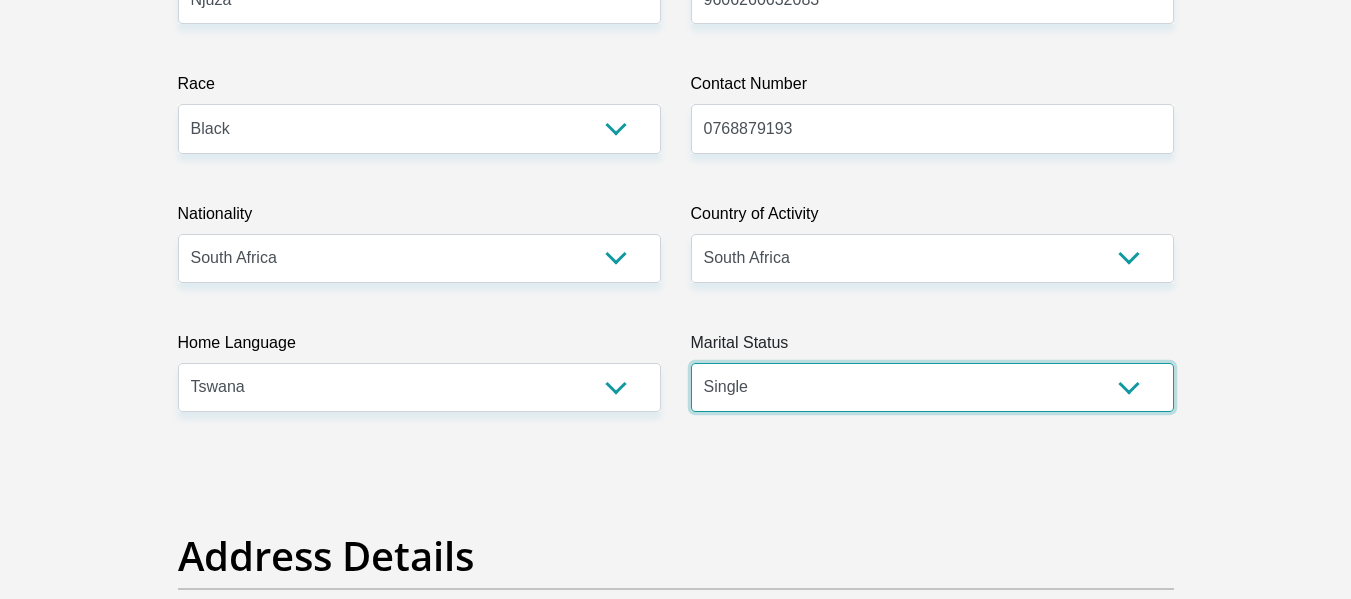 click on "Married ANC
Single
Divorced
Widowed
Married COP or Customary Law" at bounding box center [932, 387] 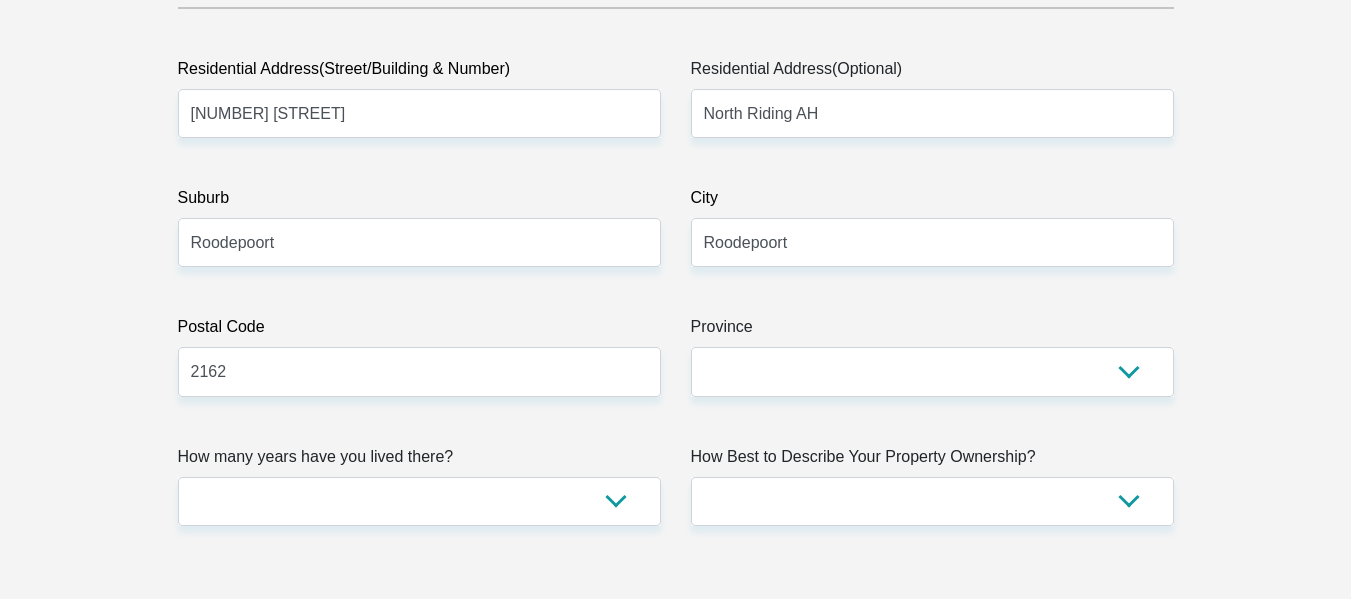 scroll, scrollTop: 1100, scrollLeft: 0, axis: vertical 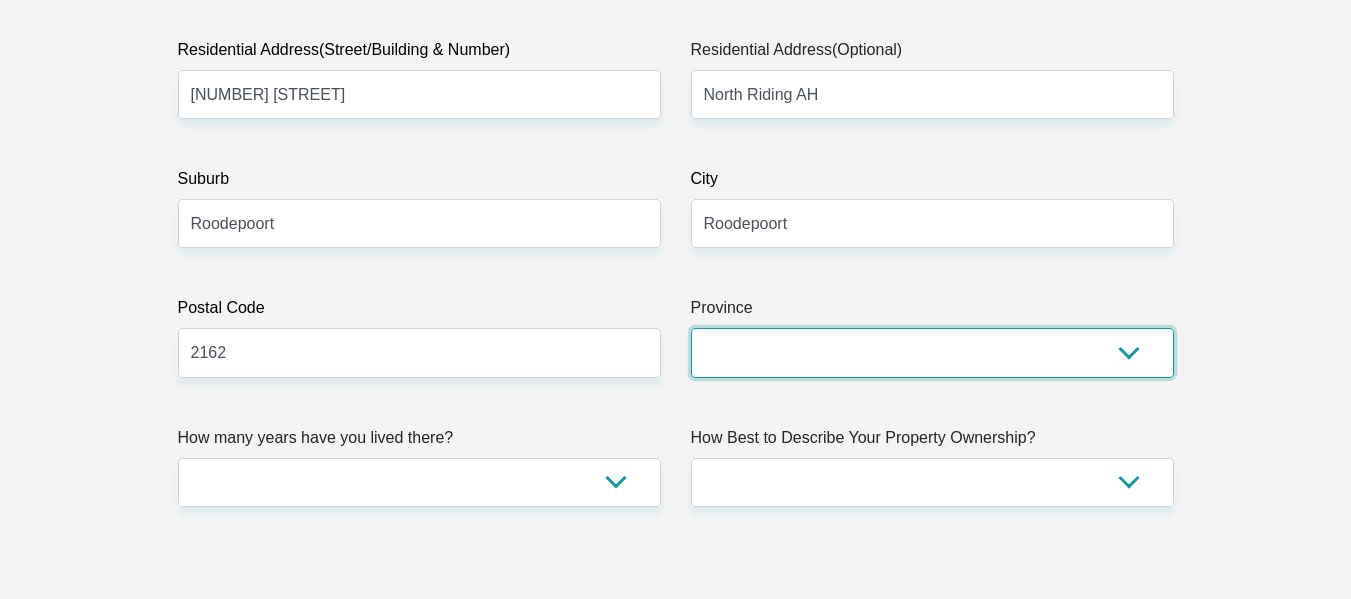 click on "Eastern Cape
Free State
Gauteng
KwaZulu-Natal
Limpopo
Mpumalanga
Northern Cape
North West
Western Cape" at bounding box center [932, 352] 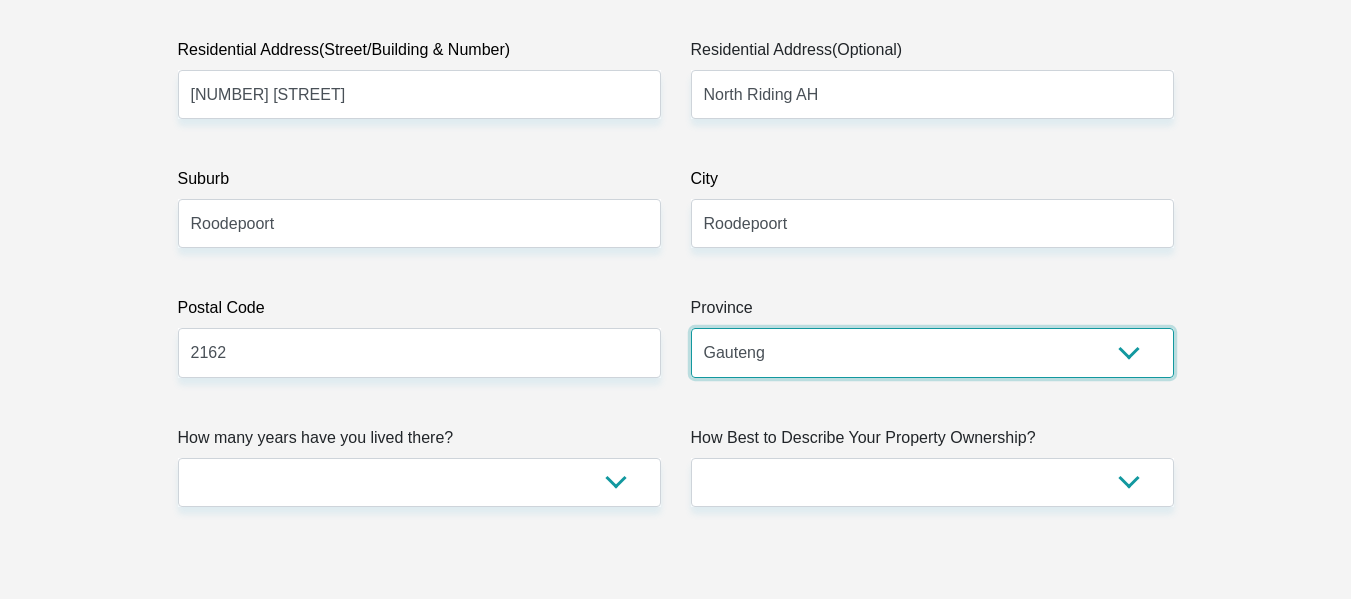click on "Eastern Cape
Free State
Gauteng
KwaZulu-Natal
Limpopo
Mpumalanga
Northern Cape
North West
Western Cape" at bounding box center (932, 352) 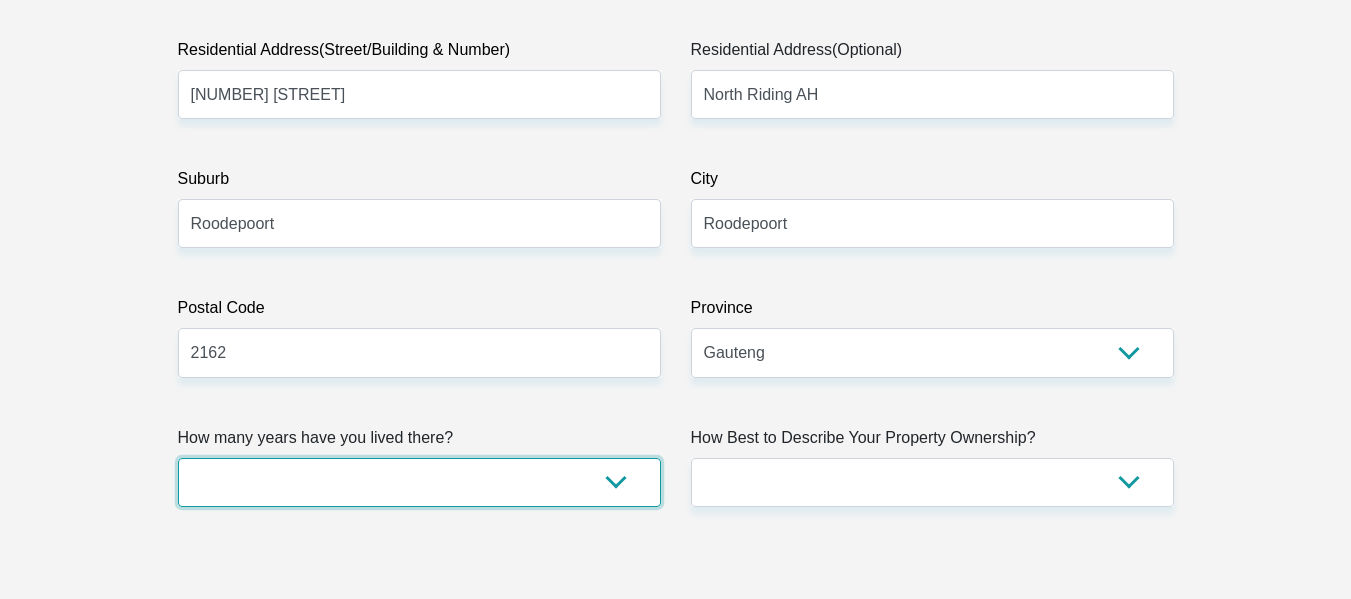 click on "less than 1 year
1-3 years
3-5 years
5+ years" at bounding box center (419, 482) 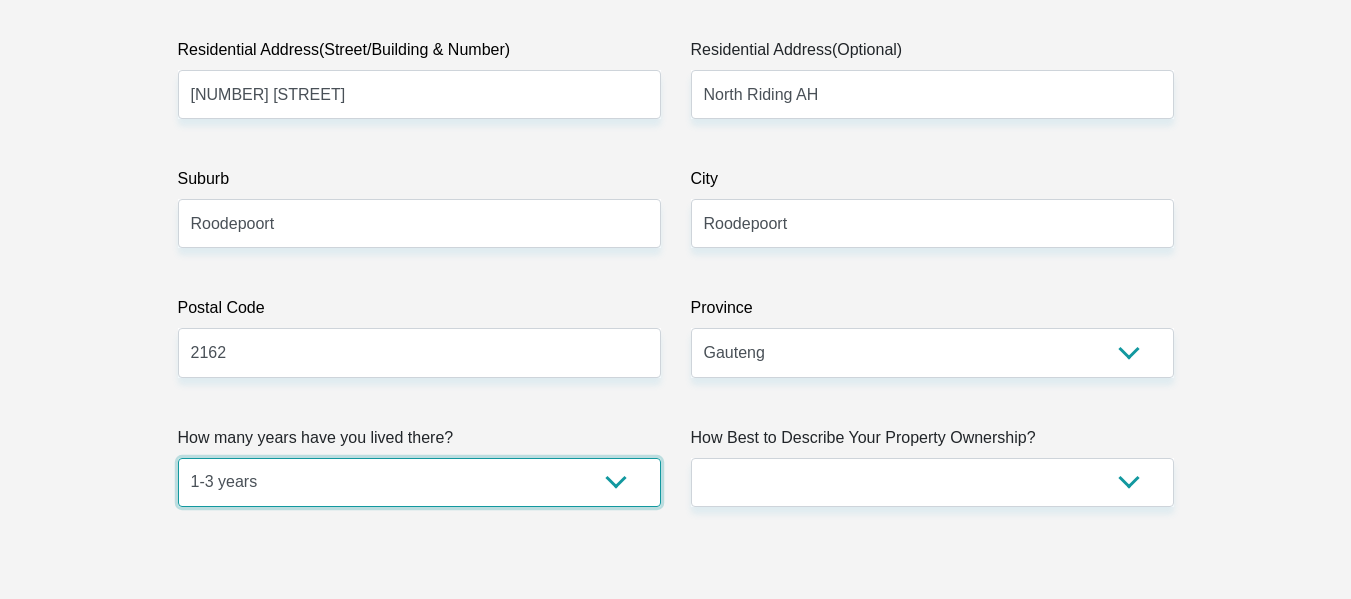 click on "less than 1 year
1-3 years
3-5 years
5+ years" at bounding box center (419, 482) 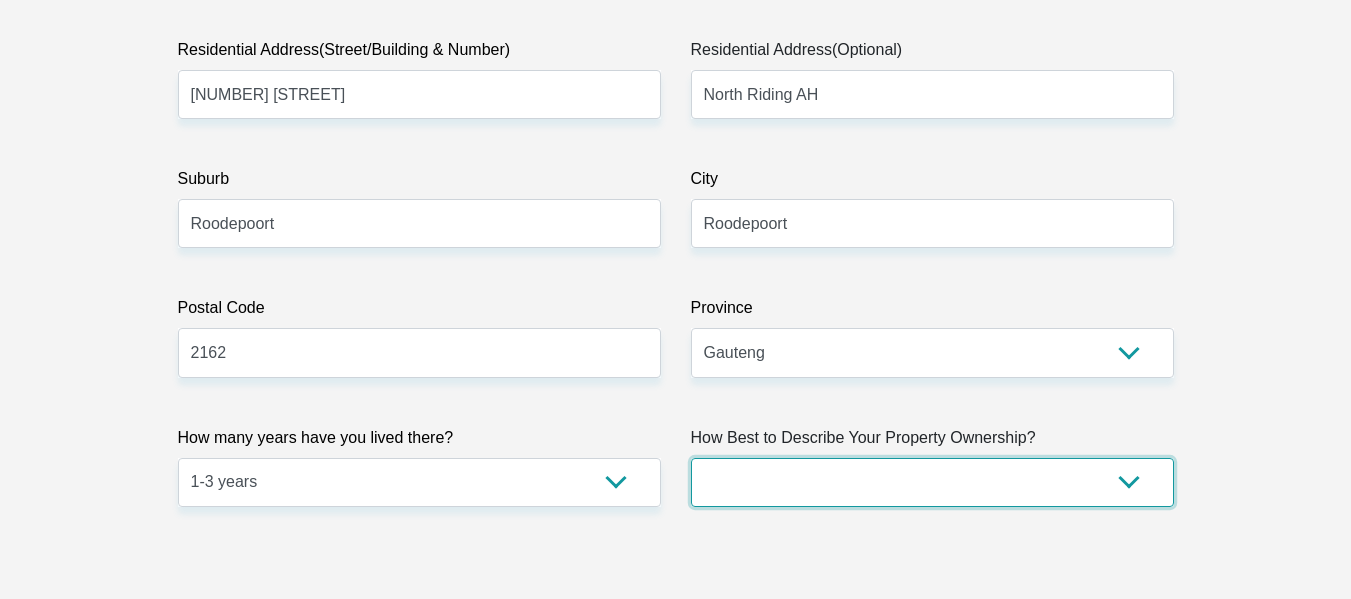 click on "Owned
Rented
Family Owned
Company Dwelling" at bounding box center [932, 482] 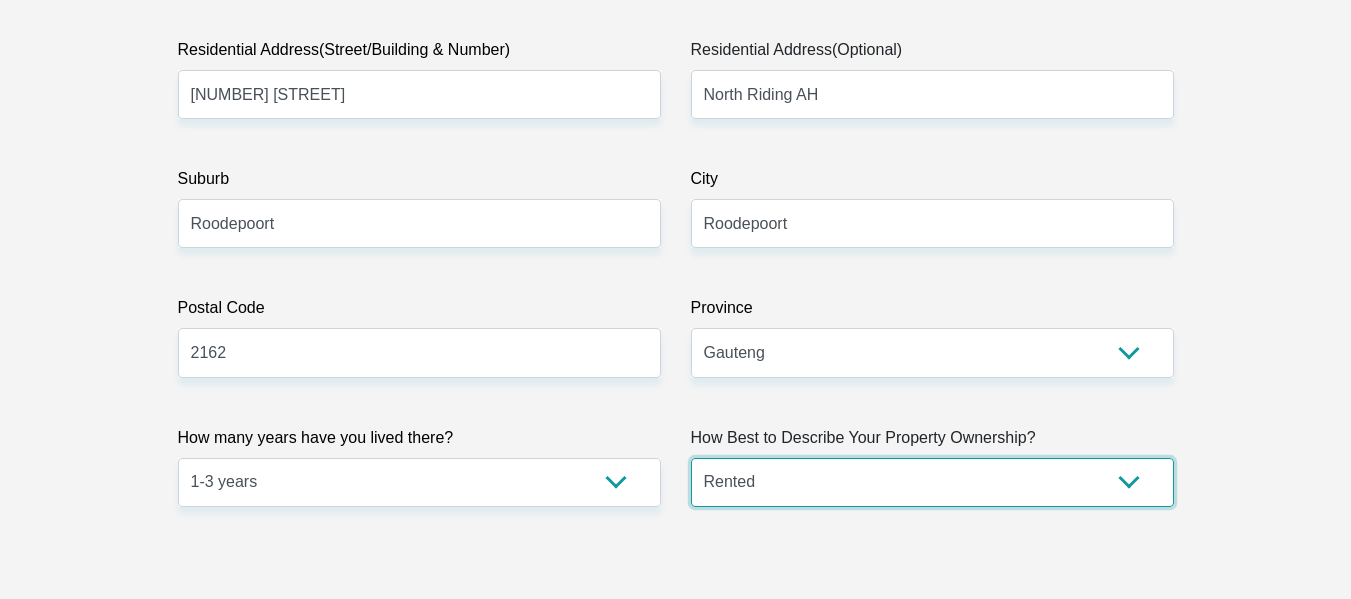 click on "Owned
Rented
Family Owned
Company Dwelling" at bounding box center (932, 482) 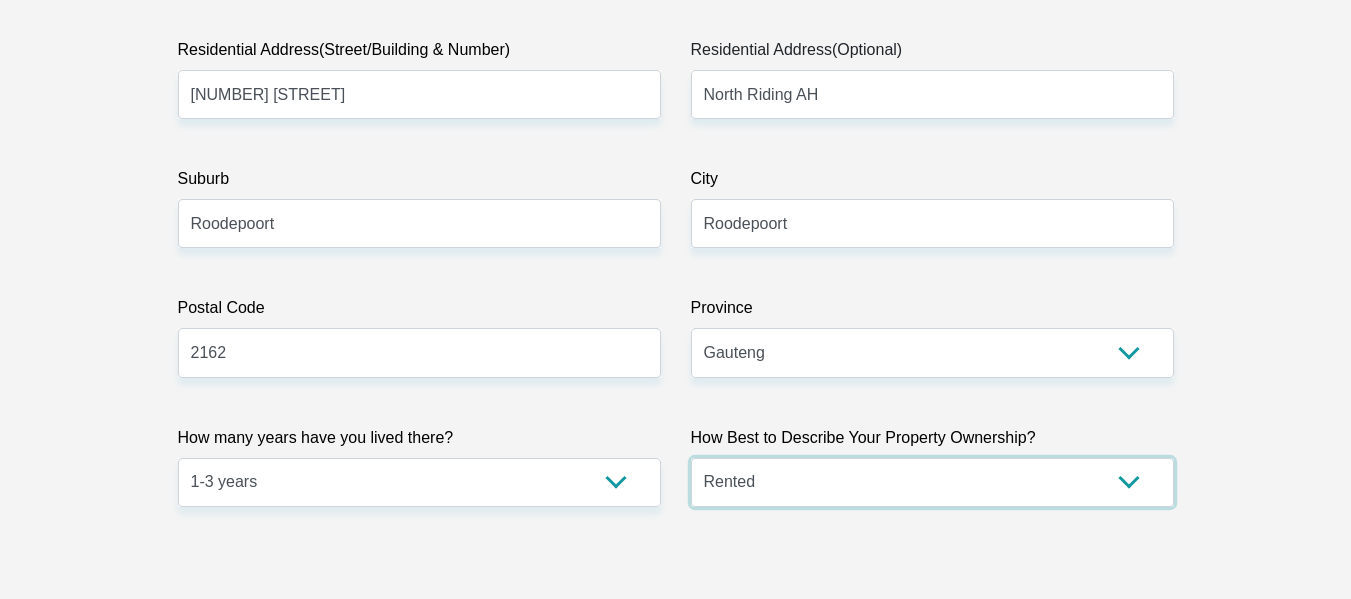 click on "Owned
Rented
Family Owned
Company Dwelling" at bounding box center [932, 482] 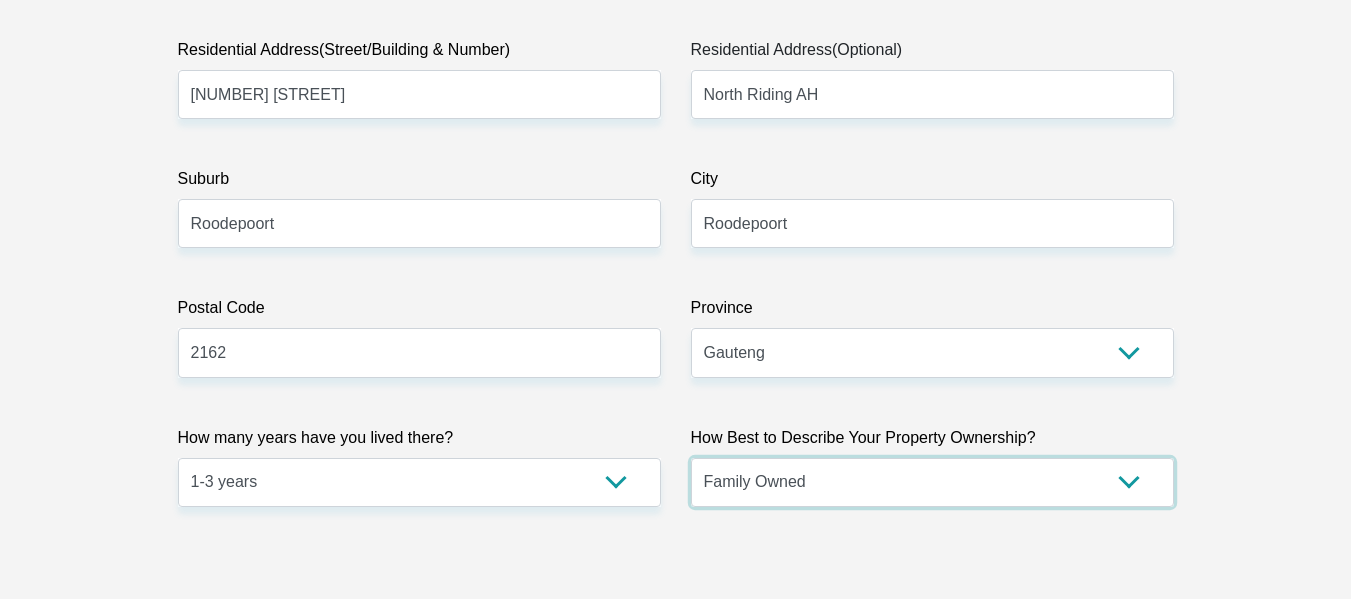 click on "Owned
Rented
Family Owned
Company Dwelling" at bounding box center (932, 482) 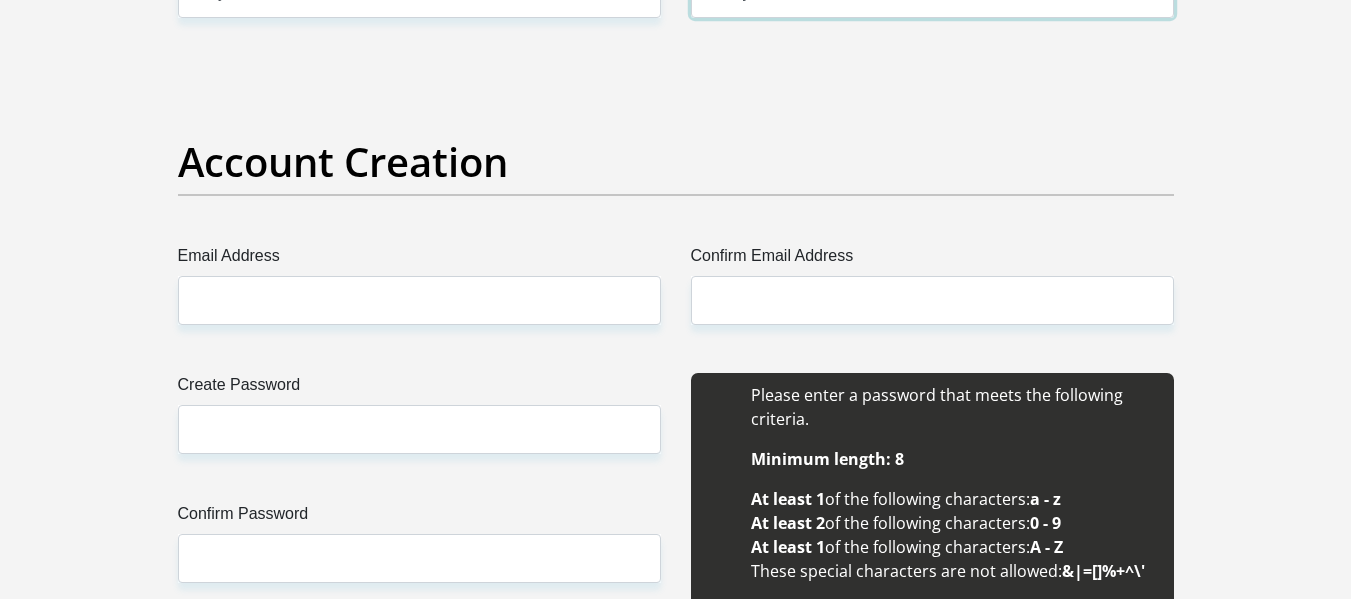 scroll, scrollTop: 1600, scrollLeft: 0, axis: vertical 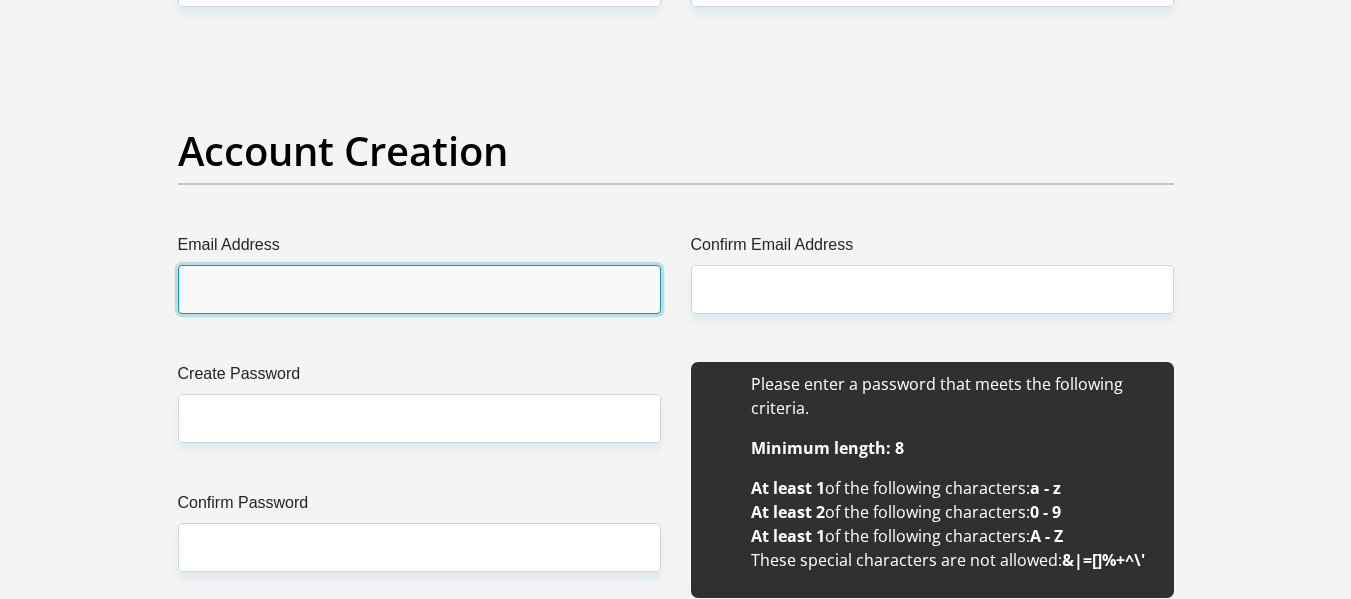 click on "Email Address" at bounding box center (419, 289) 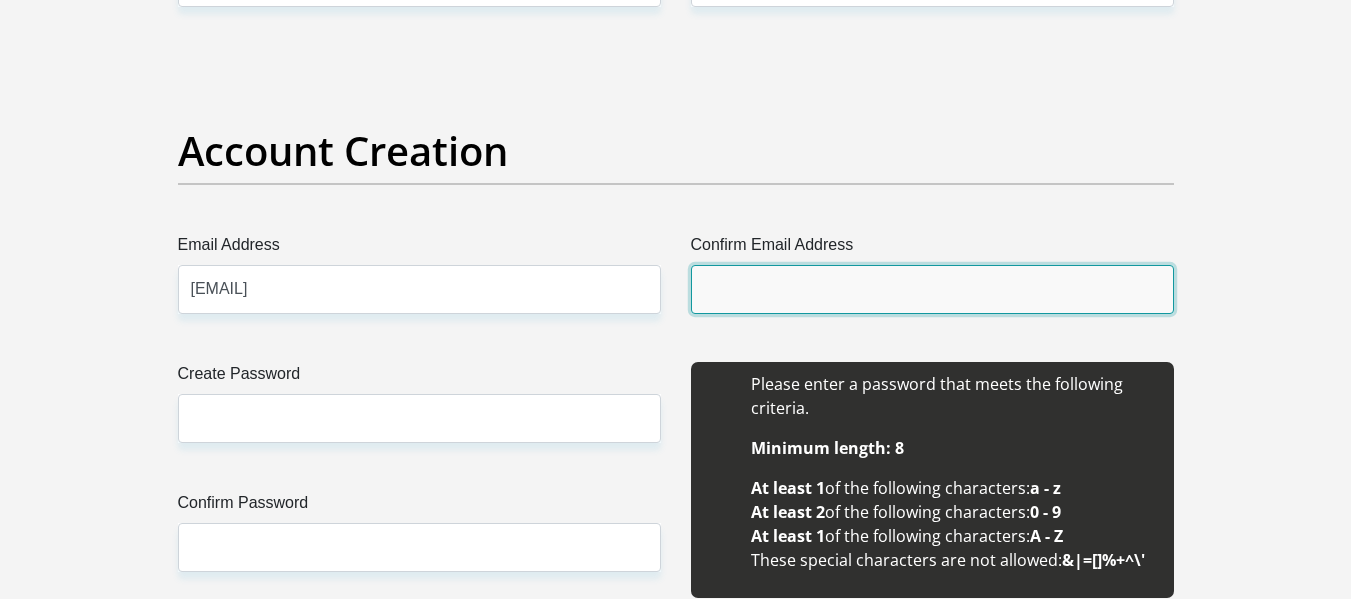 type on "keitumetsenjuza@gmail.com" 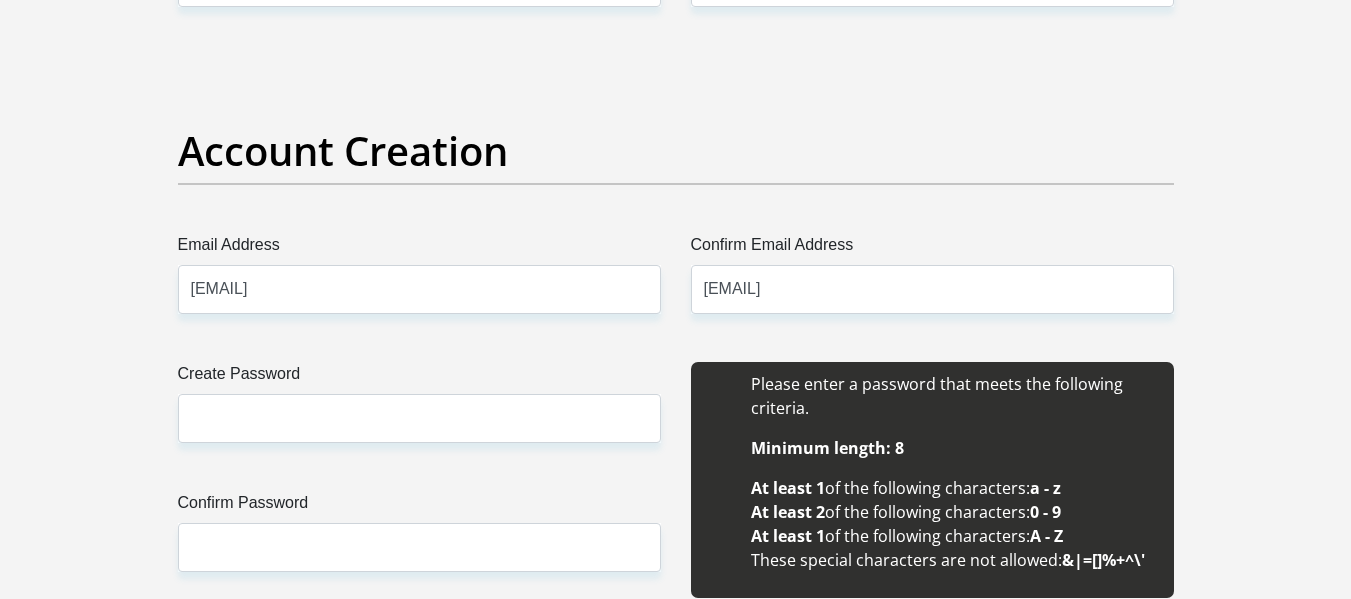 type 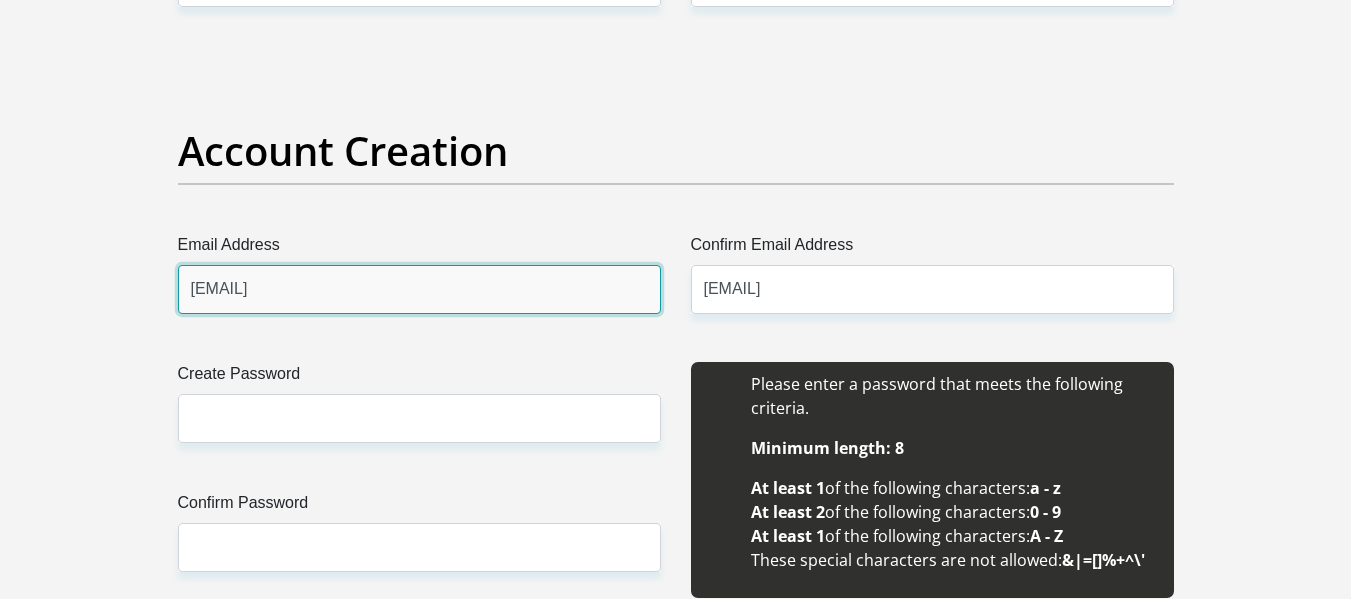 type 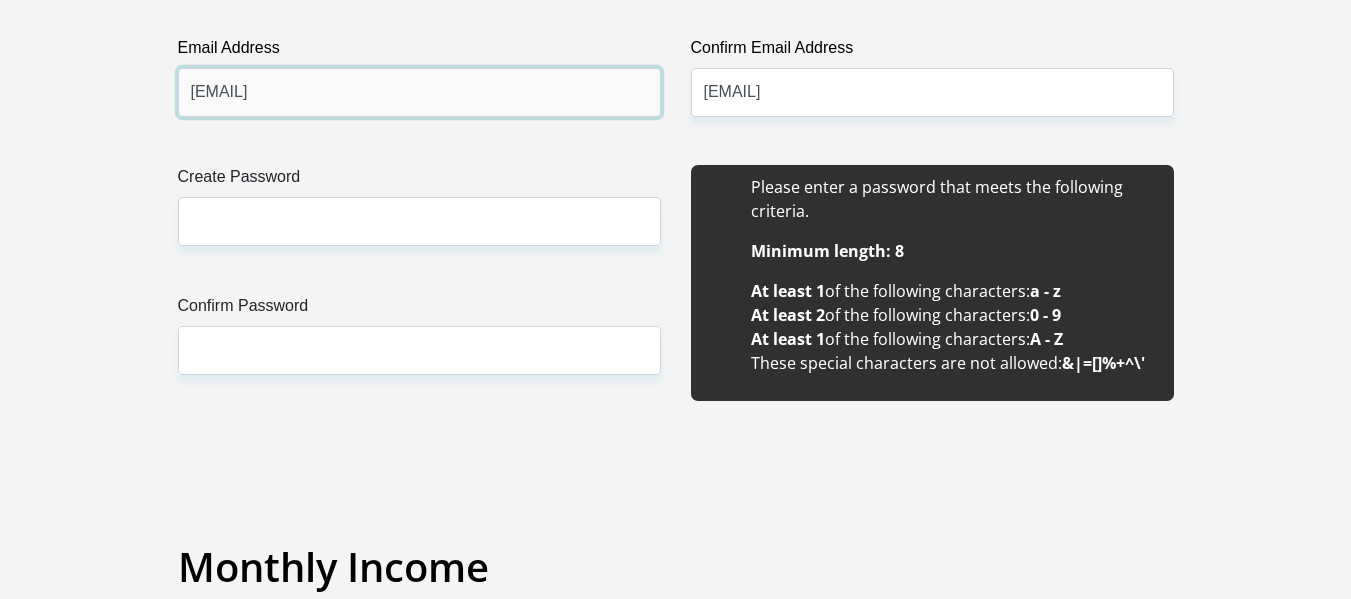 scroll, scrollTop: 1800, scrollLeft: 0, axis: vertical 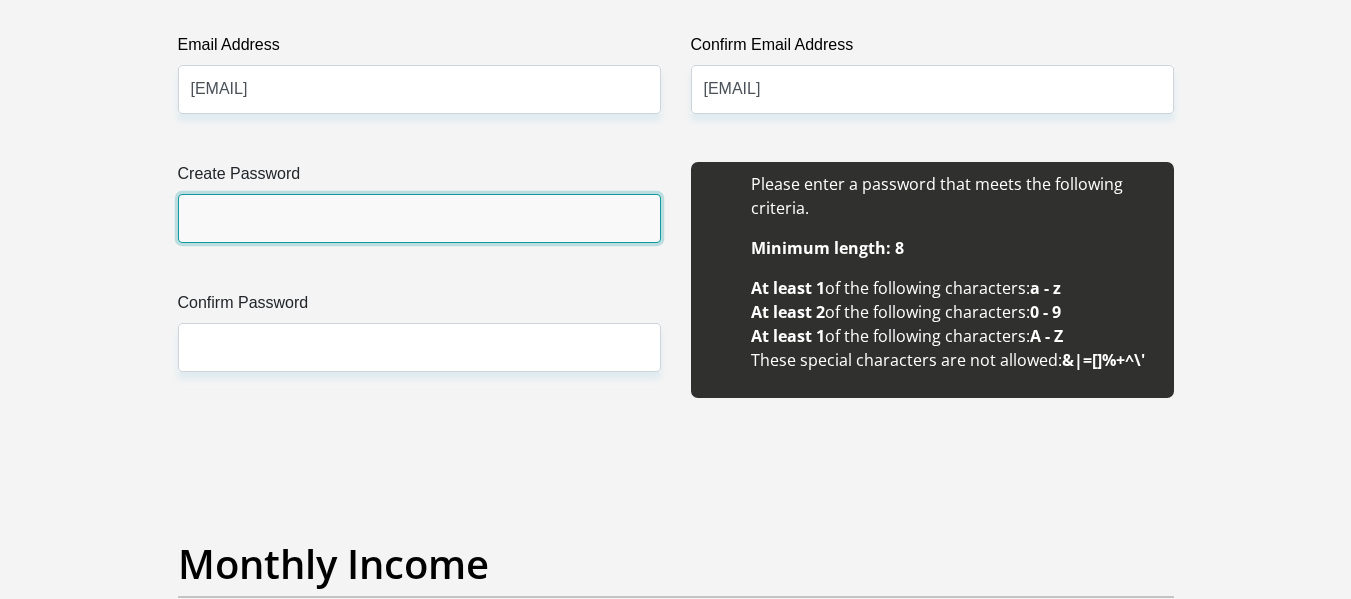 click on "Create Password" at bounding box center [419, 218] 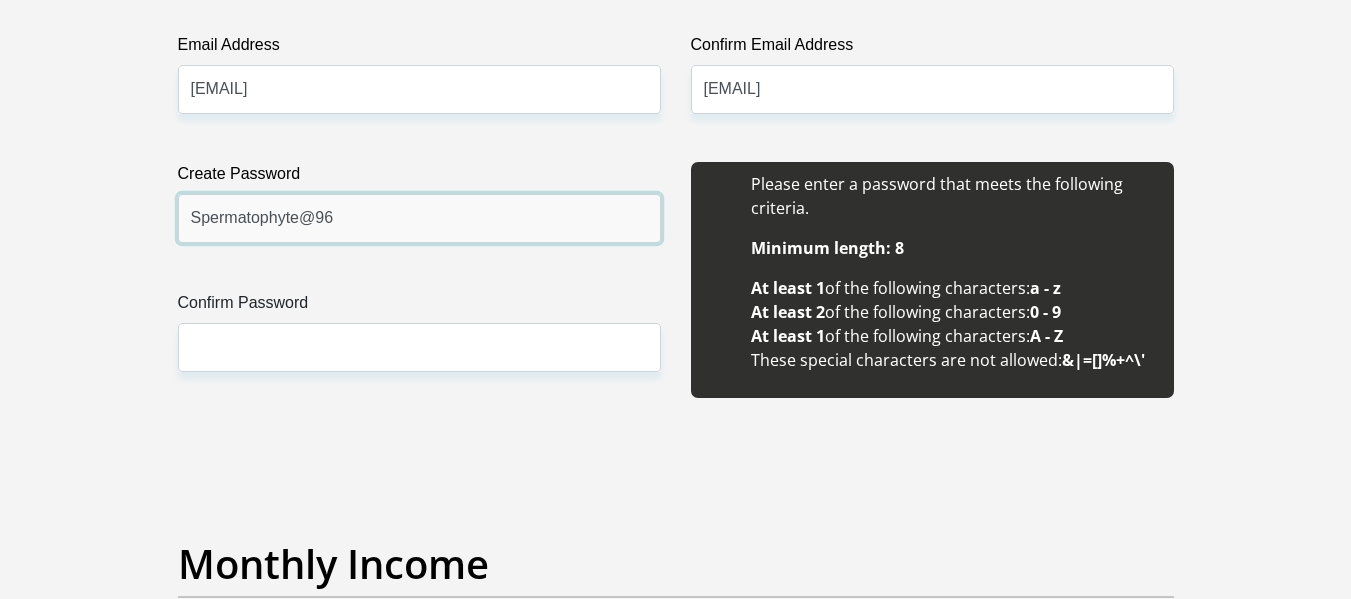 type on "Spermatophyte@96" 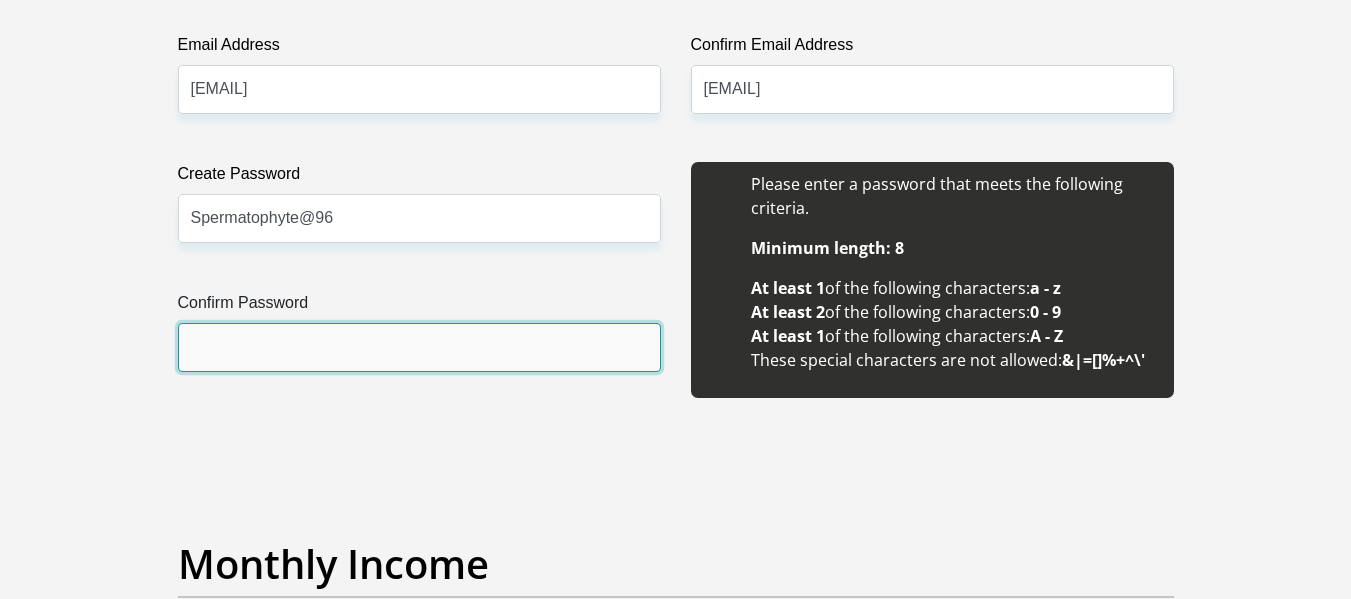 click on "Confirm Password" at bounding box center [419, 347] 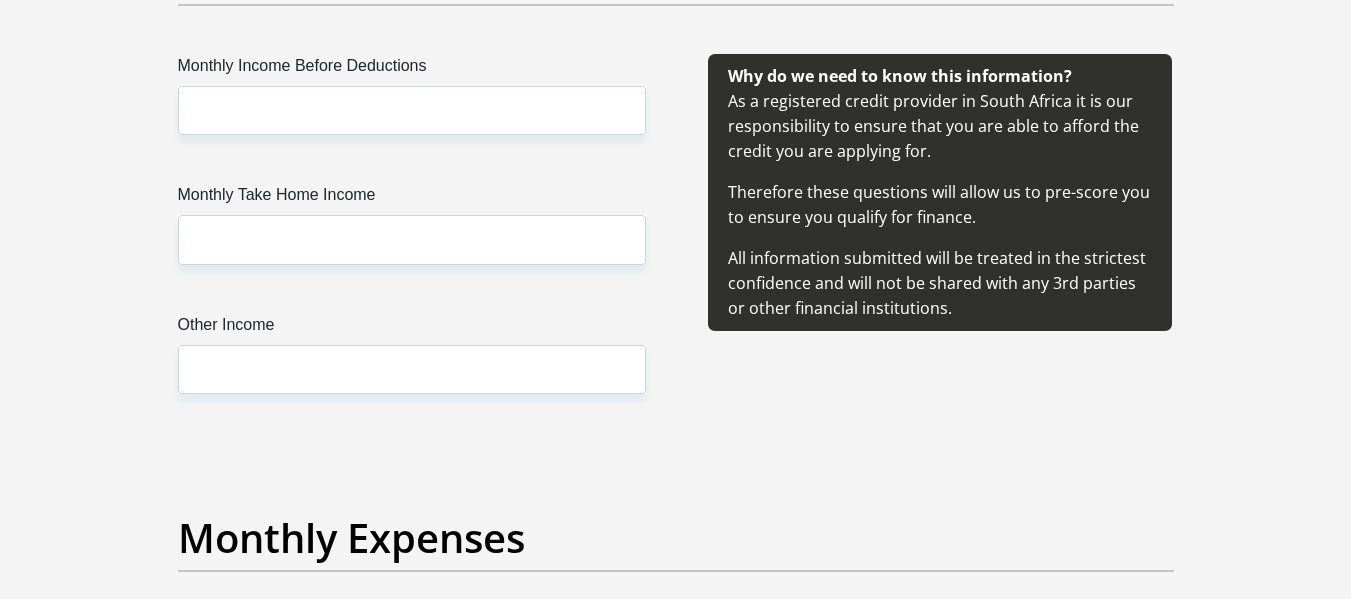 scroll, scrollTop: 2400, scrollLeft: 0, axis: vertical 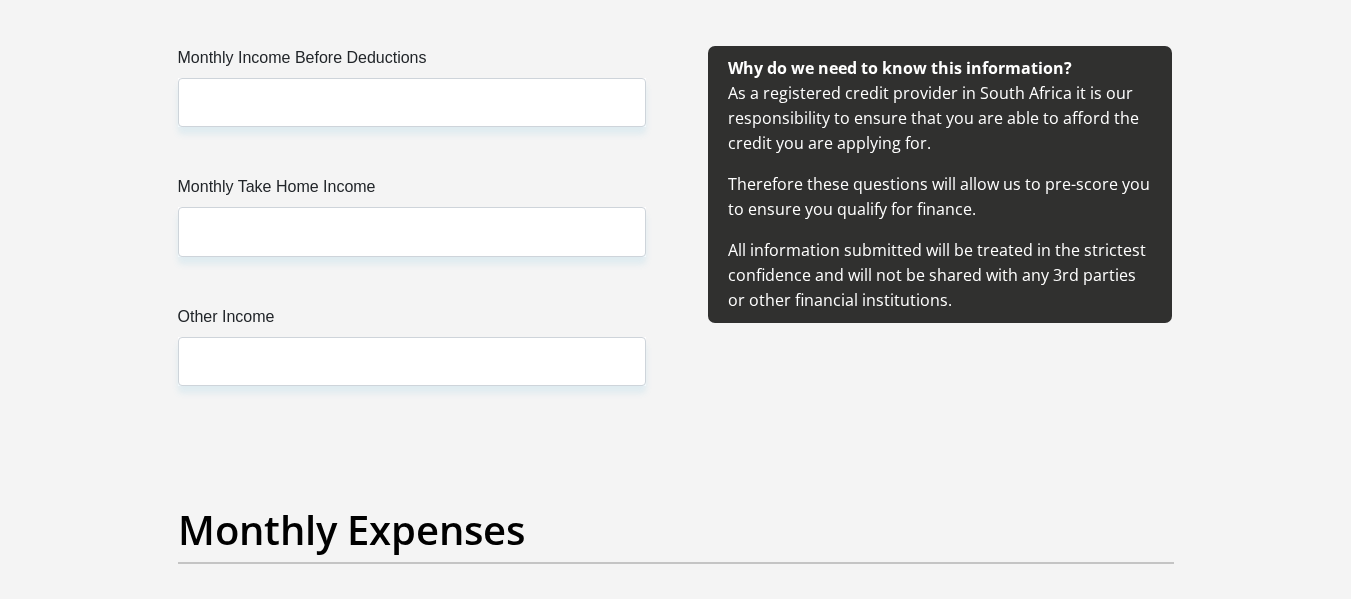 type on "Spermatophyte@96" 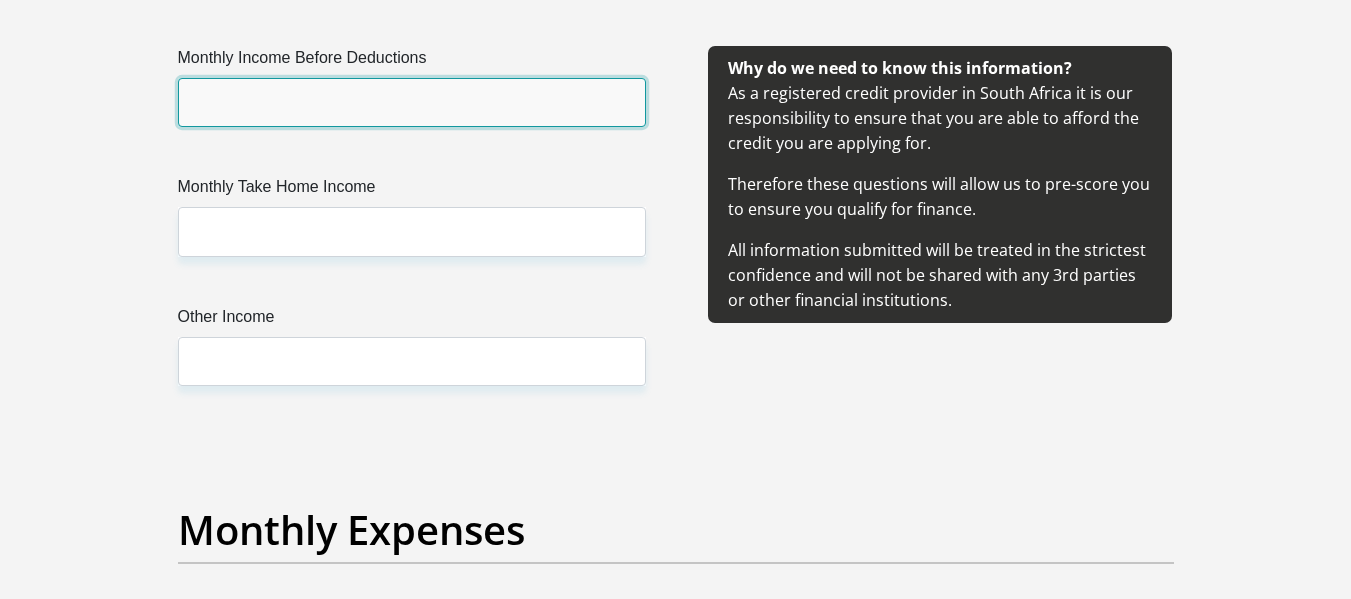 click on "Monthly Income Before Deductions" at bounding box center (412, 102) 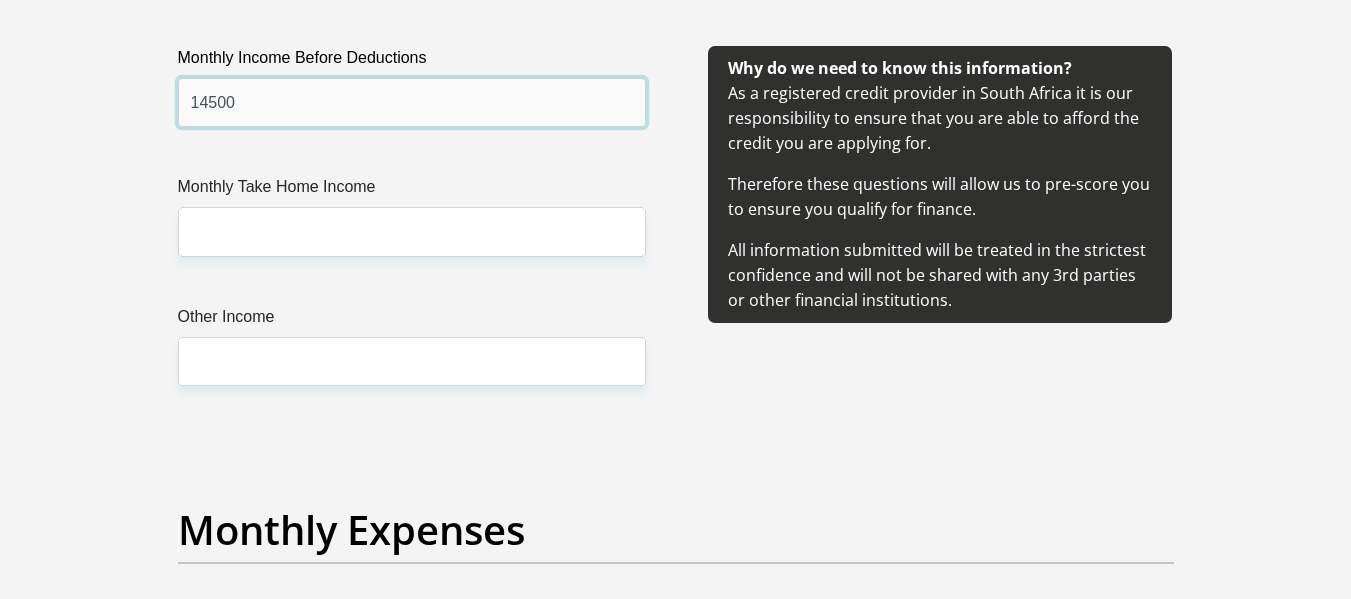 type on "14500" 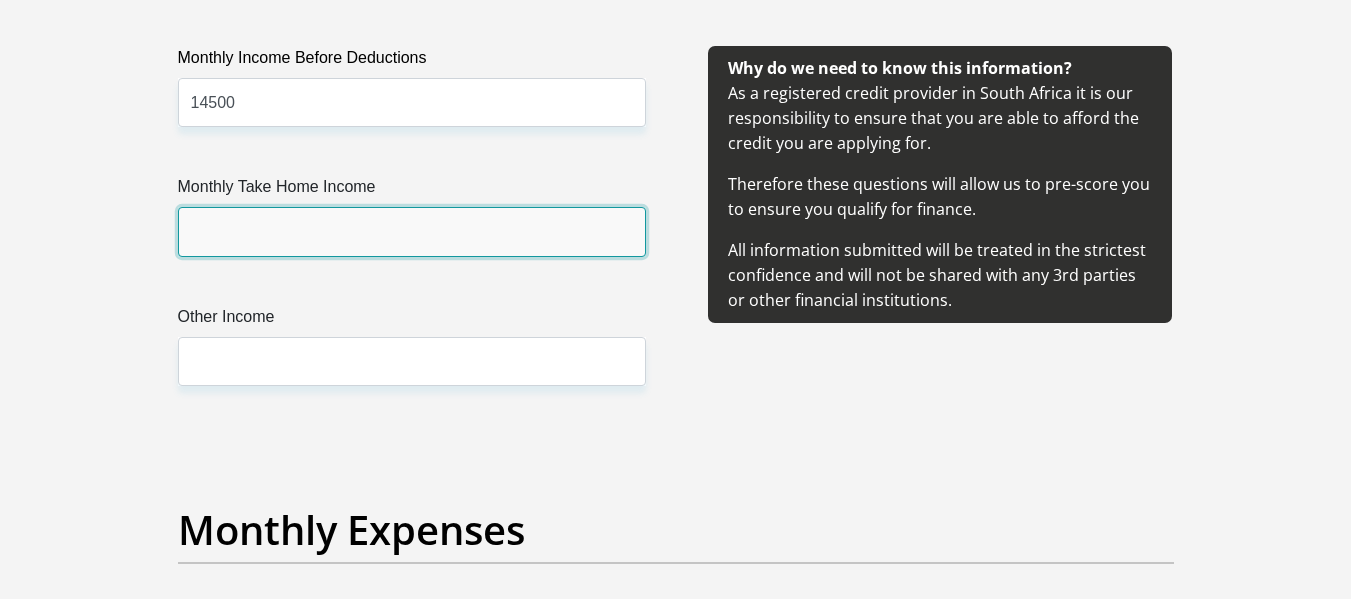 click on "Monthly Take Home Income" at bounding box center [412, 231] 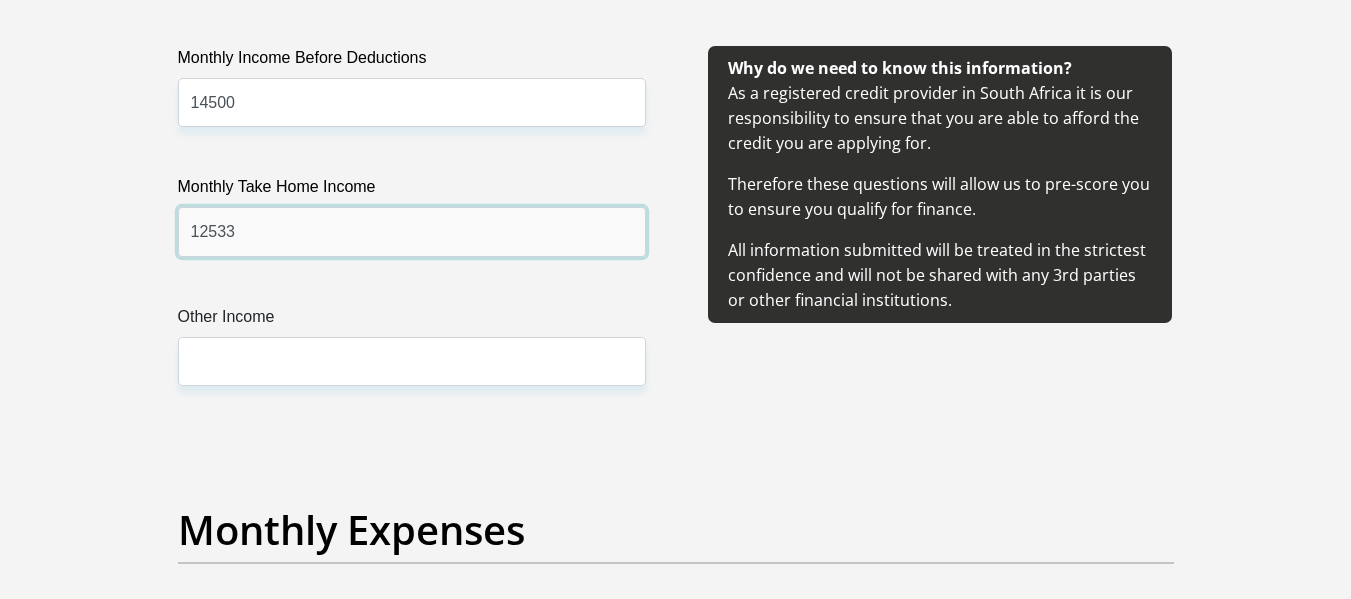 type on "12533" 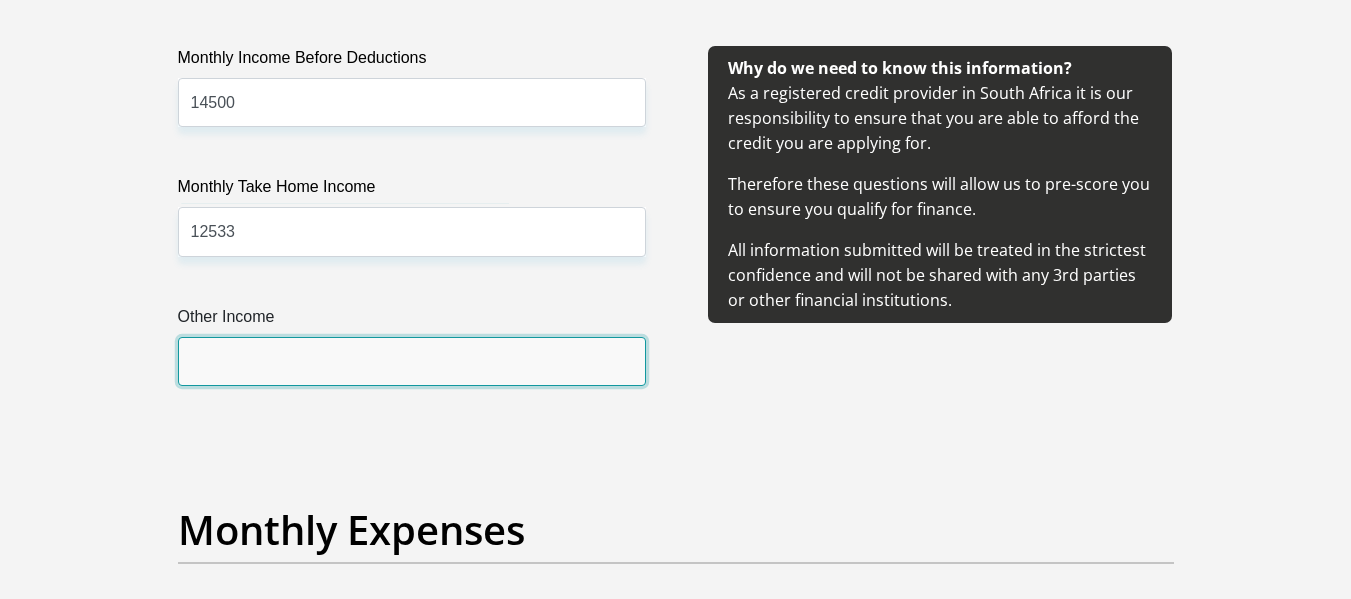 click on "Other Income" at bounding box center [412, 361] 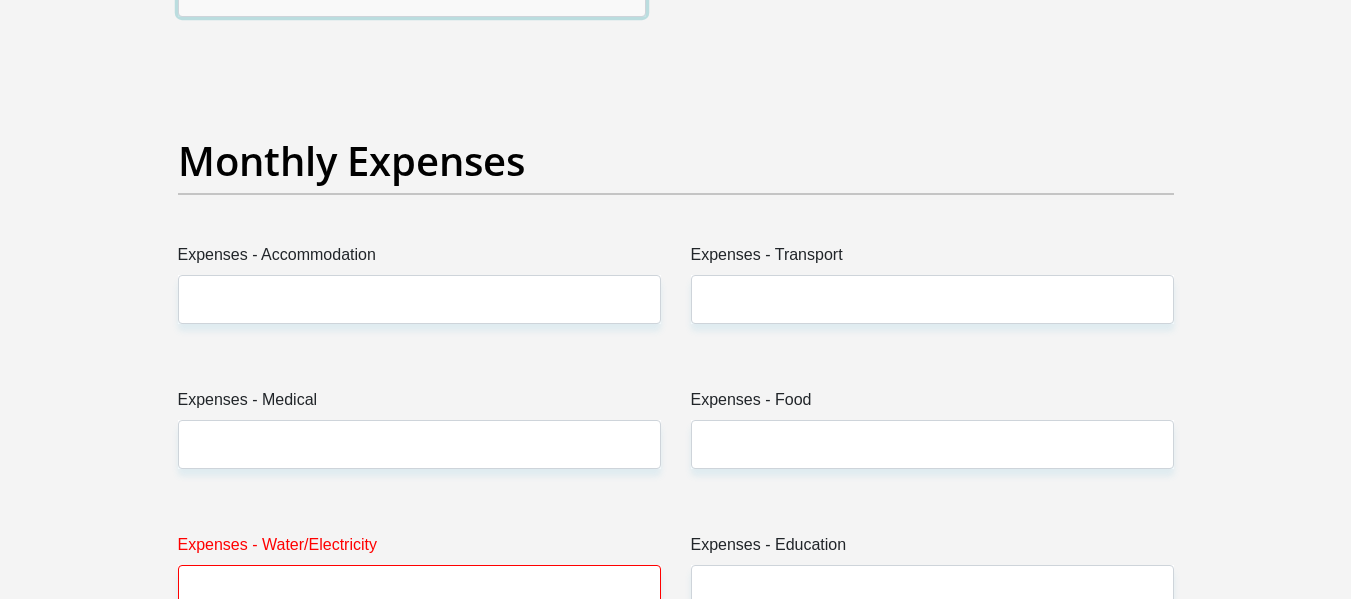 scroll, scrollTop: 2800, scrollLeft: 0, axis: vertical 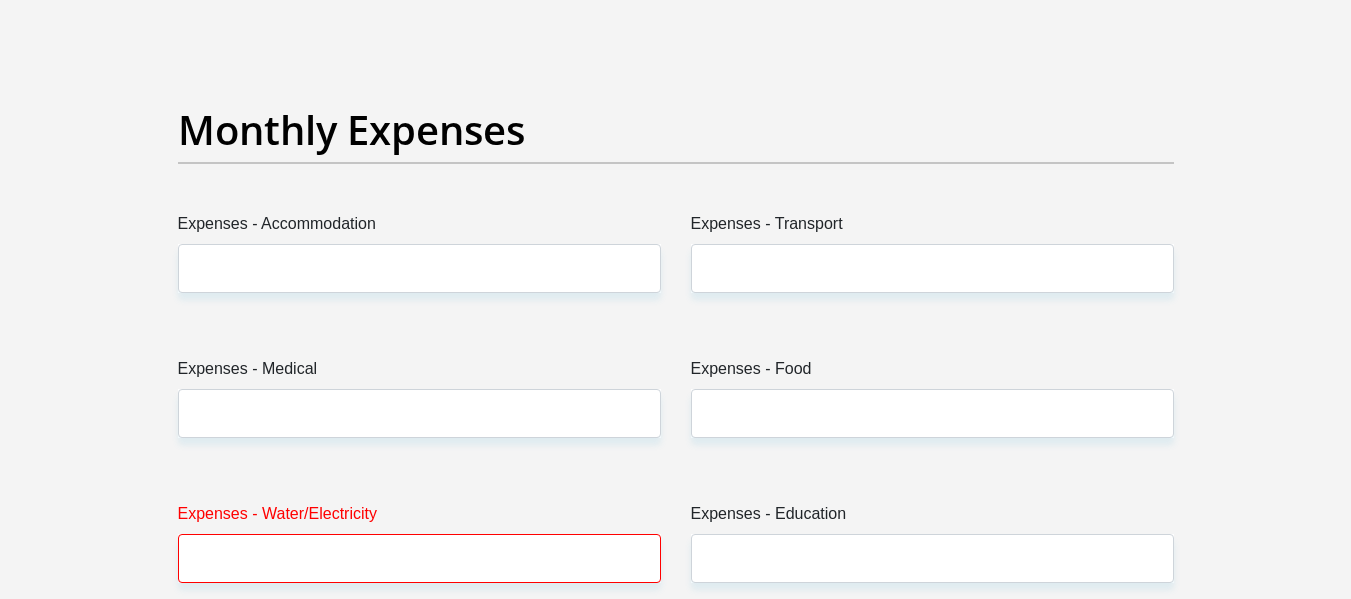 type on "8500" 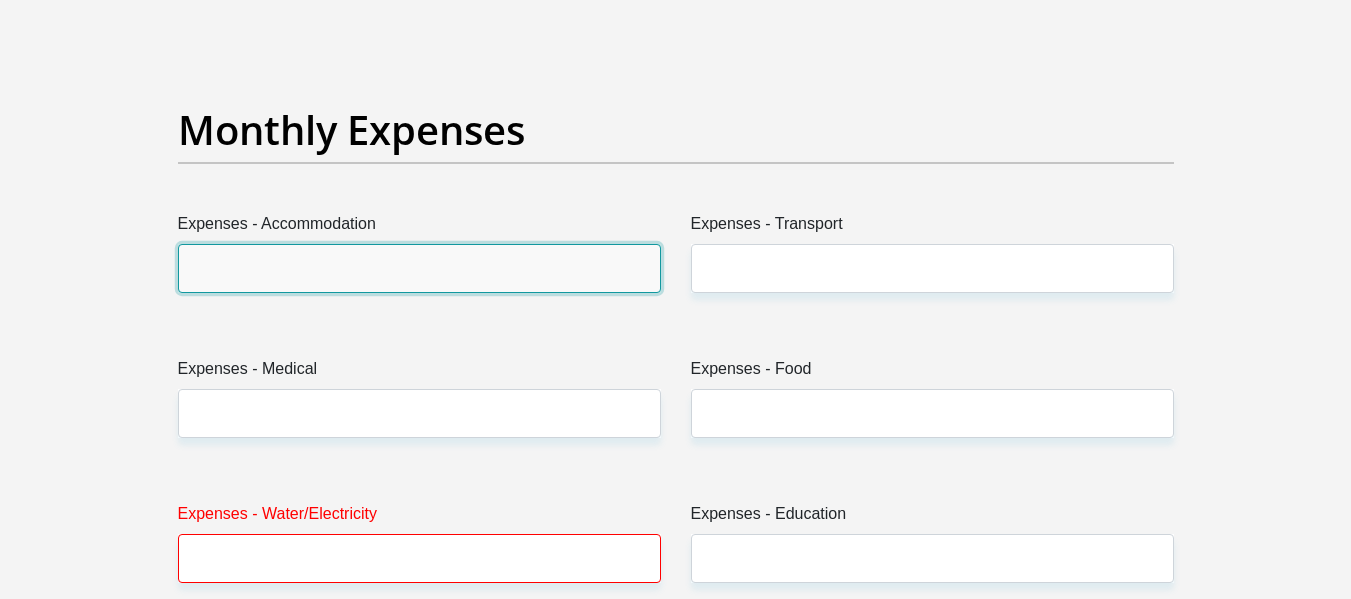click on "Expenses - Accommodation" at bounding box center [419, 268] 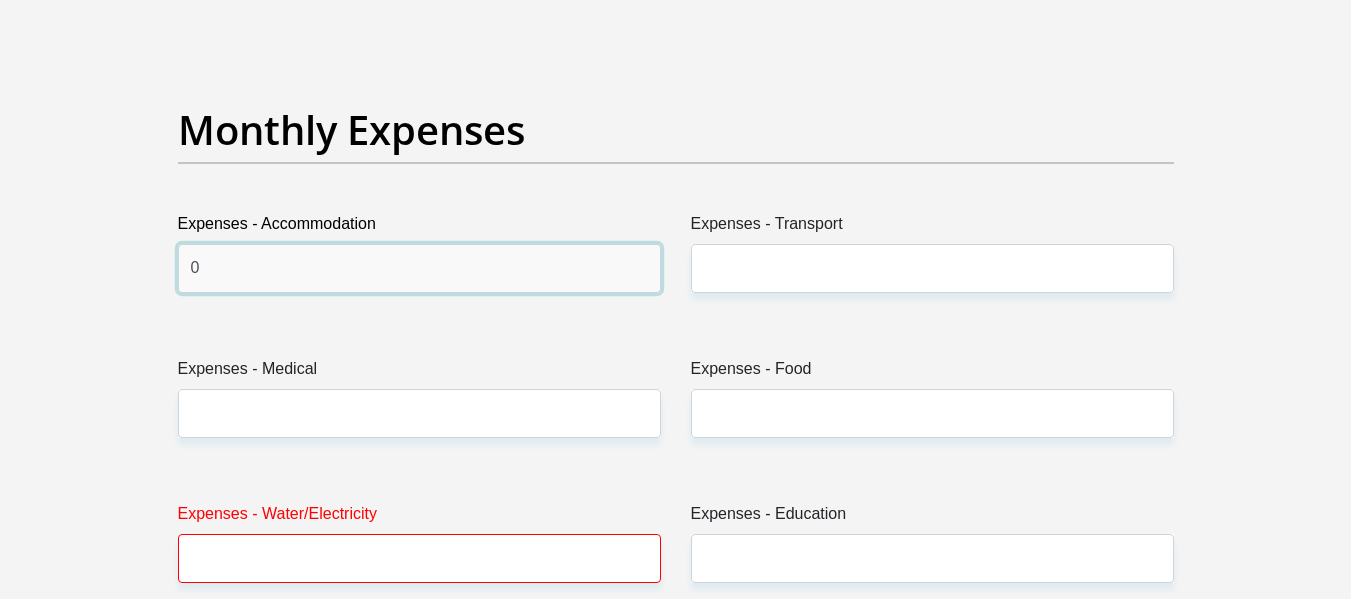 type on "0" 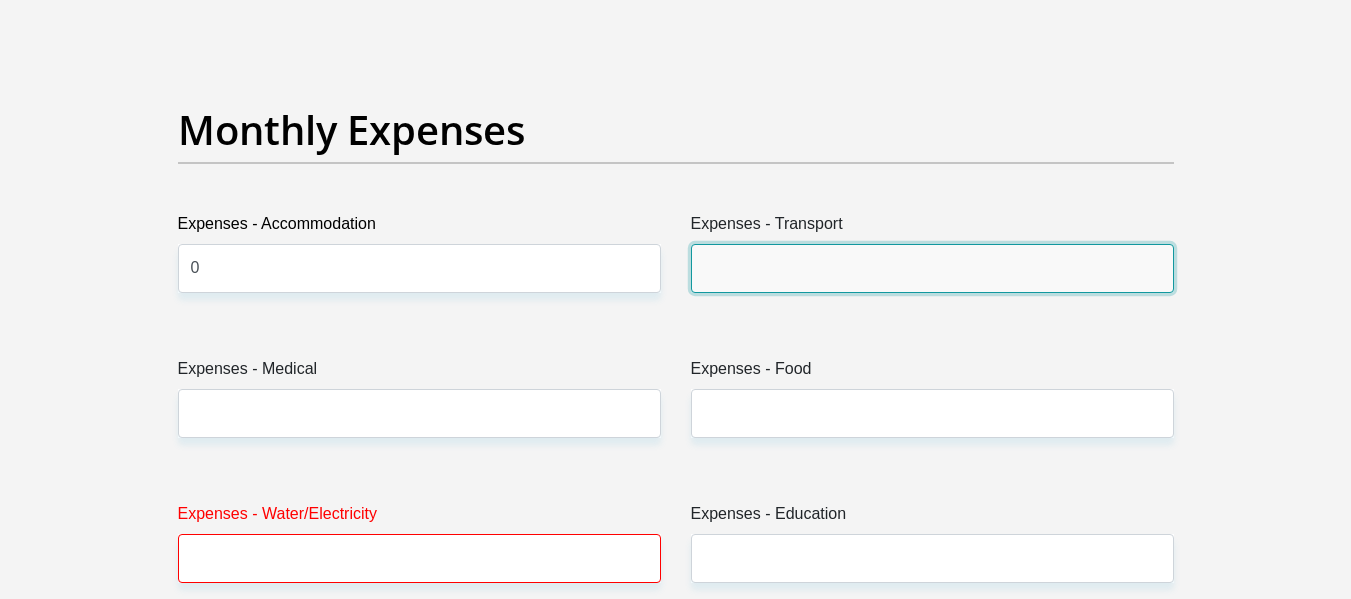 click on "Expenses - Transport" at bounding box center (932, 268) 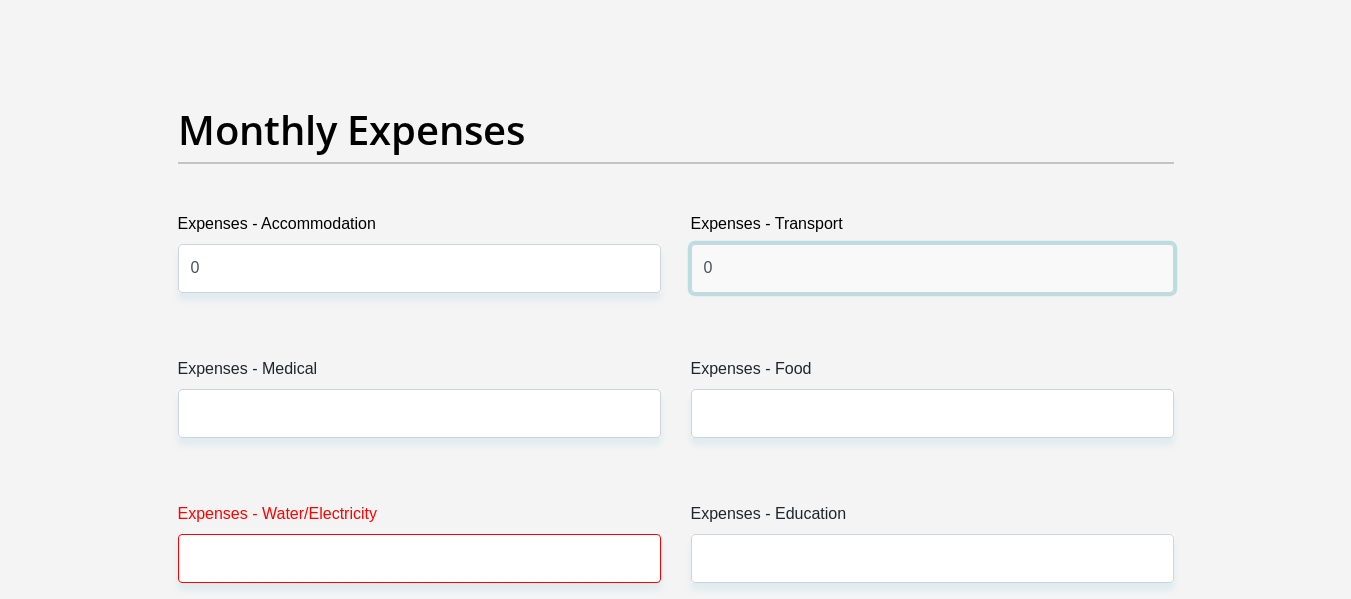 type on "0" 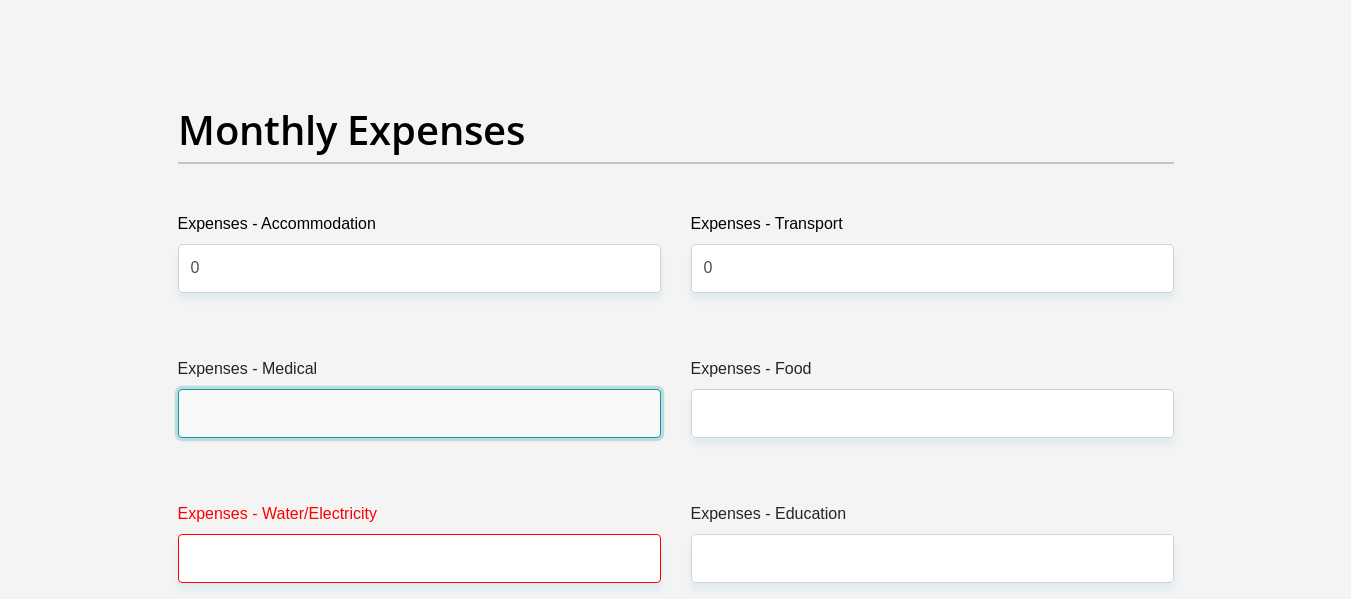 click on "Expenses - Medical" at bounding box center [419, 413] 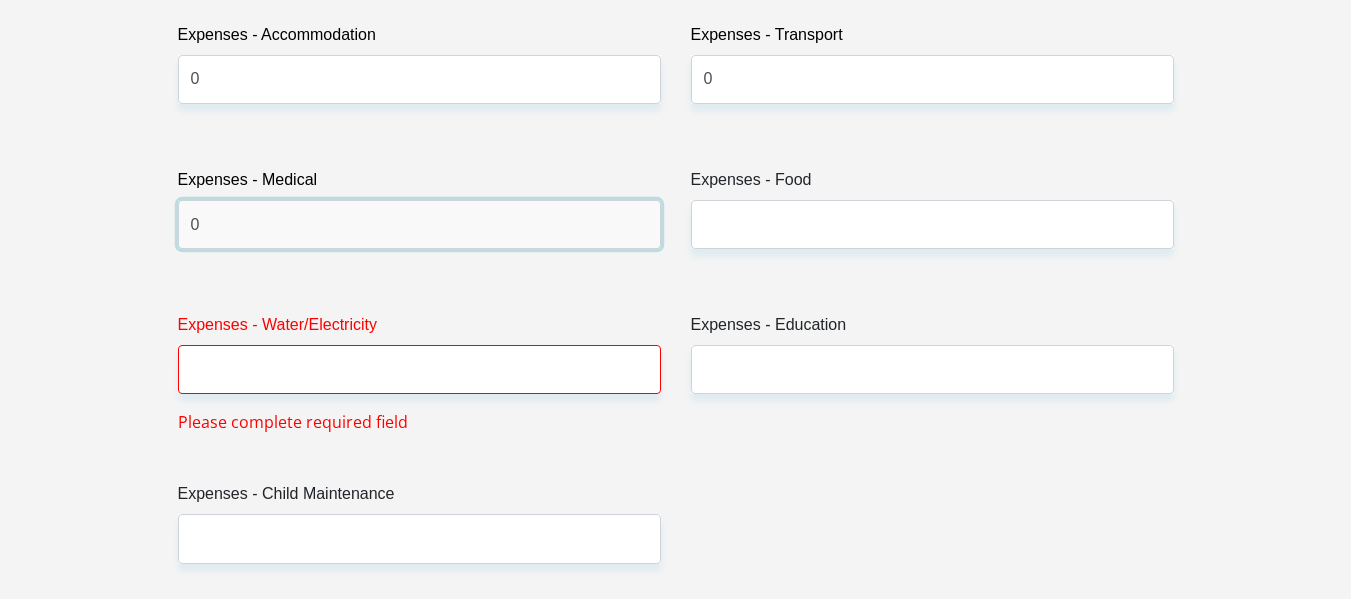 scroll, scrollTop: 3000, scrollLeft: 0, axis: vertical 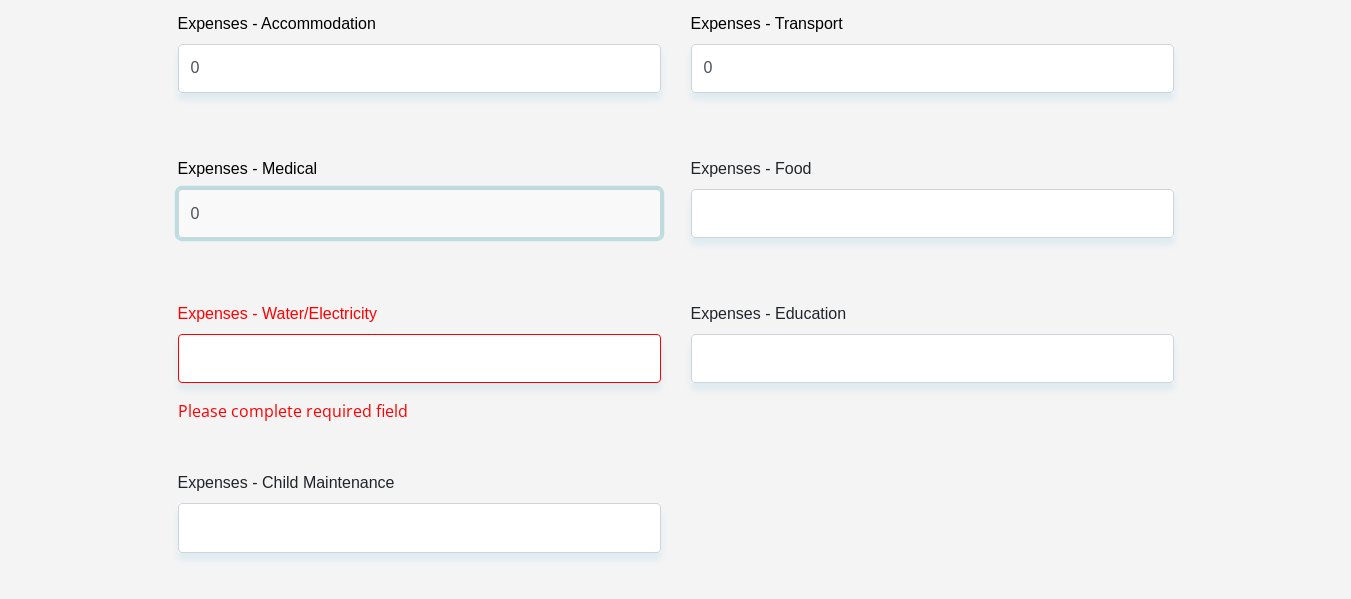type on "0" 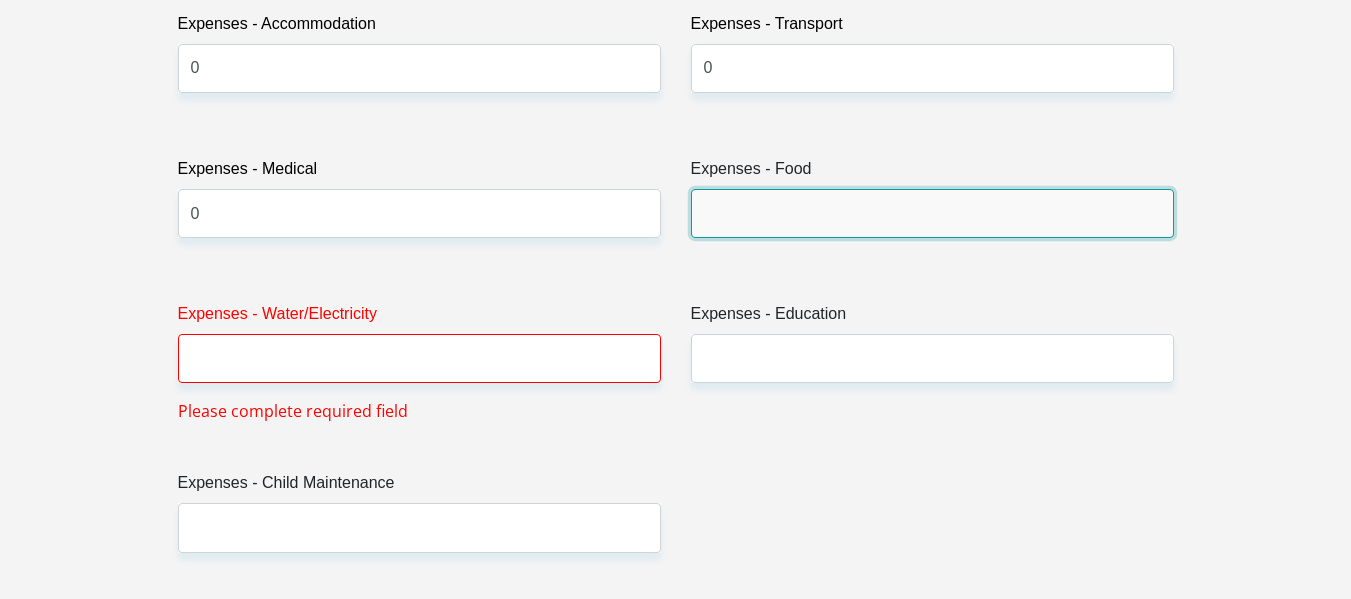 click on "Expenses - Food" at bounding box center [932, 213] 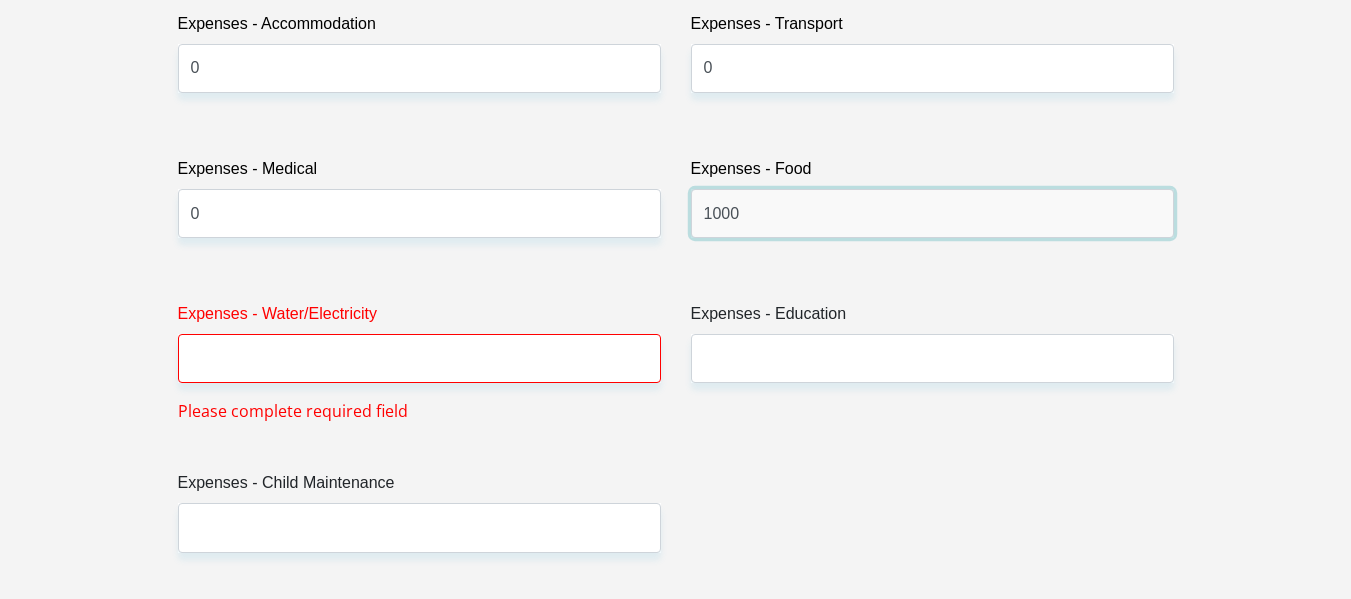 type on "1000" 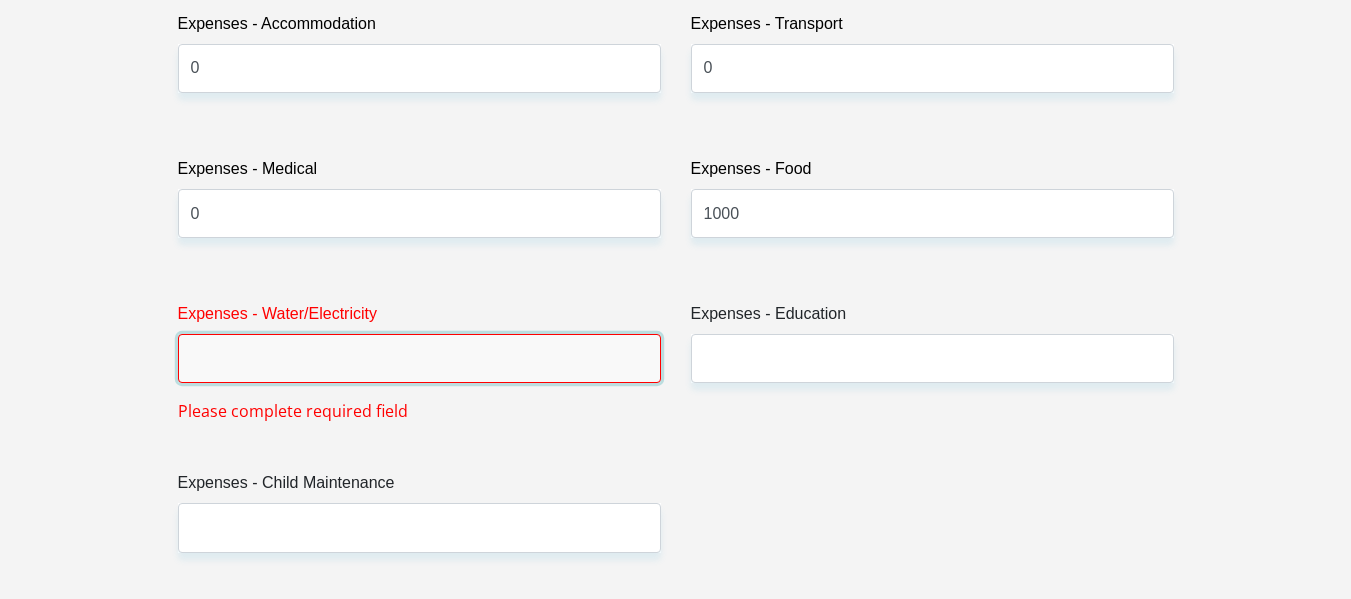 click on "Expenses - Water/Electricity" at bounding box center [419, 358] 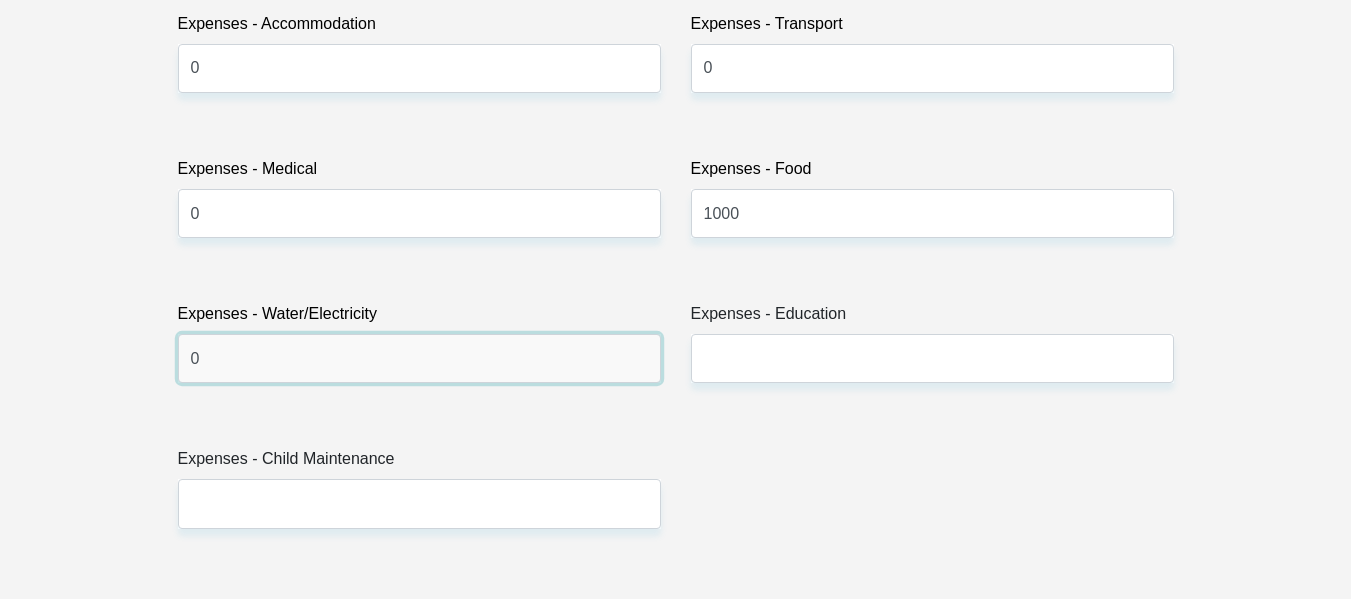 type on "0" 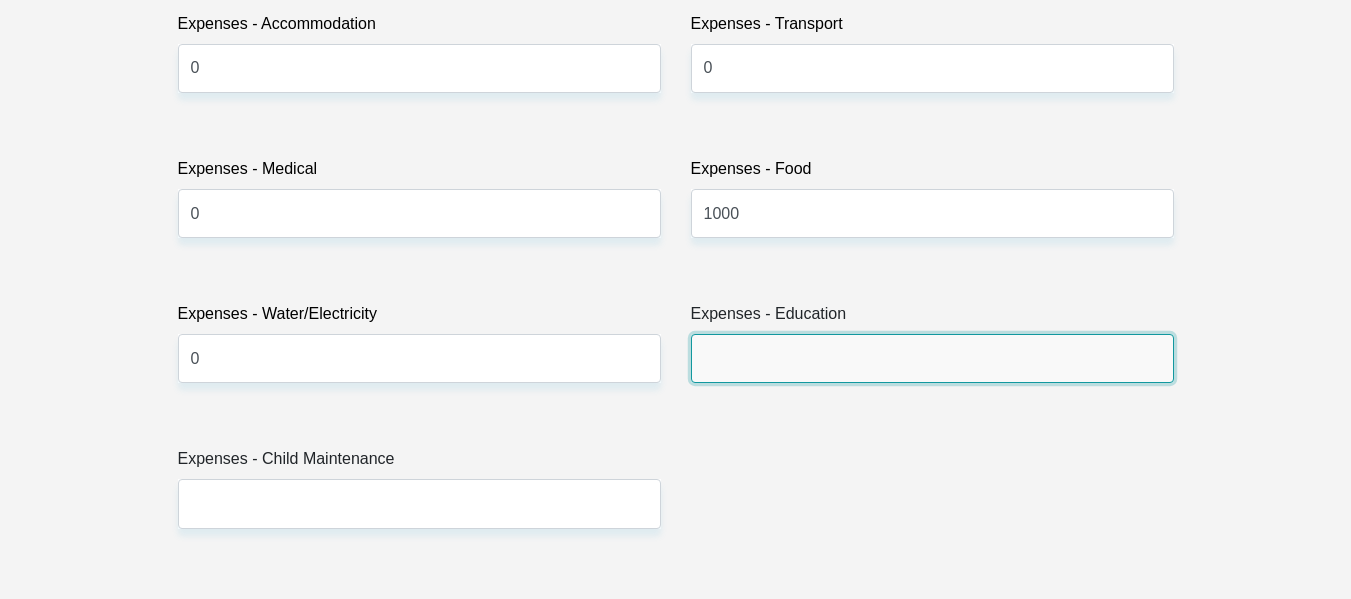 click on "Expenses - Education" at bounding box center (932, 358) 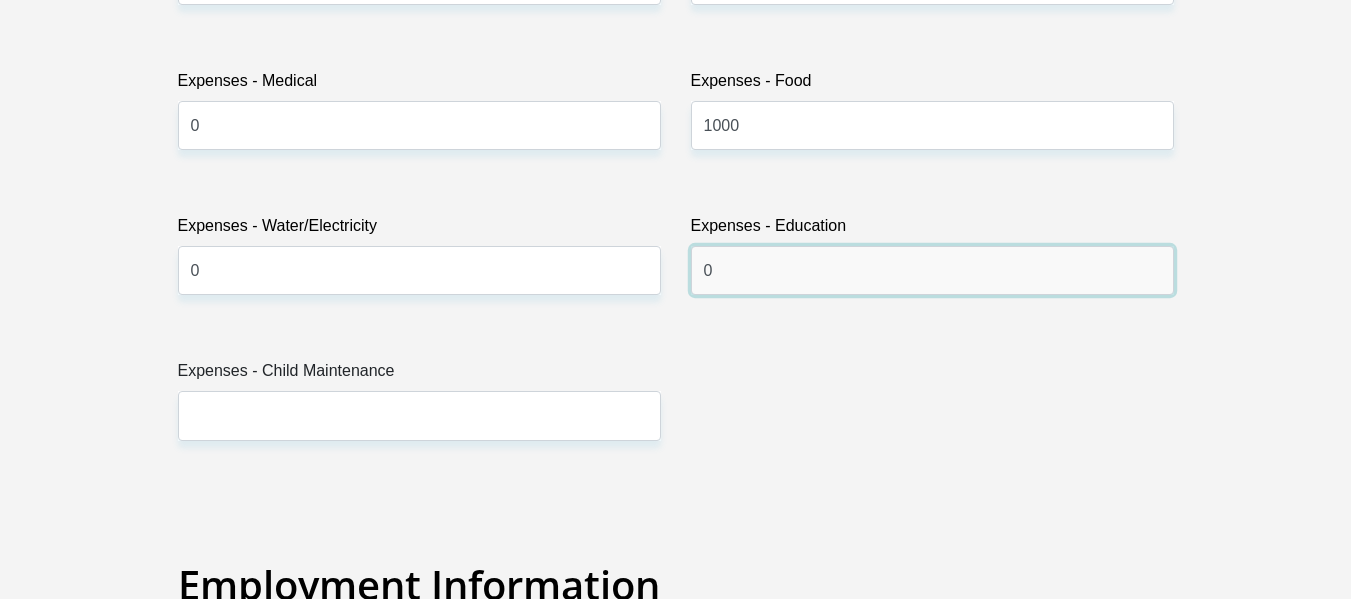 scroll, scrollTop: 3300, scrollLeft: 0, axis: vertical 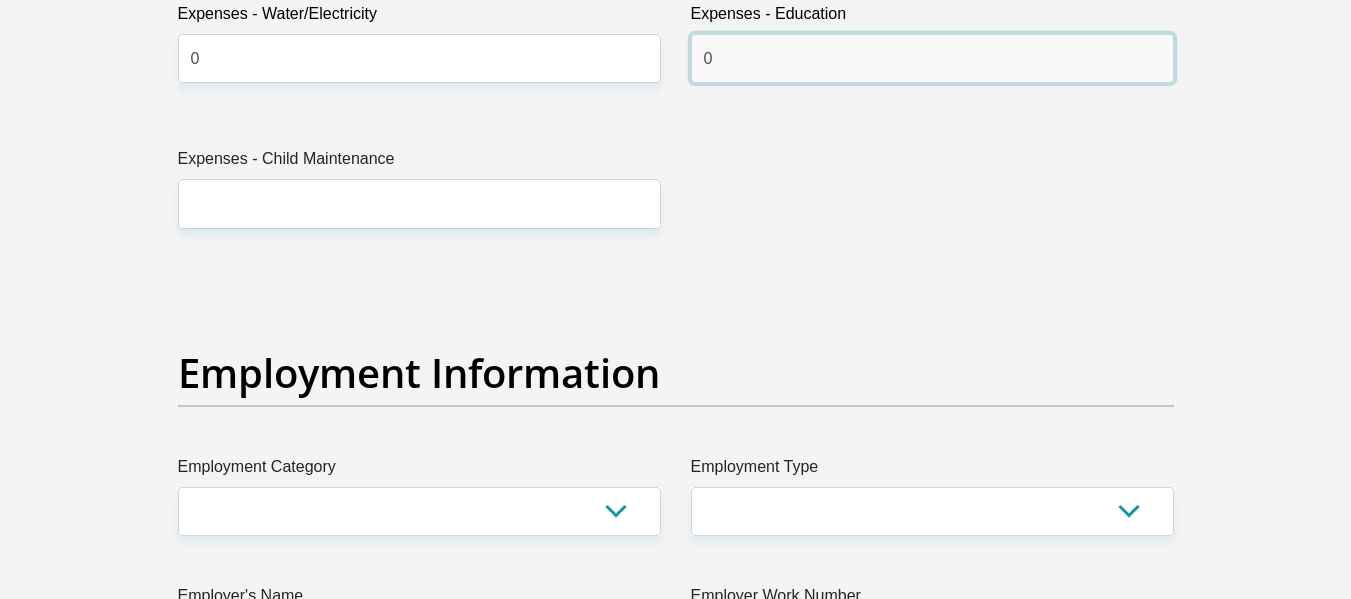 type on "0" 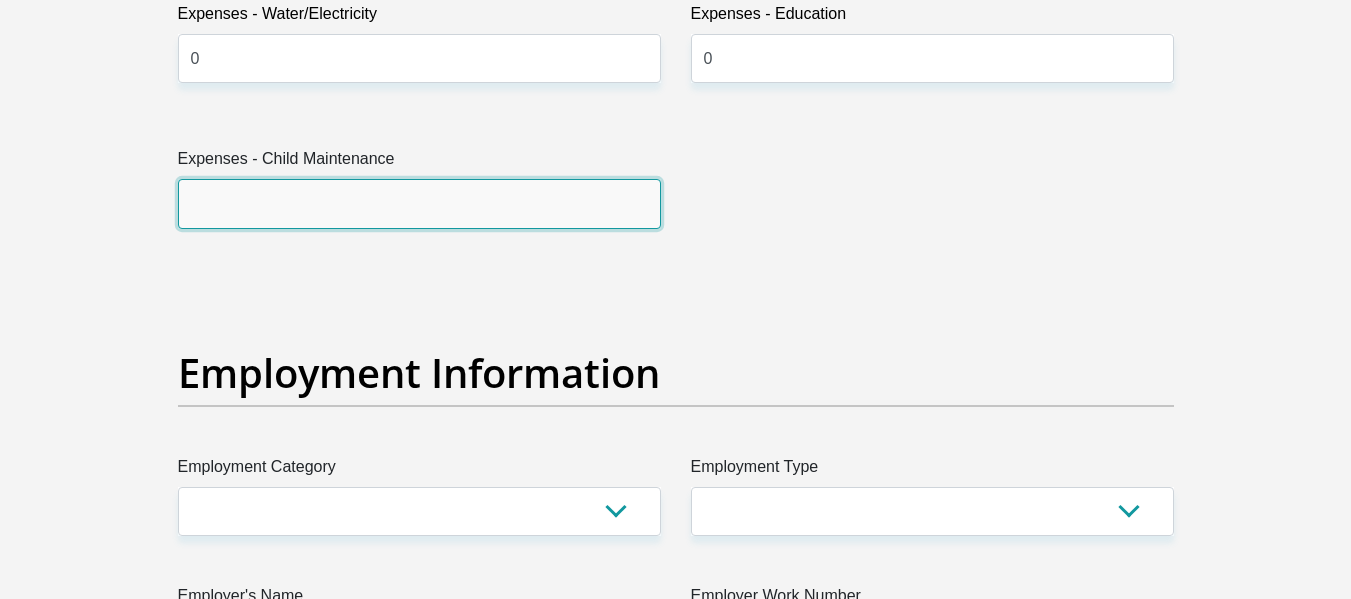 click on "Expenses - Child Maintenance" at bounding box center [419, 203] 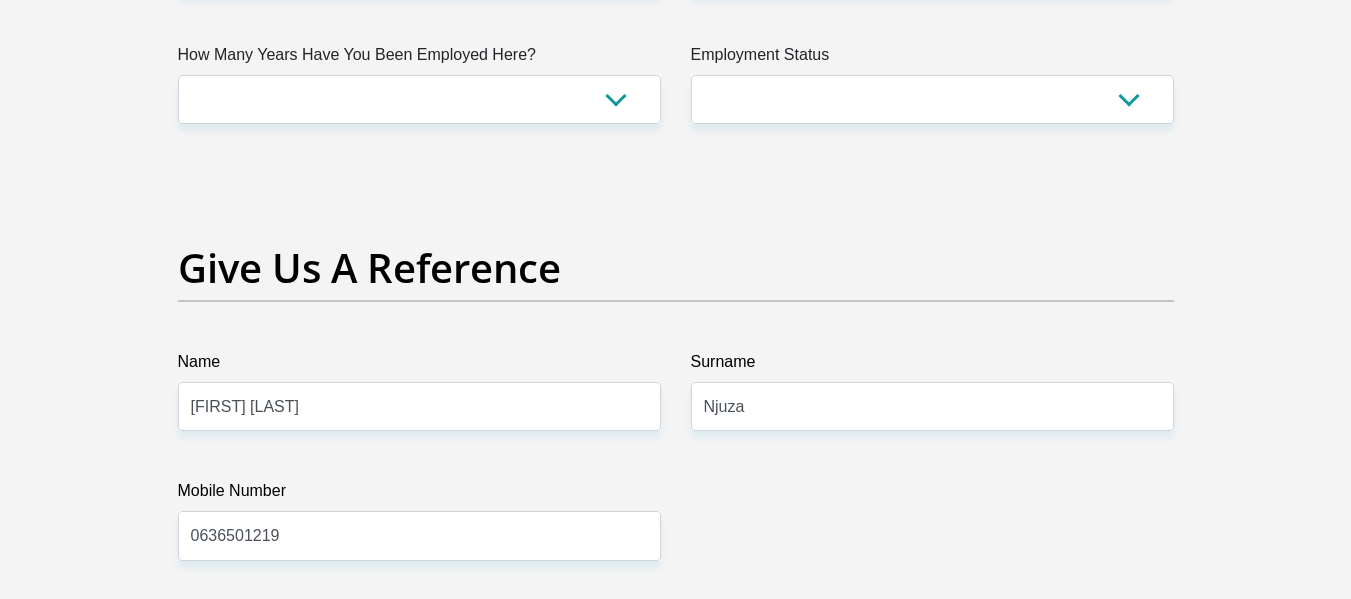 scroll, scrollTop: 4000, scrollLeft: 0, axis: vertical 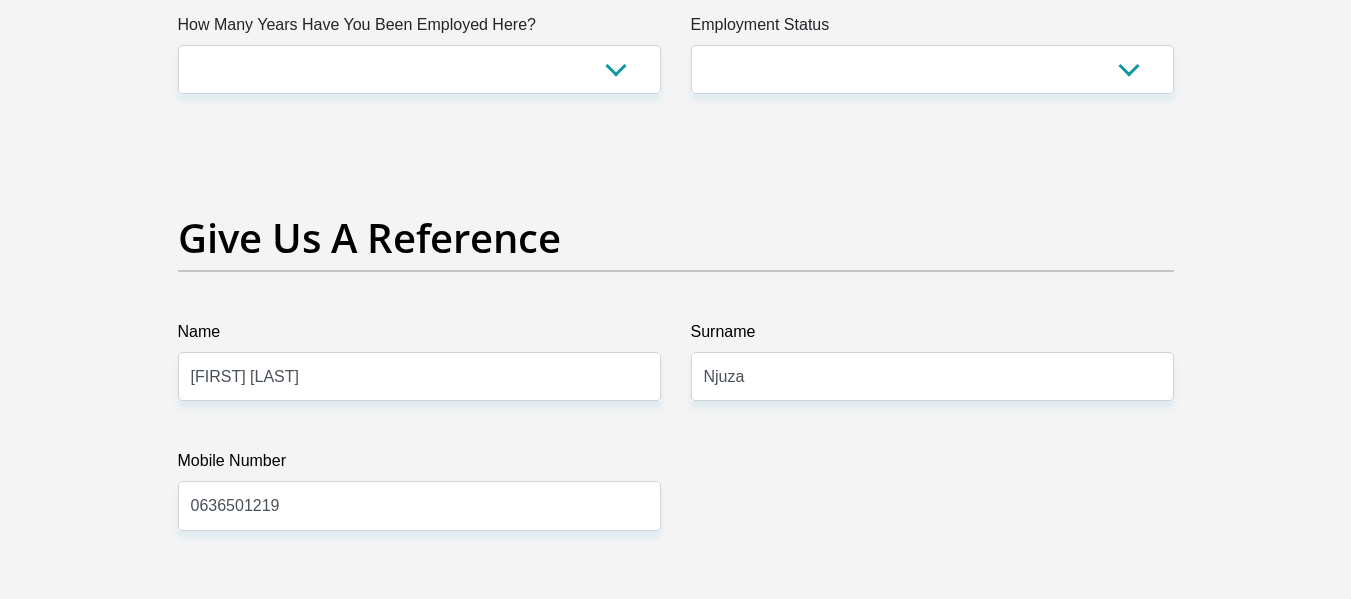type on "0" 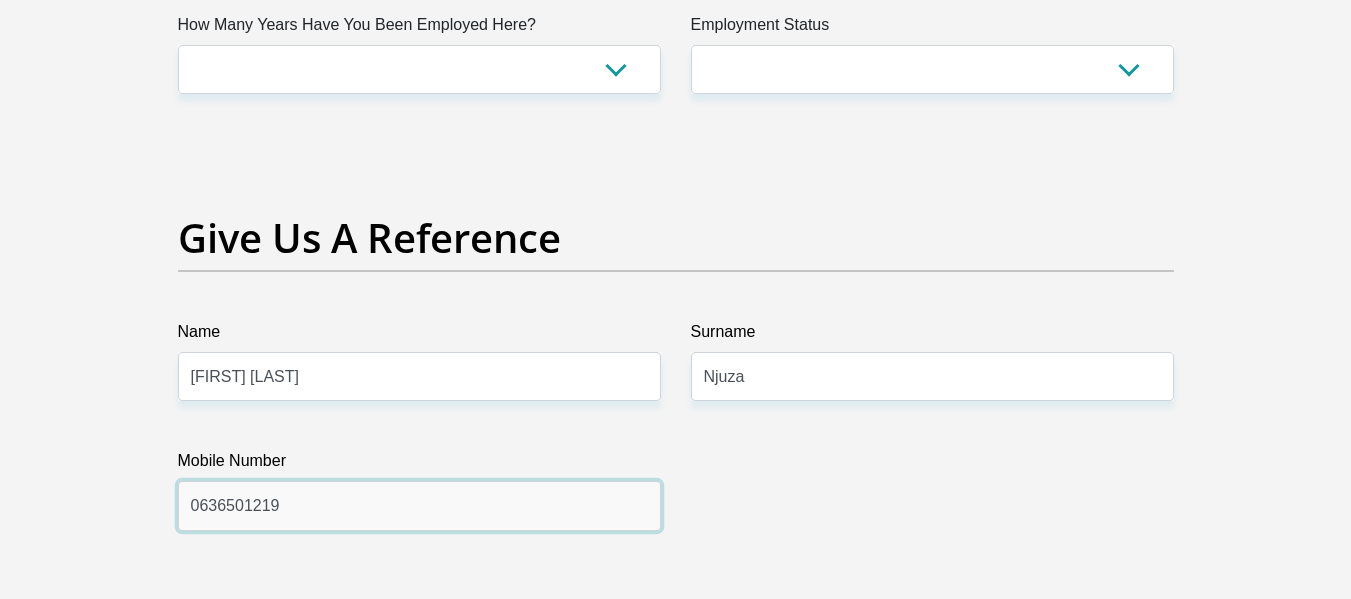click on "0636501219" at bounding box center [419, 505] 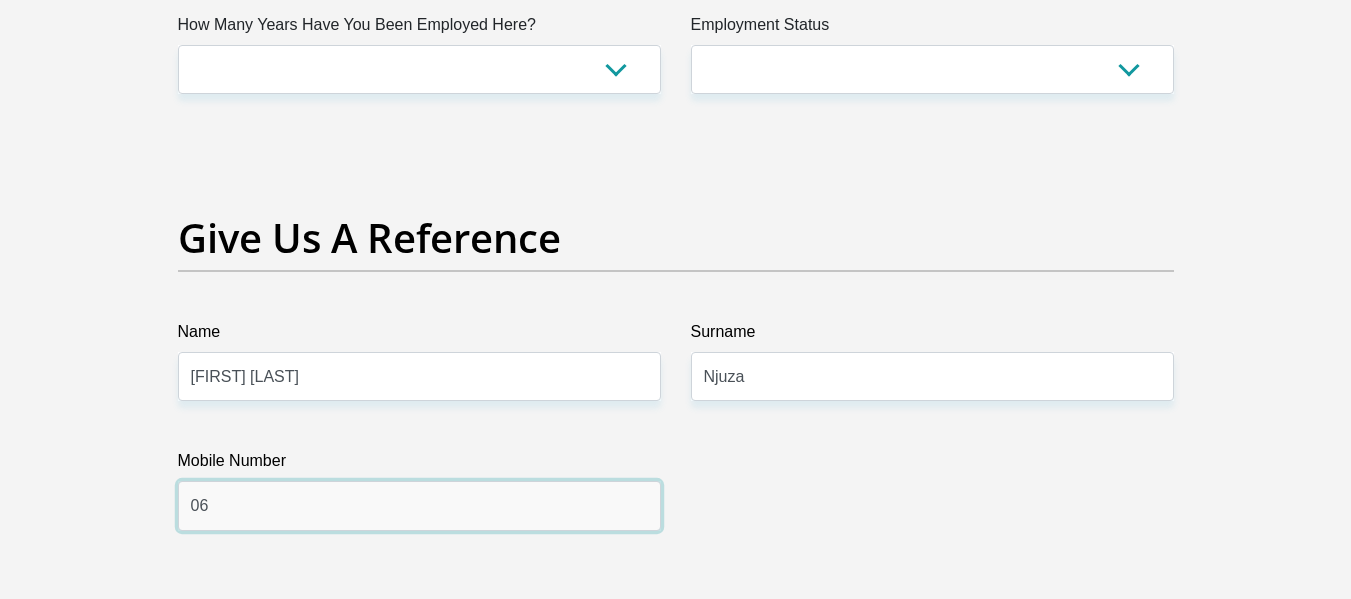 type on "0" 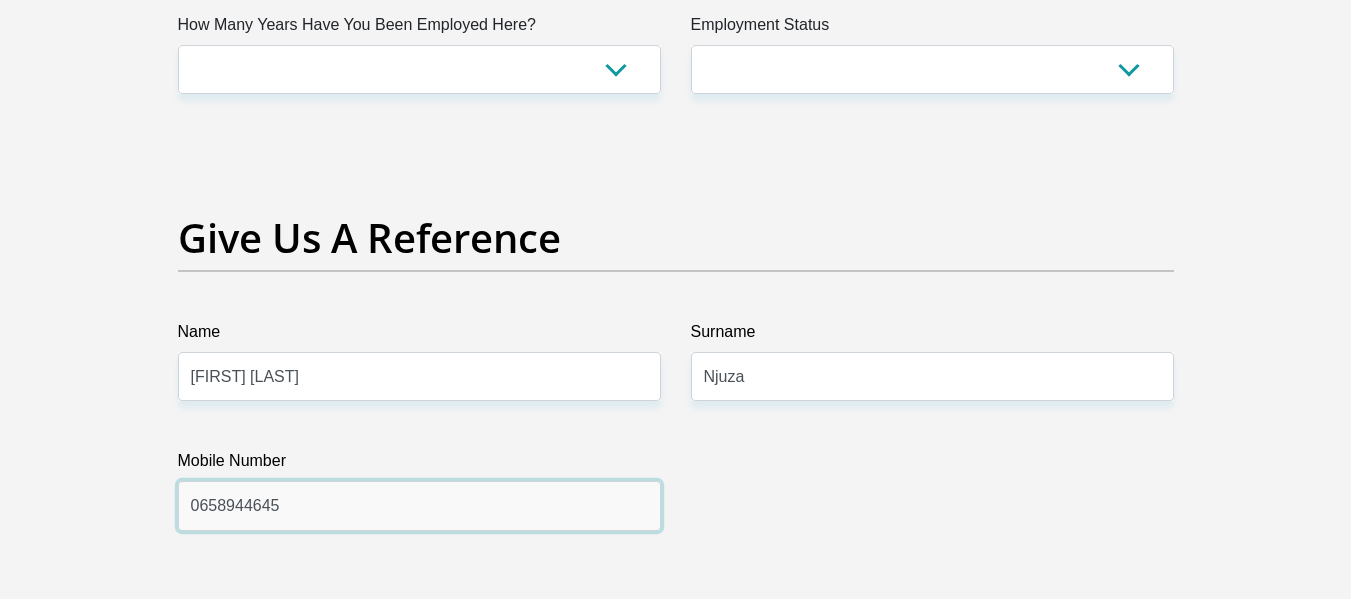 type on "0658944645" 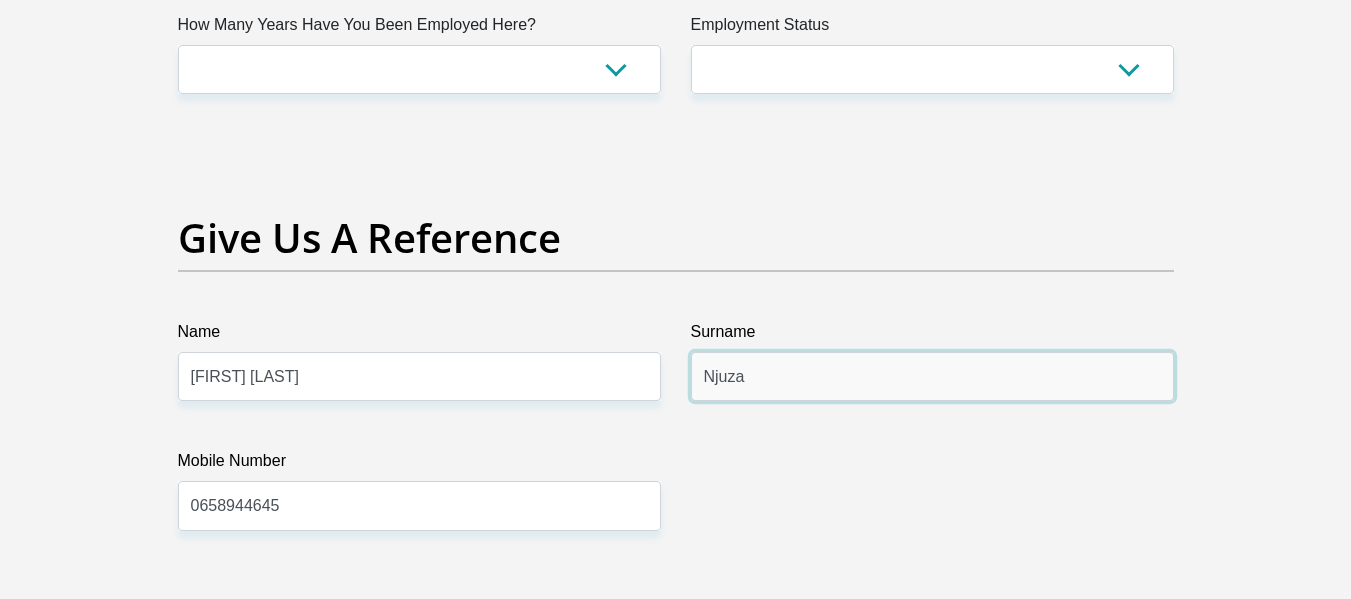 click on "Njuza" at bounding box center (932, 376) 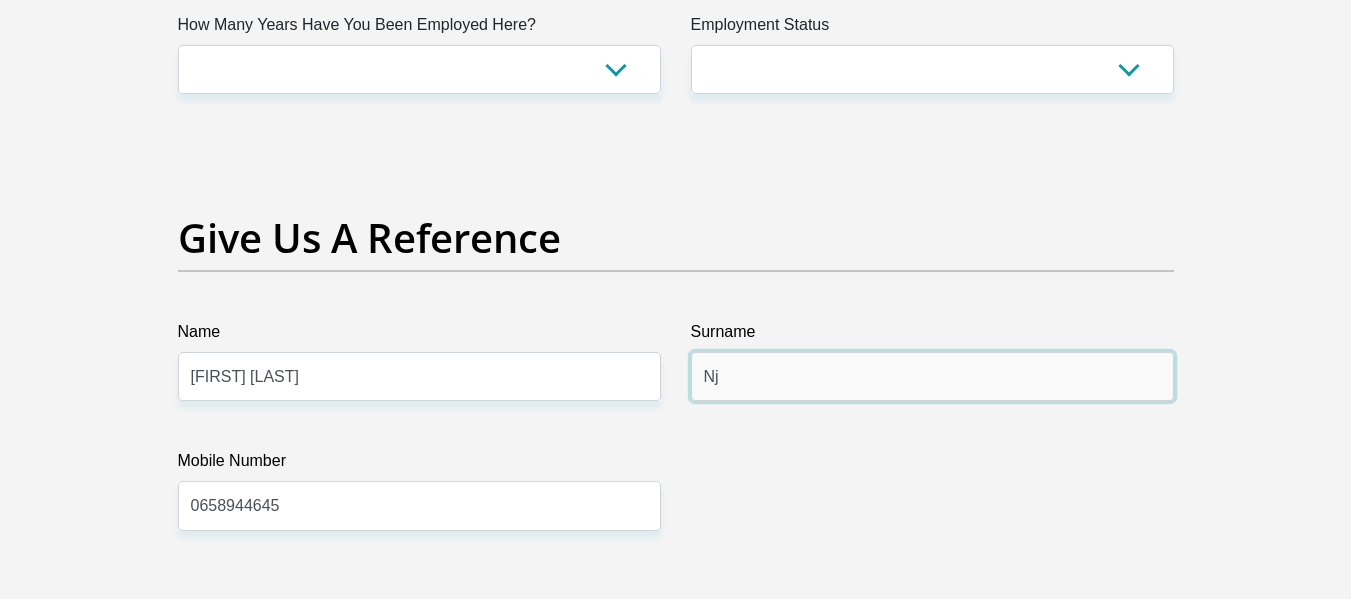 type on "N" 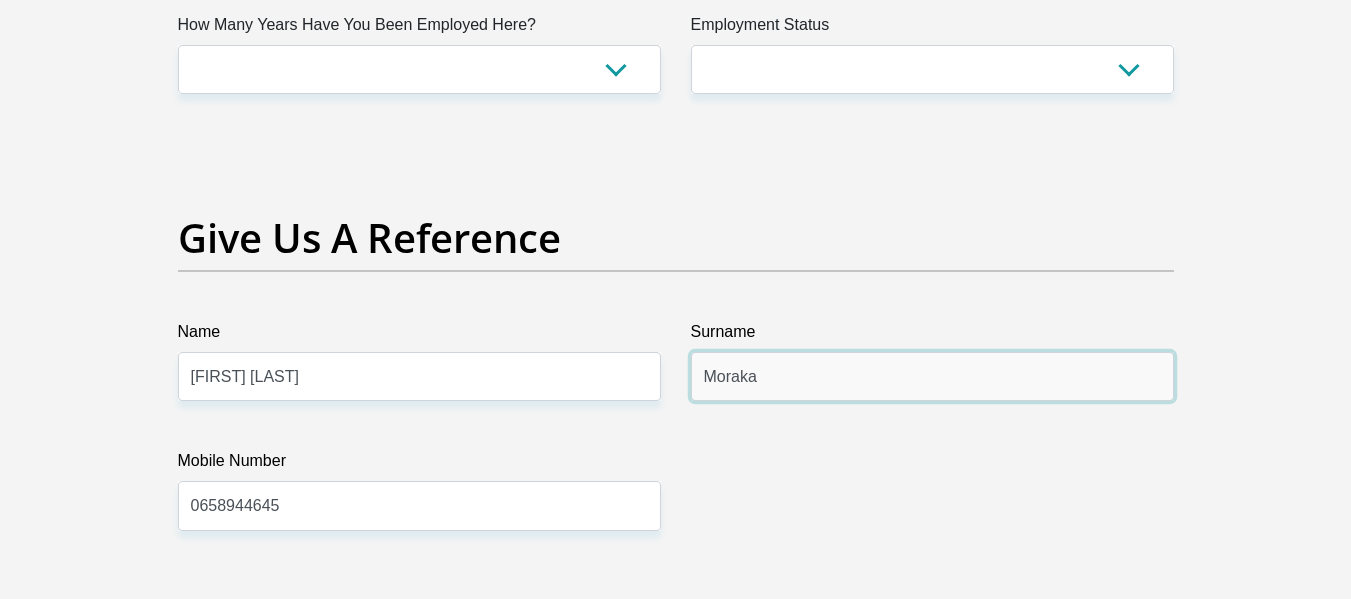 type on "Moraka" 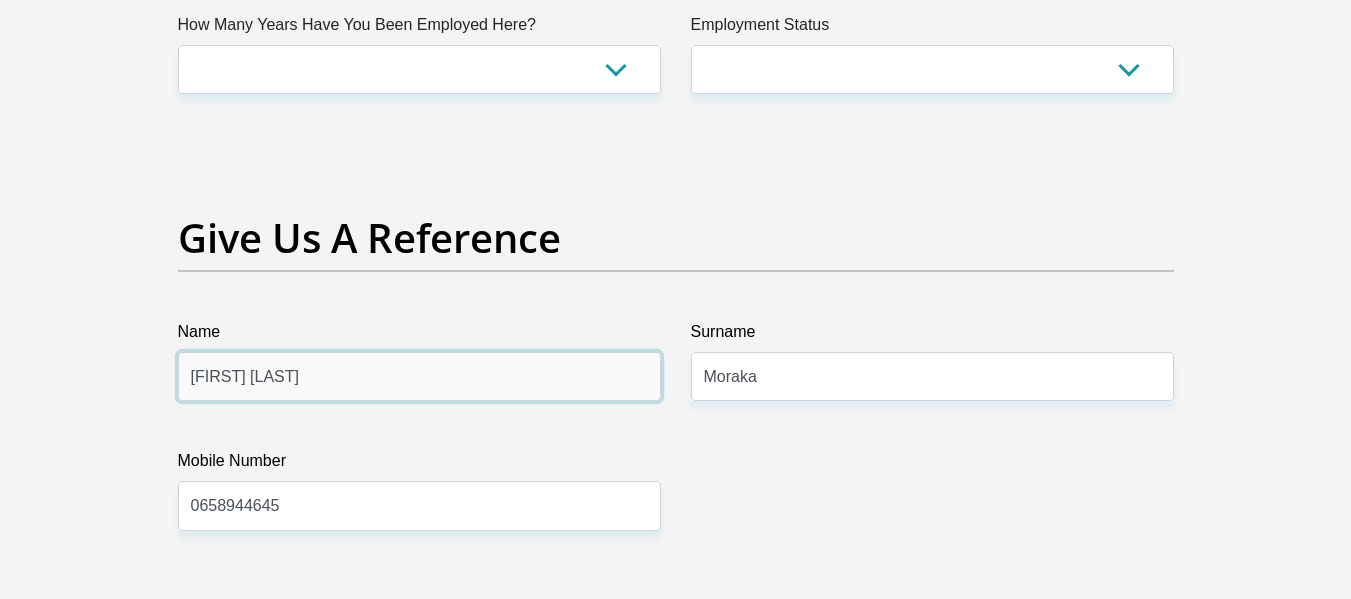 click on "Penelope Keitumetse" at bounding box center (419, 376) 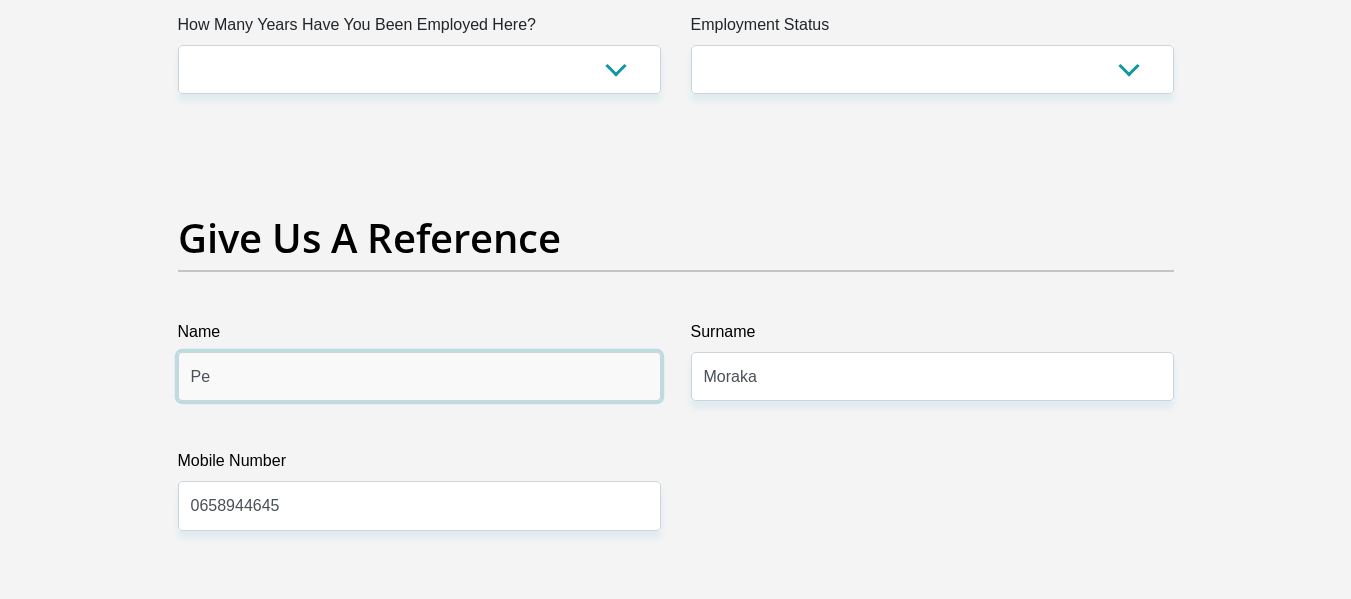 type on "P" 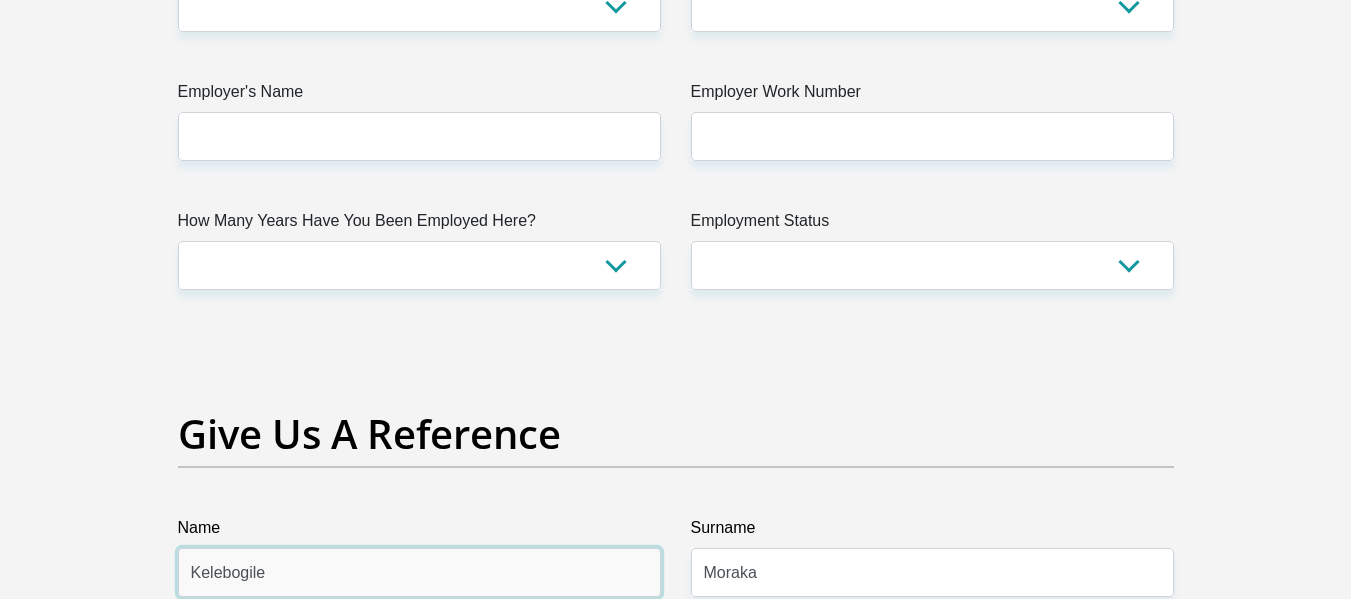 scroll, scrollTop: 3800, scrollLeft: 0, axis: vertical 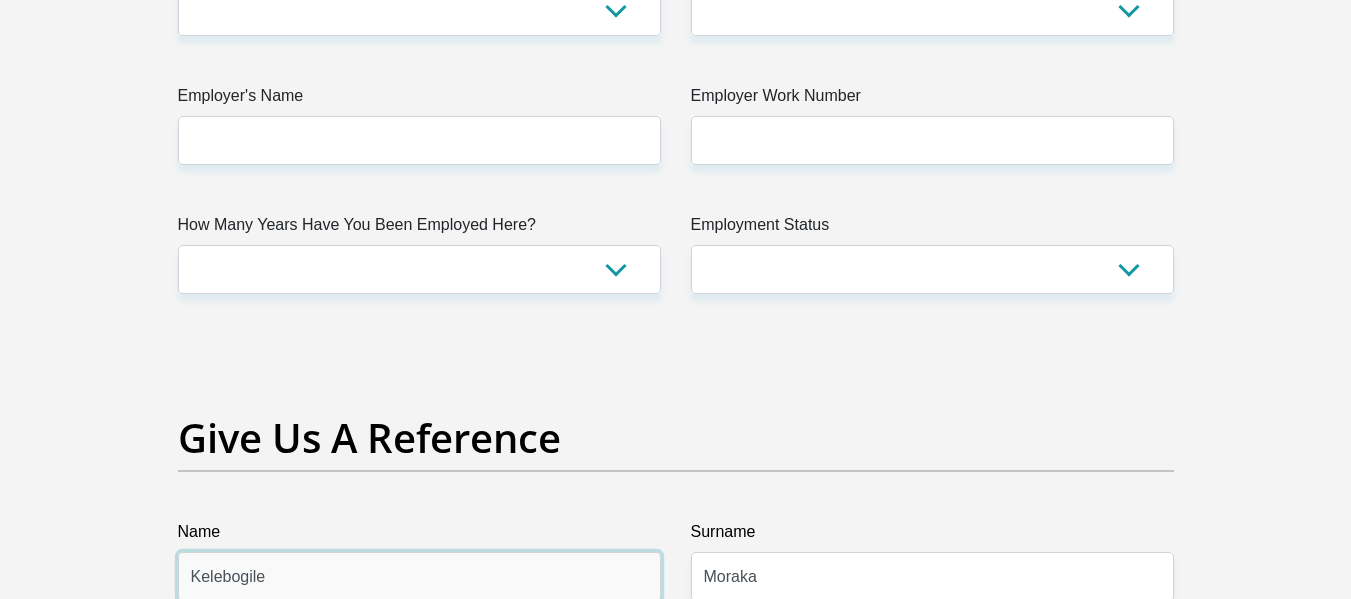 type on "Kelebogile" 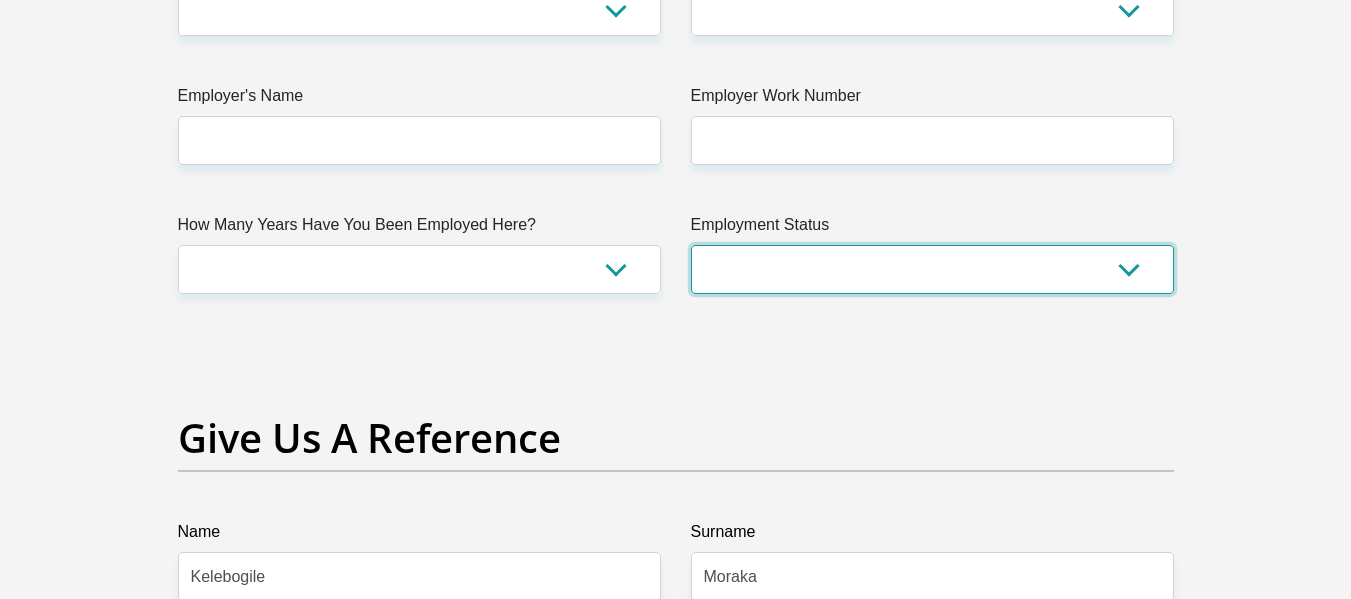 click on "Permanent/Full-time
Part-time/Casual
Contract Worker
Self-Employed
Housewife
Retired
Student
Medically Boarded
Disability
Unemployed" at bounding box center [932, 269] 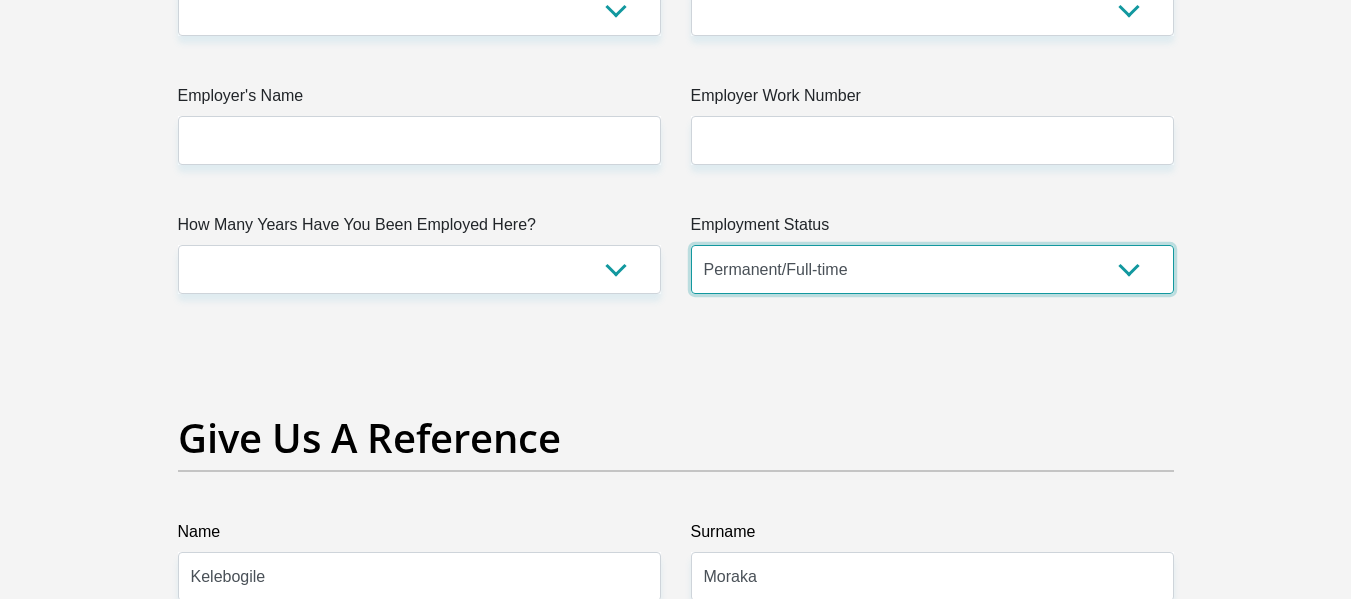 click on "Permanent/Full-time
Part-time/Casual
Contract Worker
Self-Employed
Housewife
Retired
Student
Medically Boarded
Disability
Unemployed" at bounding box center (932, 269) 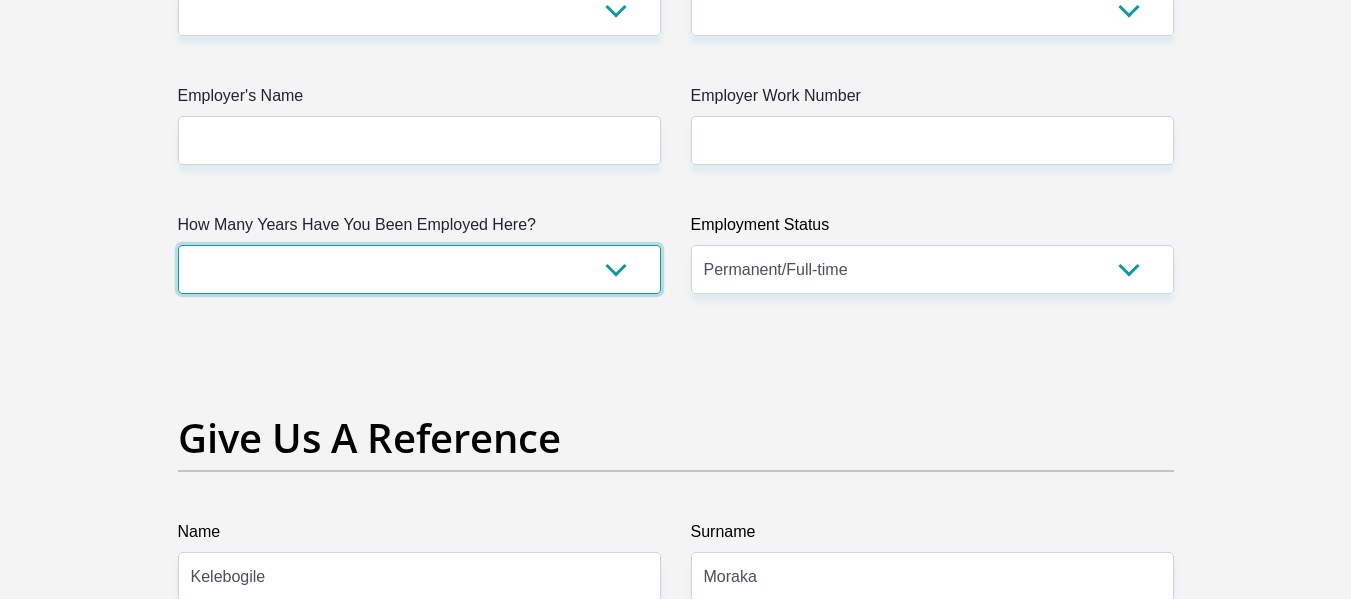 click on "less than 1 year
1-3 years
3-5 years
5+ years" at bounding box center [419, 269] 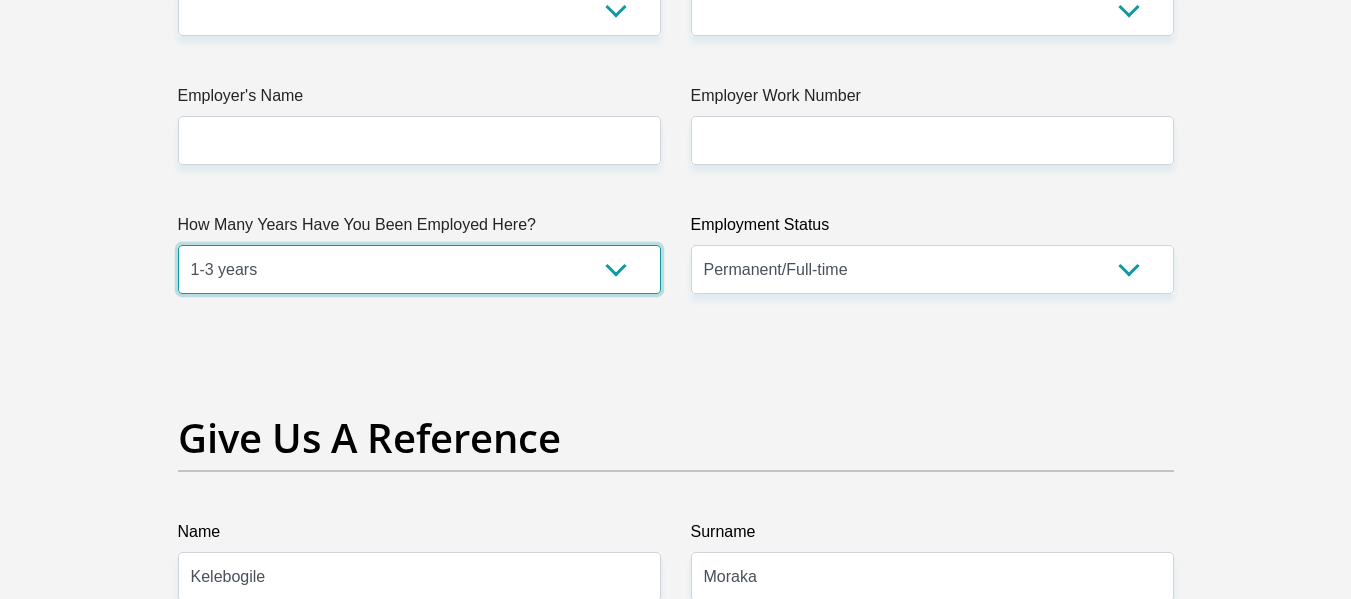 click on "less than 1 year
1-3 years
3-5 years
5+ years" at bounding box center [419, 269] 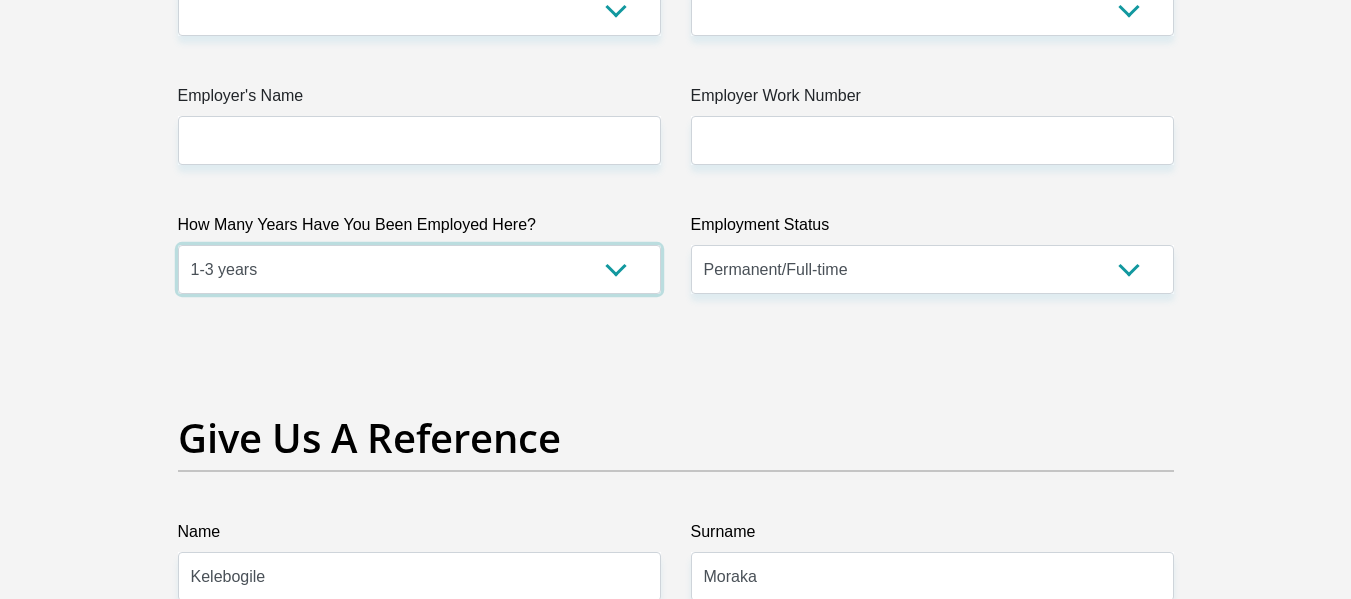 scroll, scrollTop: 3600, scrollLeft: 0, axis: vertical 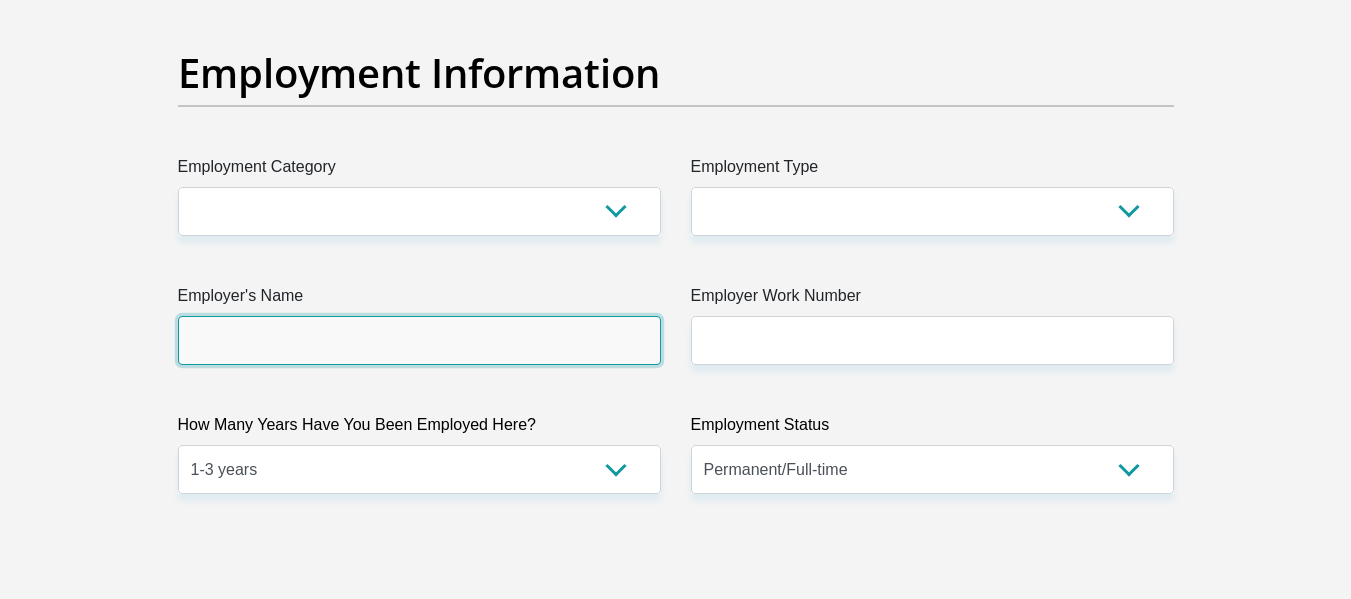 click on "Employer's Name" at bounding box center (419, 340) 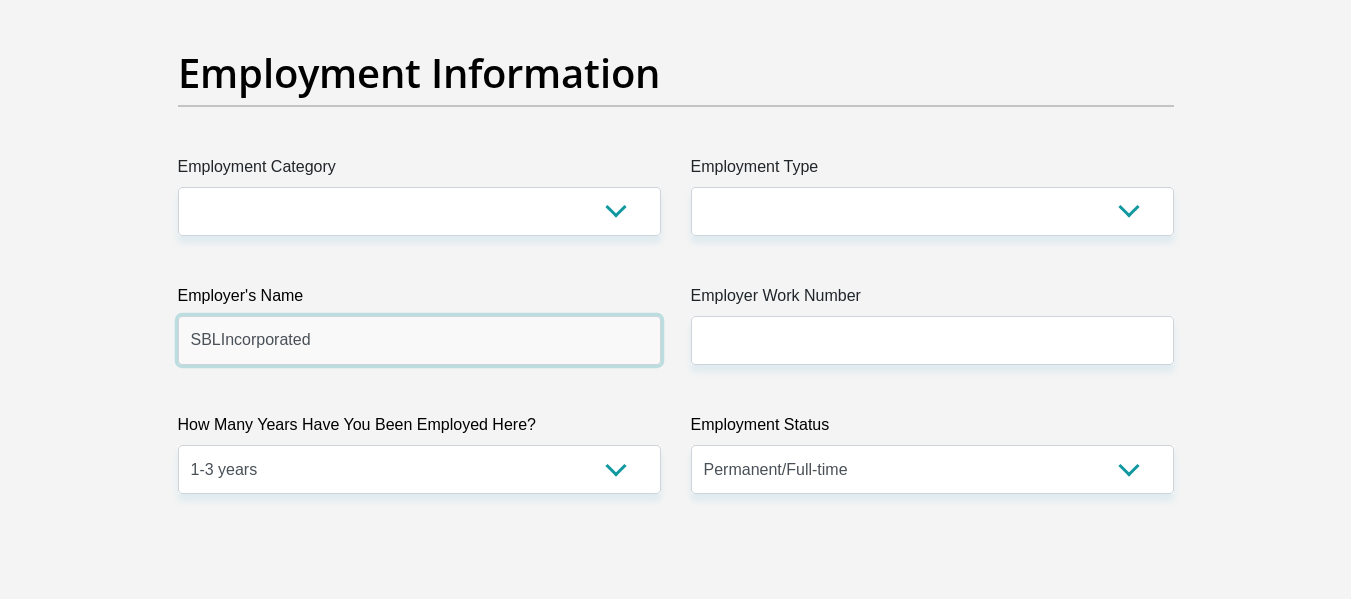 type on "SBLIncorporated" 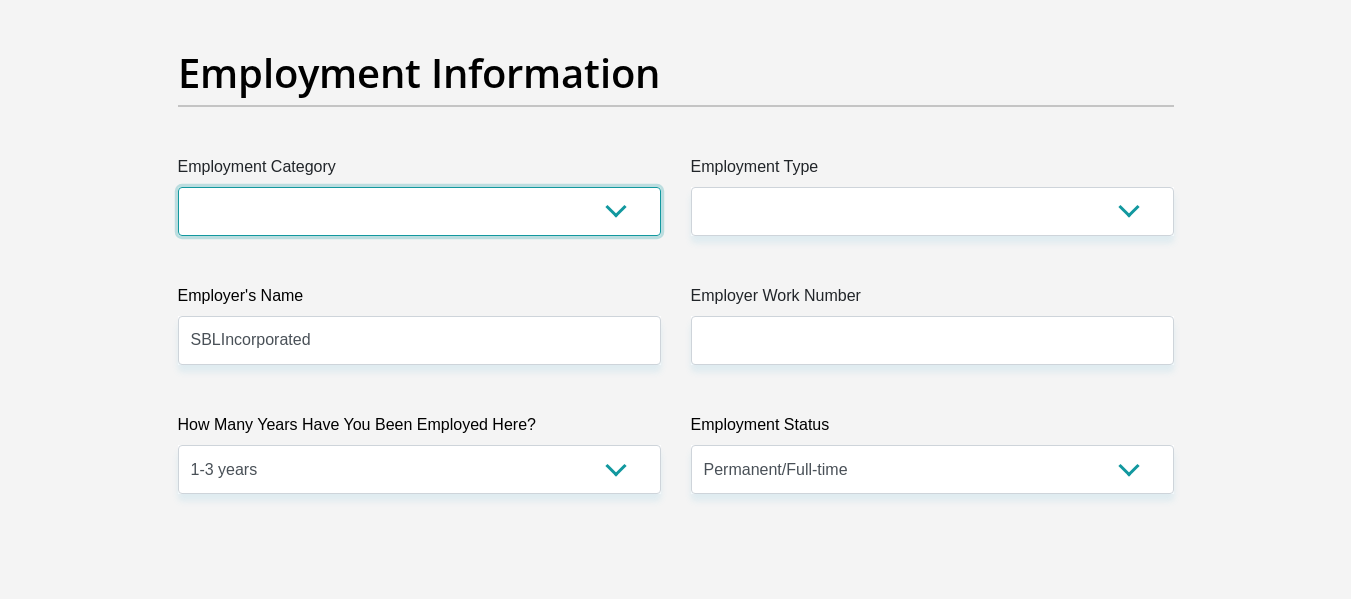 click on "AGRICULTURE
ALCOHOL & TOBACCO
CONSTRUCTION MATERIALS
METALLURGY
EQUIPMENT FOR RENEWABLE ENERGY
SPECIALIZED CONTRACTORS
CAR
GAMING (INCL. INTERNET
OTHER WHOLESALE
UNLICENSED PHARMACEUTICALS
CURRENCY EXCHANGE HOUSES
OTHER FINANCIAL INSTITUTIONS & INSURANCE
REAL ESTATE AGENTS
OIL & GAS
OTHER MATERIALS (E.G. IRON ORE)
PRECIOUS STONES & PRECIOUS METALS
POLITICAL ORGANIZATIONS
RELIGIOUS ORGANIZATIONS(NOT SECTS)
ACTI. HAVING BUSINESS DEAL WITH PUBLIC ADMINISTRATION
LAUNDROMATS" at bounding box center (419, 211) 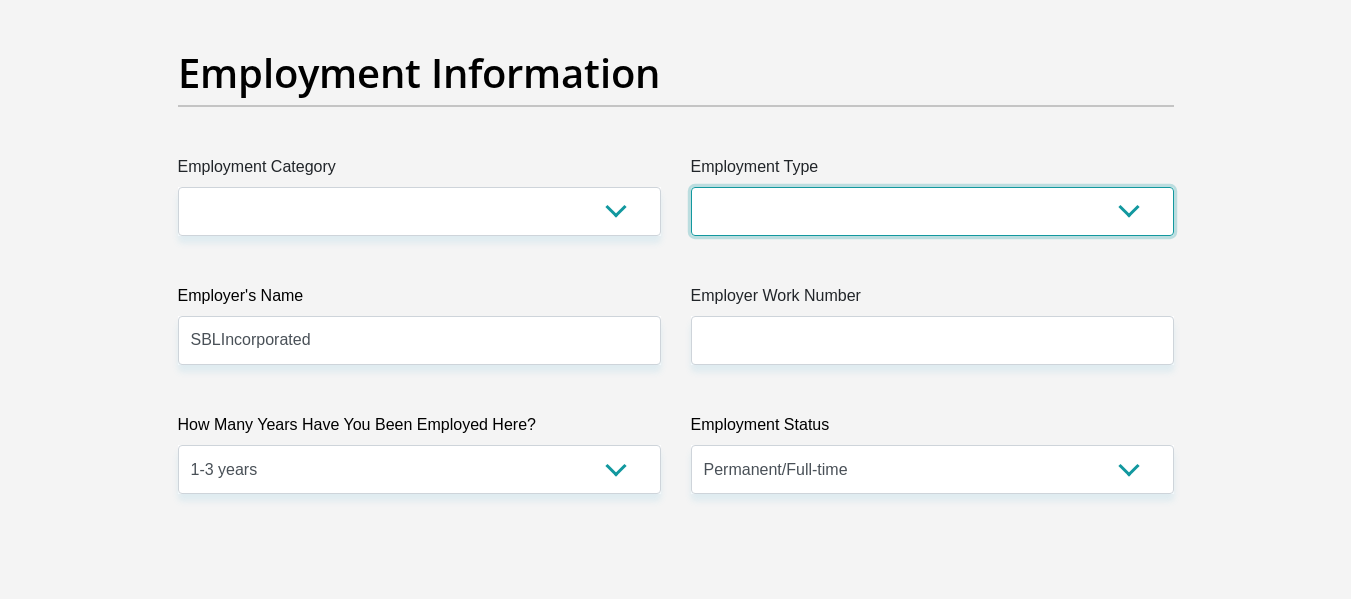 click on "College/Lecturer
Craft Seller
Creative
Driver
Executive
Farmer
Forces - Non Commissioned
Forces - Officer
Hawker
Housewife
Labourer
Licenced Professional
Manager
Miner
Non Licenced Professional
Office Staff/Clerk
Outside Worker
Pensioner
Permanent Teacher
Production/Manufacturing
Sales
Self-Employed
Semi-Professional Worker
Service Industry  Social Worker  Student" at bounding box center [932, 211] 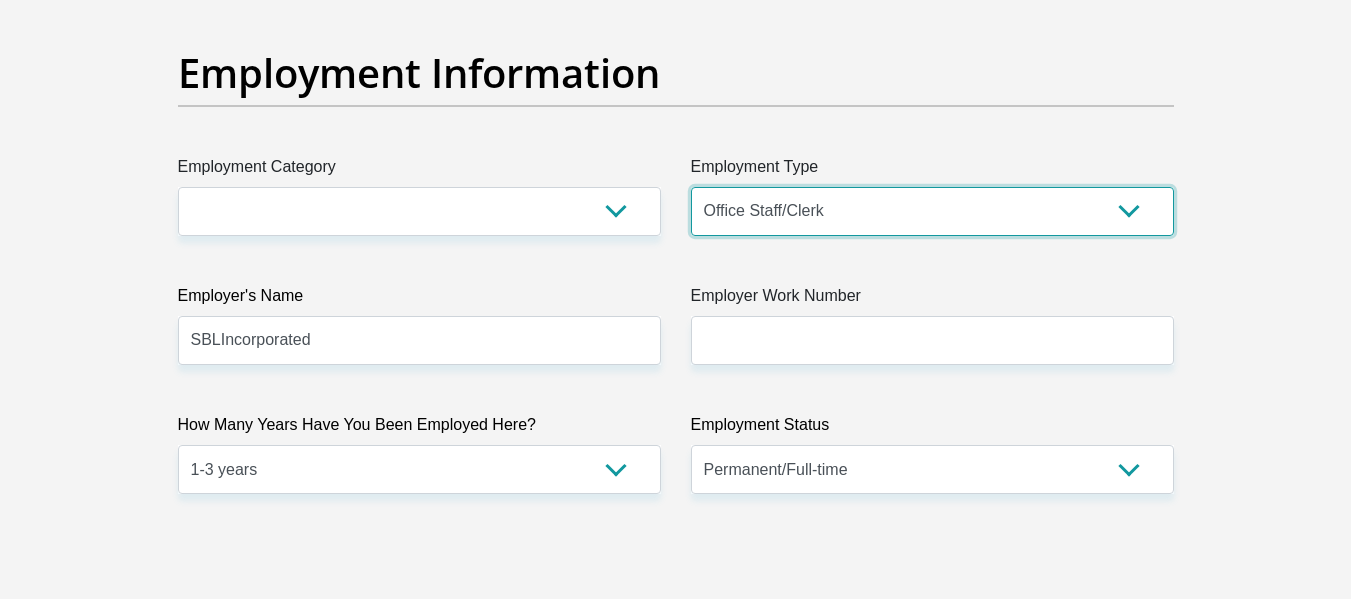 click on "College/Lecturer
Craft Seller
Creative
Driver
Executive
Farmer
Forces - Non Commissioned
Forces - Officer
Hawker
Housewife
Labourer
Licenced Professional
Manager
Miner
Non Licenced Professional
Office Staff/Clerk
Outside Worker
Pensioner
Permanent Teacher
Production/Manufacturing
Sales
Self-Employed
Semi-Professional Worker
Service Industry  Social Worker  Student" at bounding box center (932, 211) 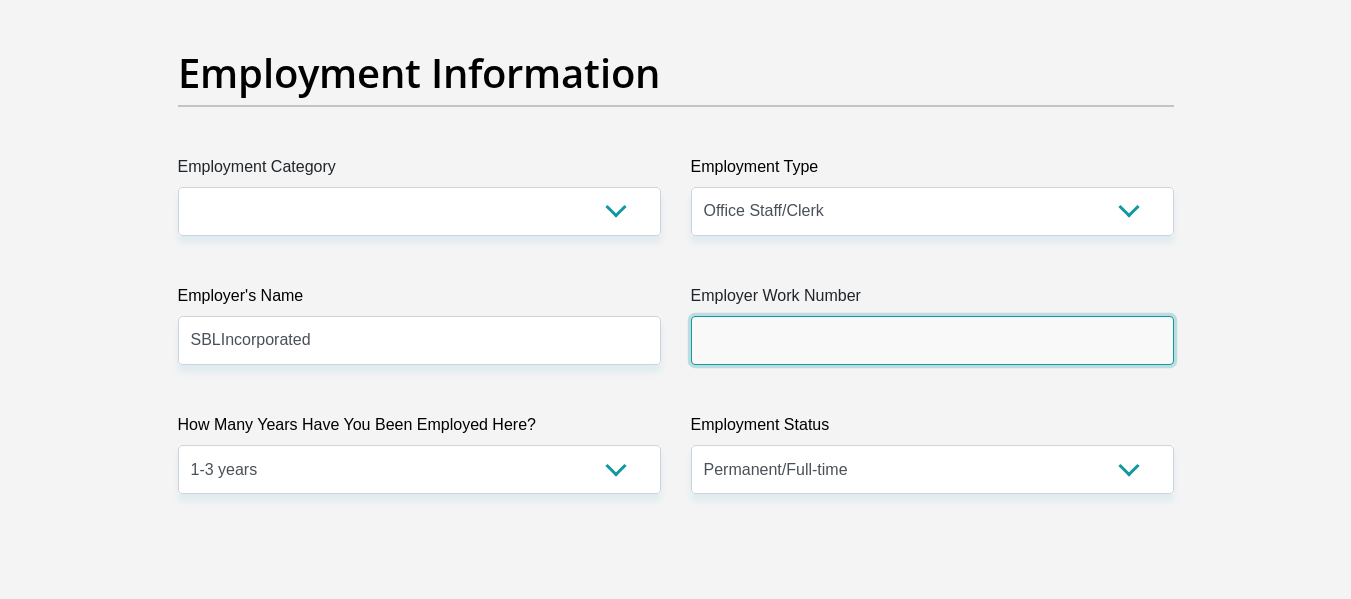 click on "Employer Work Number" at bounding box center (932, 340) 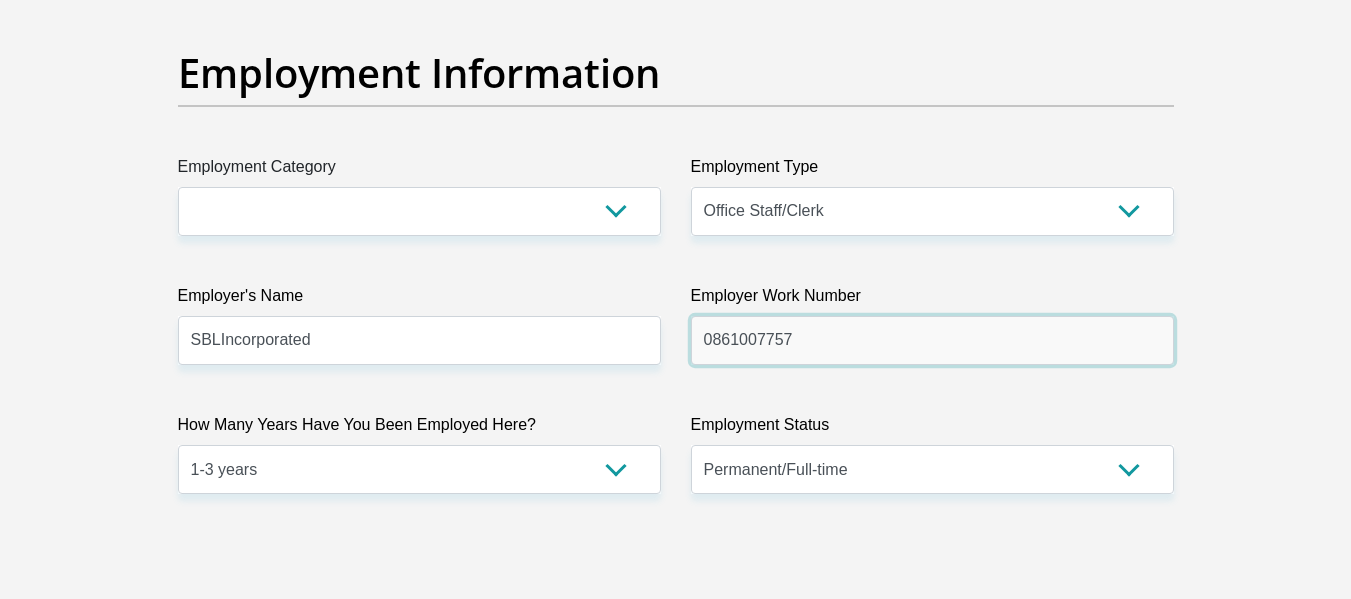 type on "0861007757" 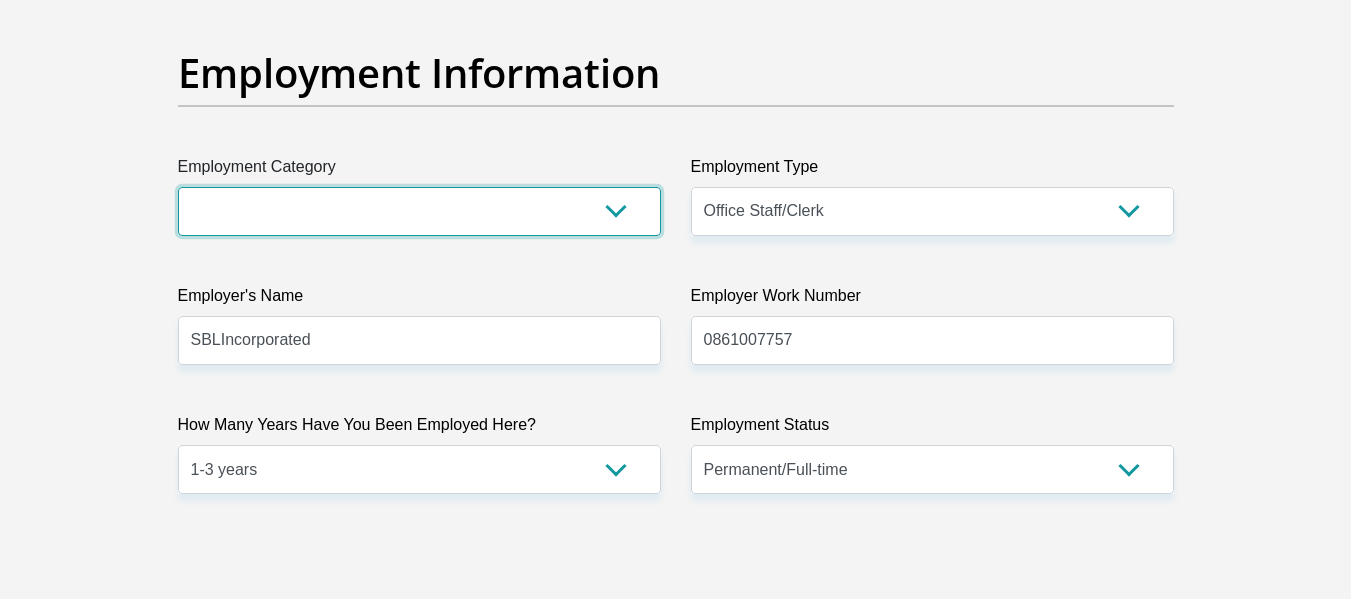 click on "AGRICULTURE
ALCOHOL & TOBACCO
CONSTRUCTION MATERIALS
METALLURGY
EQUIPMENT FOR RENEWABLE ENERGY
SPECIALIZED CONTRACTORS
CAR
GAMING (INCL. INTERNET
OTHER WHOLESALE
UNLICENSED PHARMACEUTICALS
CURRENCY EXCHANGE HOUSES
OTHER FINANCIAL INSTITUTIONS & INSURANCE
REAL ESTATE AGENTS
OIL & GAS
OTHER MATERIALS (E.G. IRON ORE)
PRECIOUS STONES & PRECIOUS METALS
POLITICAL ORGANIZATIONS
RELIGIOUS ORGANIZATIONS(NOT SECTS)
ACTI. HAVING BUSINESS DEAL WITH PUBLIC ADMINISTRATION
LAUNDROMATS" at bounding box center (419, 211) 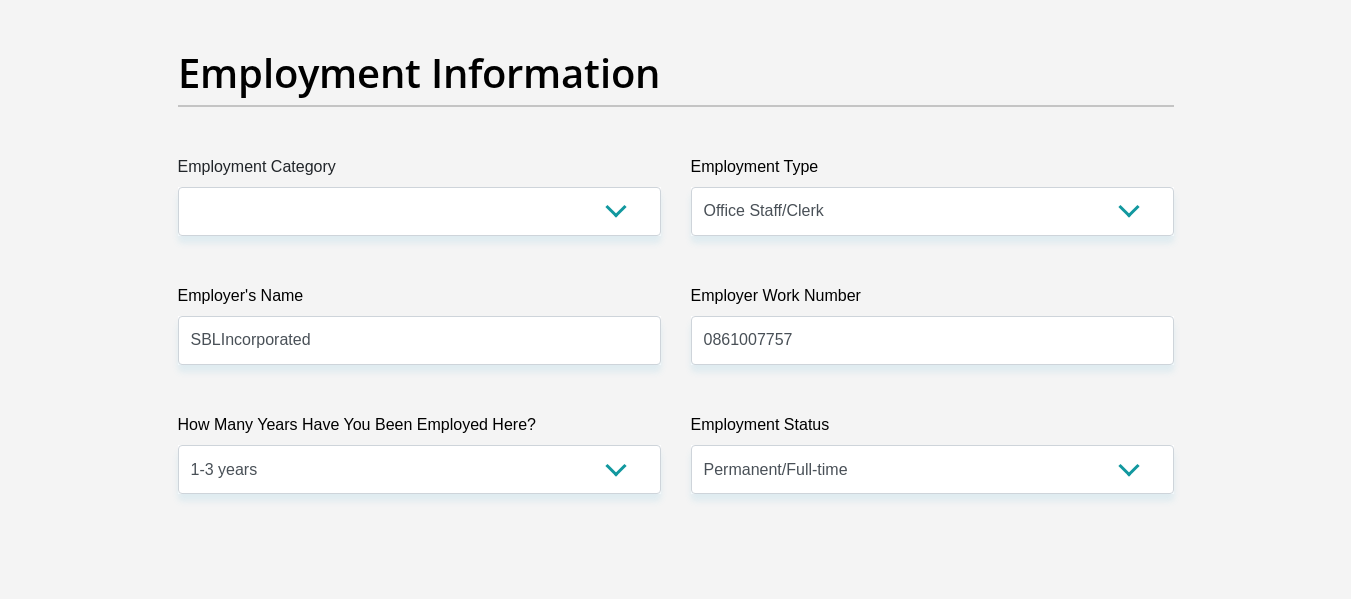 click on "Personal Details
Title
Mr
Ms
Mrs
Dr
Other
First Name
PenelopeKeitumetse
Surname
Njuza
ID Number
9606260632083
Please input valid ID number
Race
Black
Coloured
Indian
White
Other
Contact Number
0768879193
Please input valid contact number" at bounding box center (675, -27) 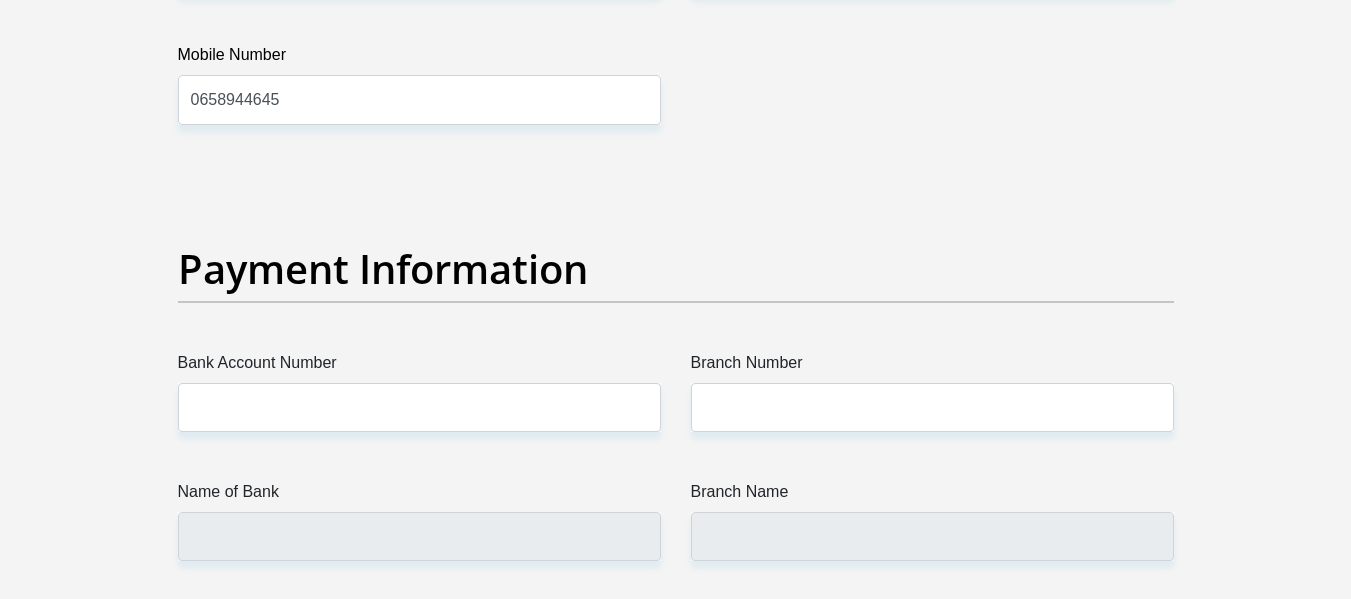 scroll, scrollTop: 4500, scrollLeft: 0, axis: vertical 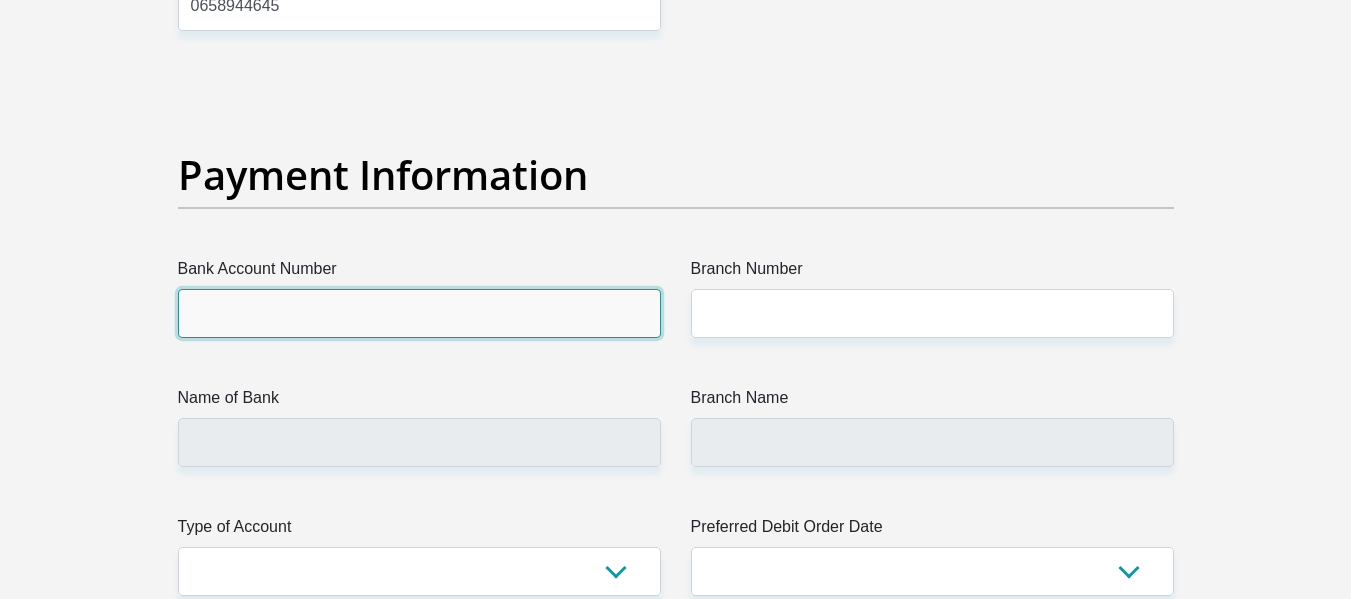 click on "Bank Account Number" at bounding box center [419, 313] 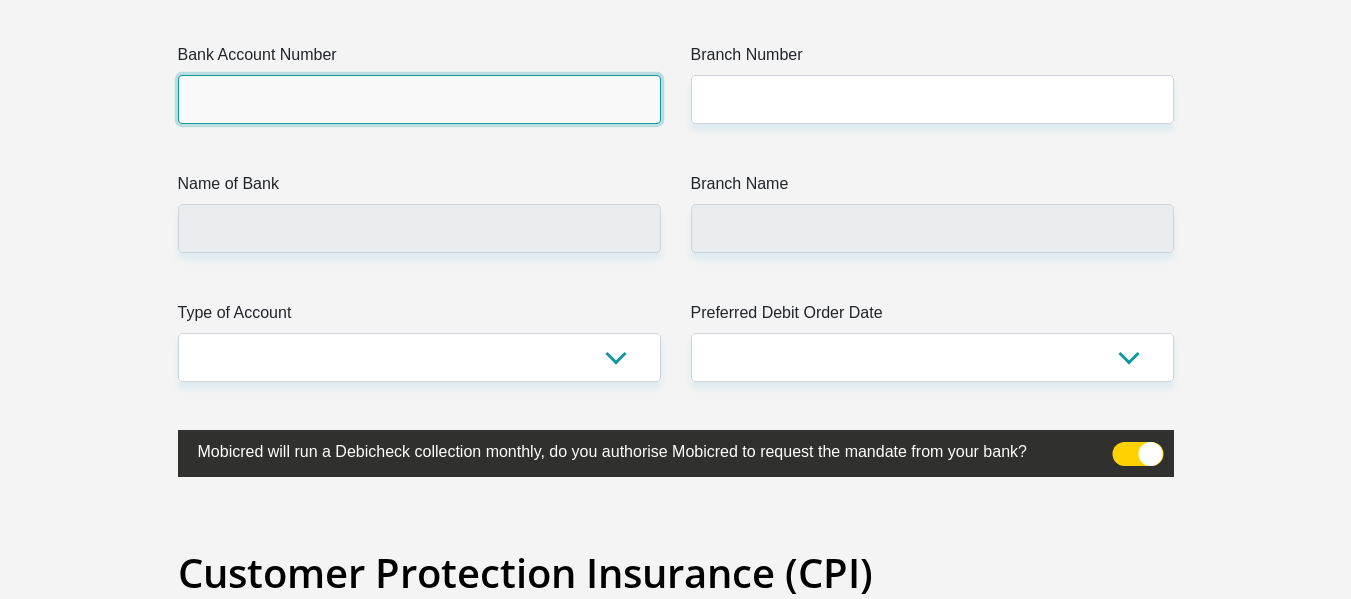 scroll, scrollTop: 4700, scrollLeft: 0, axis: vertical 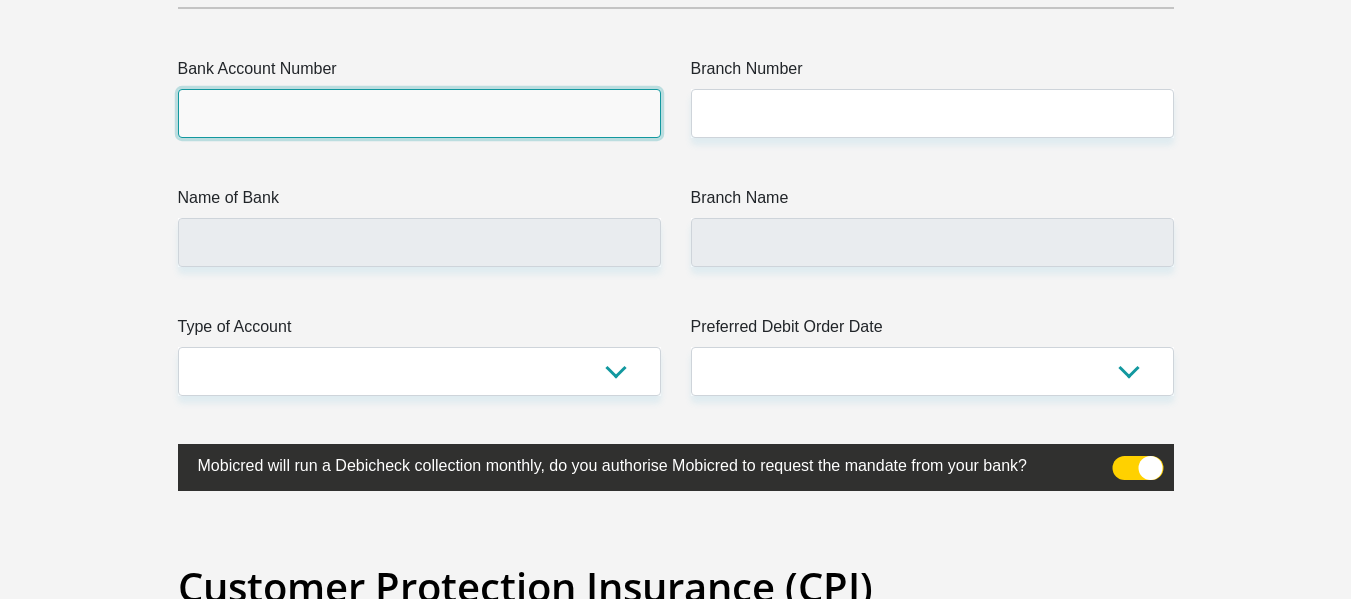 click on "Bank Account Number" at bounding box center (419, 113) 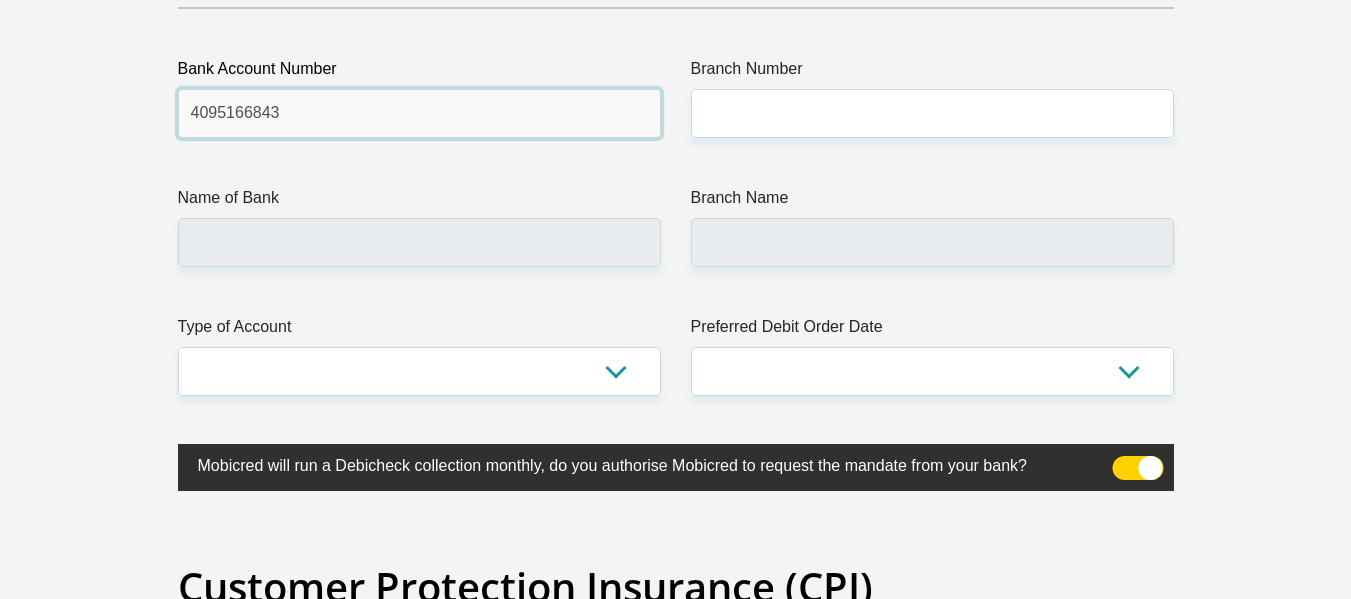 type on "4095166843" 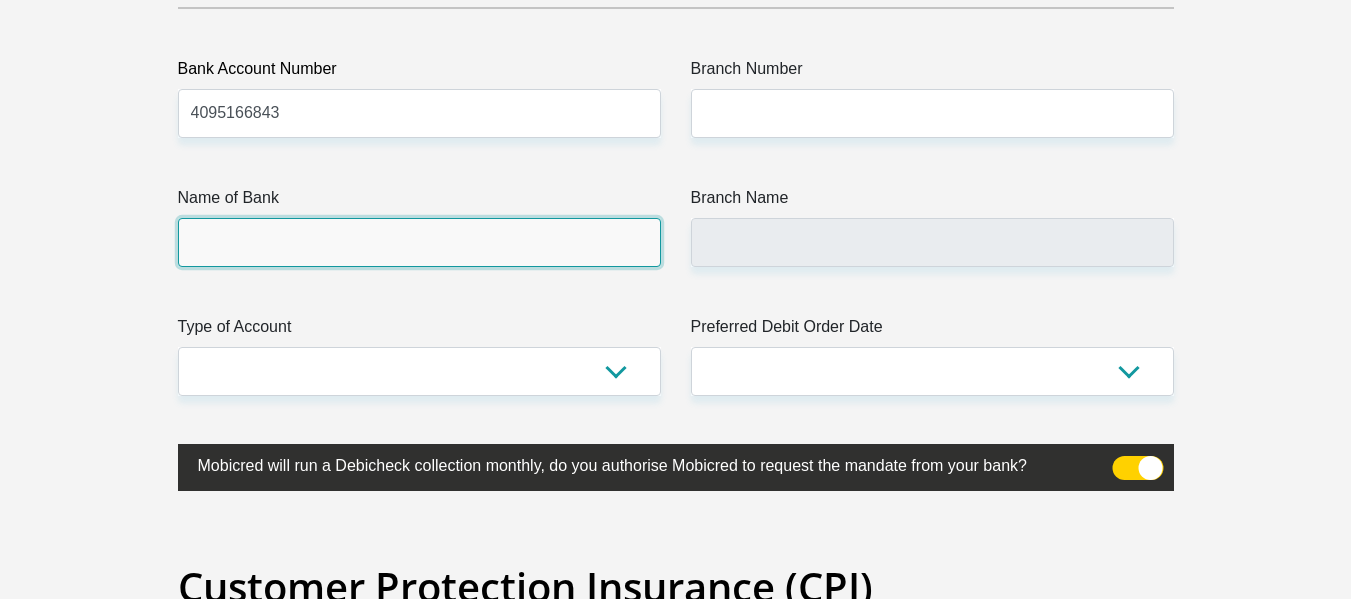 click on "Name of Bank" at bounding box center (419, 242) 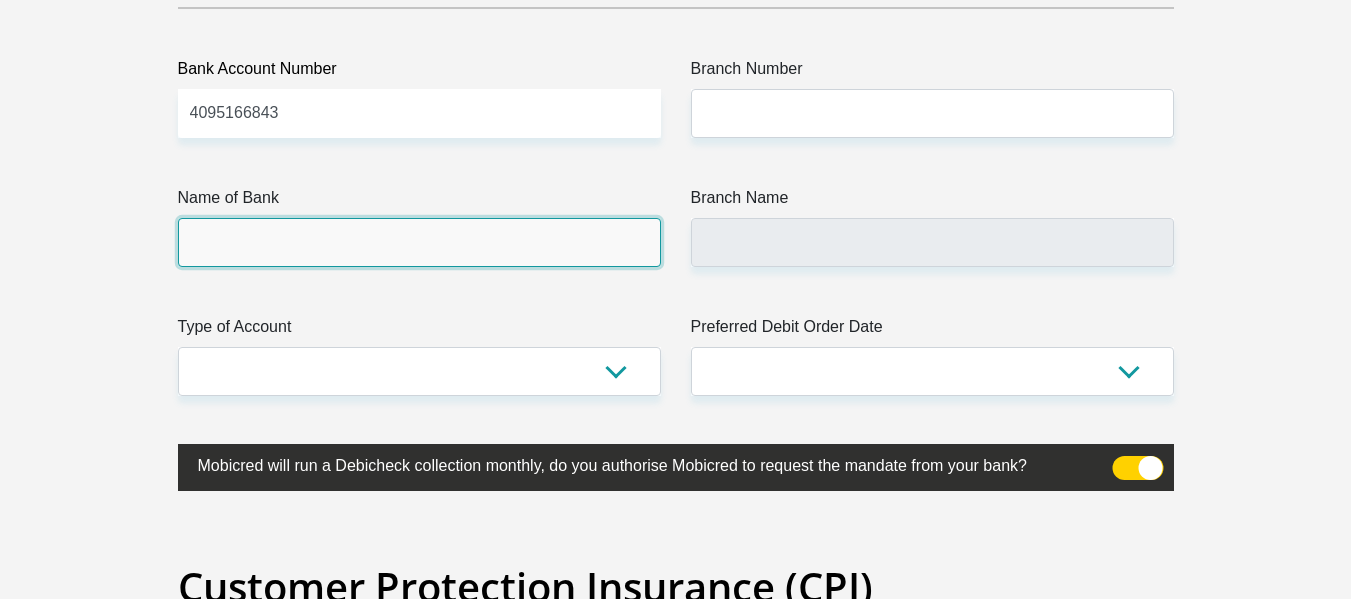 click on "Name of Bank" at bounding box center [419, 242] 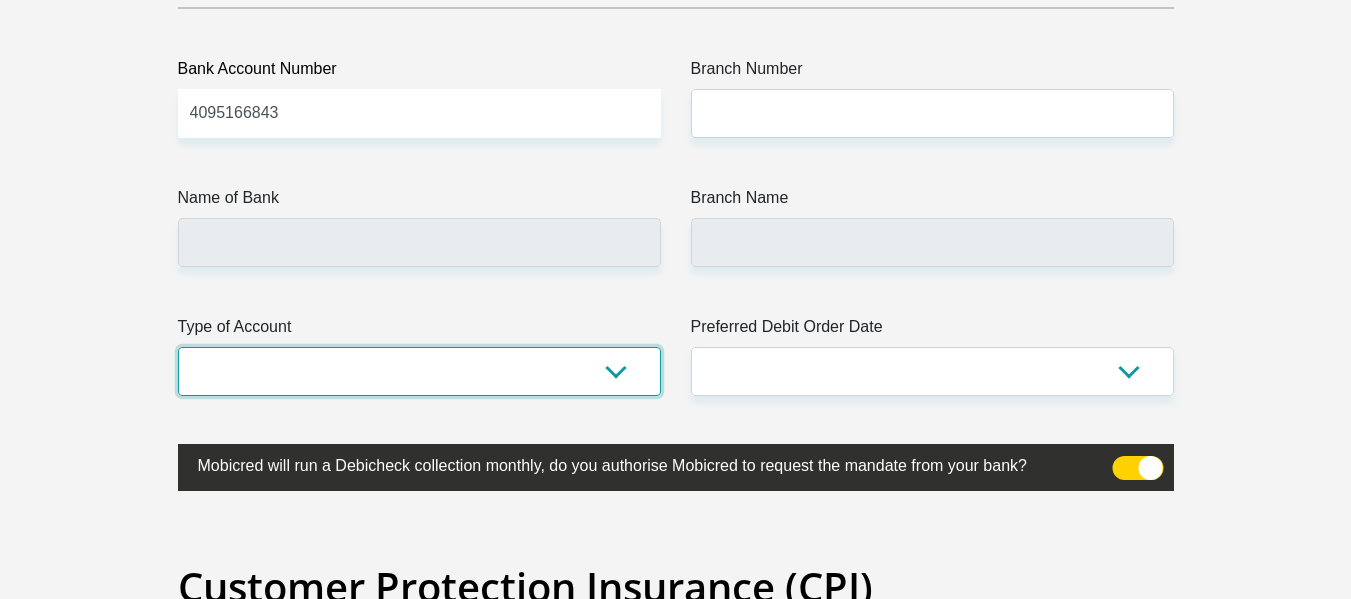 click on "Cheque
Savings" at bounding box center [419, 371] 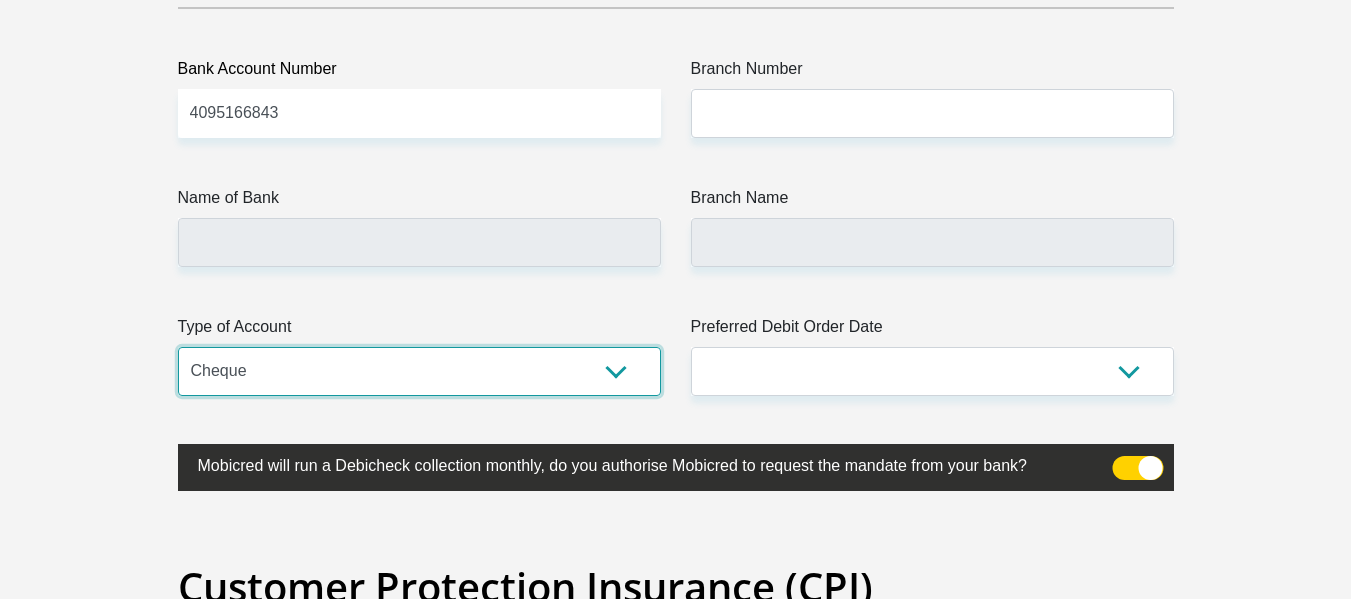 click on "Cheque
Savings" at bounding box center (419, 371) 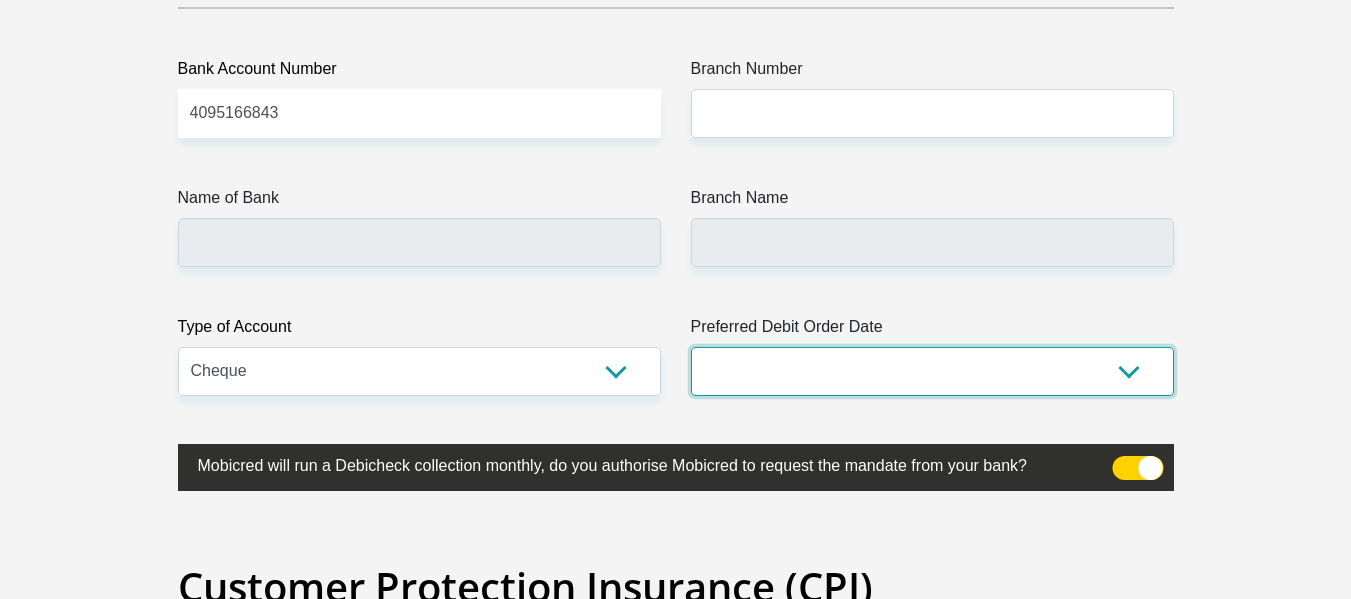 click on "1st
2nd
3rd
4th
5th
7th
18th
19th
20th
21st
22nd
23rd
24th
25th
26th
27th
28th
29th
30th" at bounding box center [932, 371] 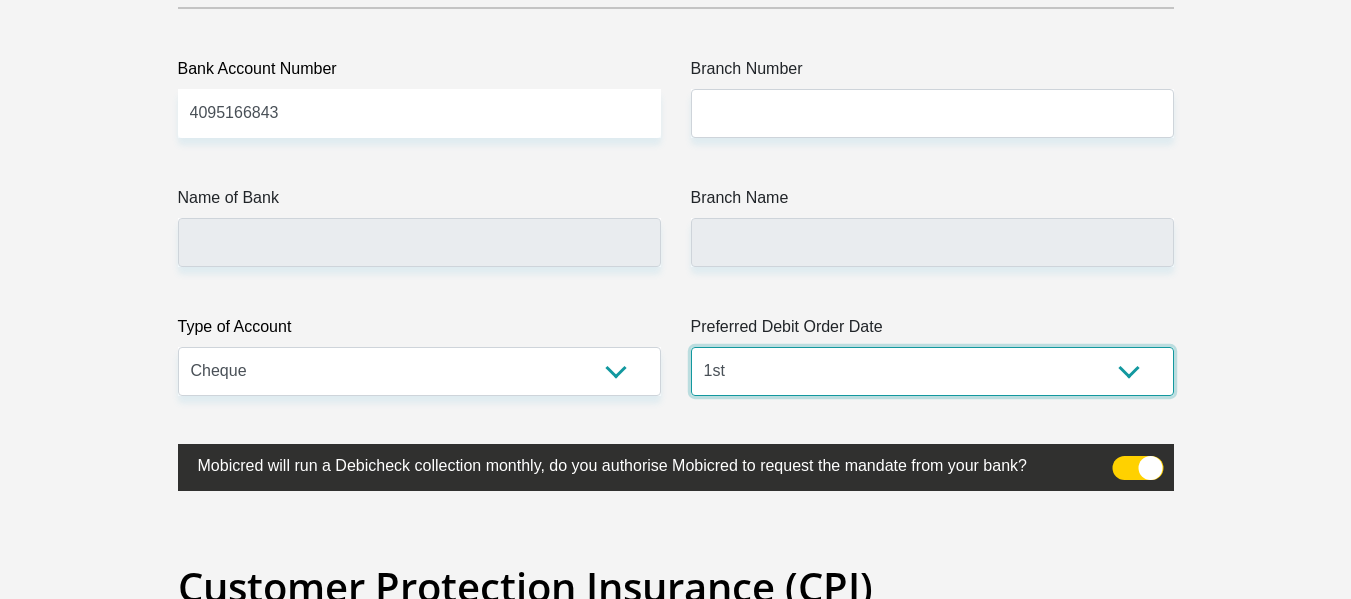 click on "1st
2nd
3rd
4th
5th
7th
18th
19th
20th
21st
22nd
23rd
24th
25th
26th
27th
28th
29th
30th" at bounding box center [932, 371] 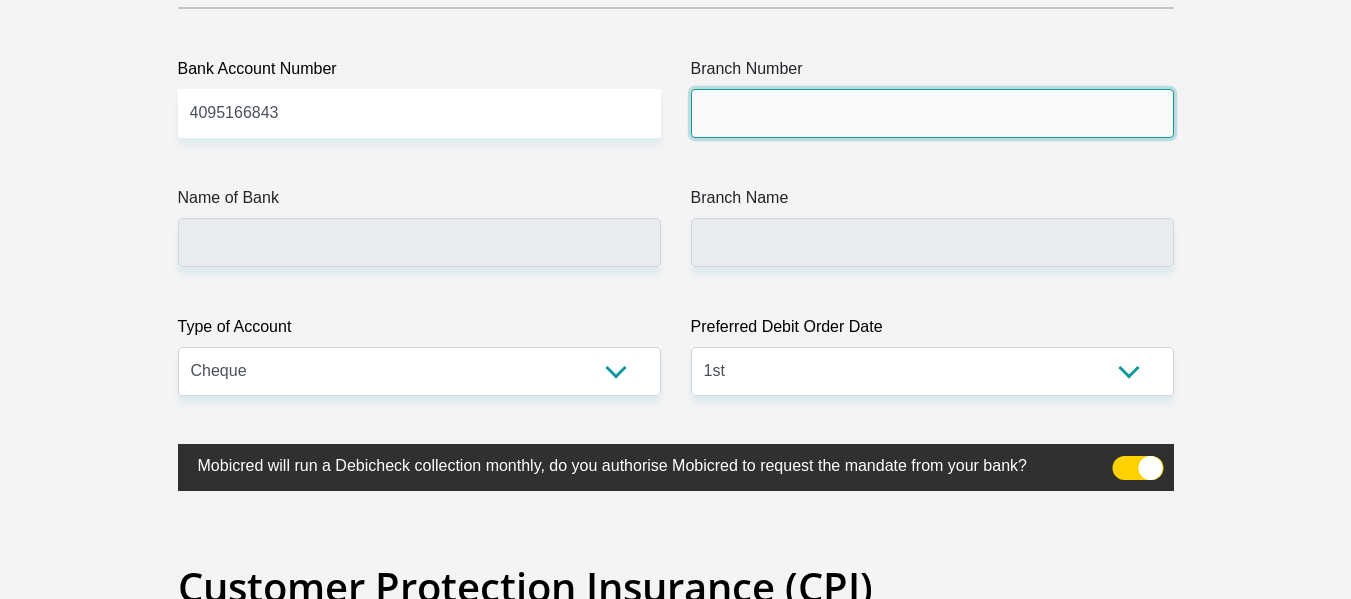 click on "Branch Number" at bounding box center (932, 113) 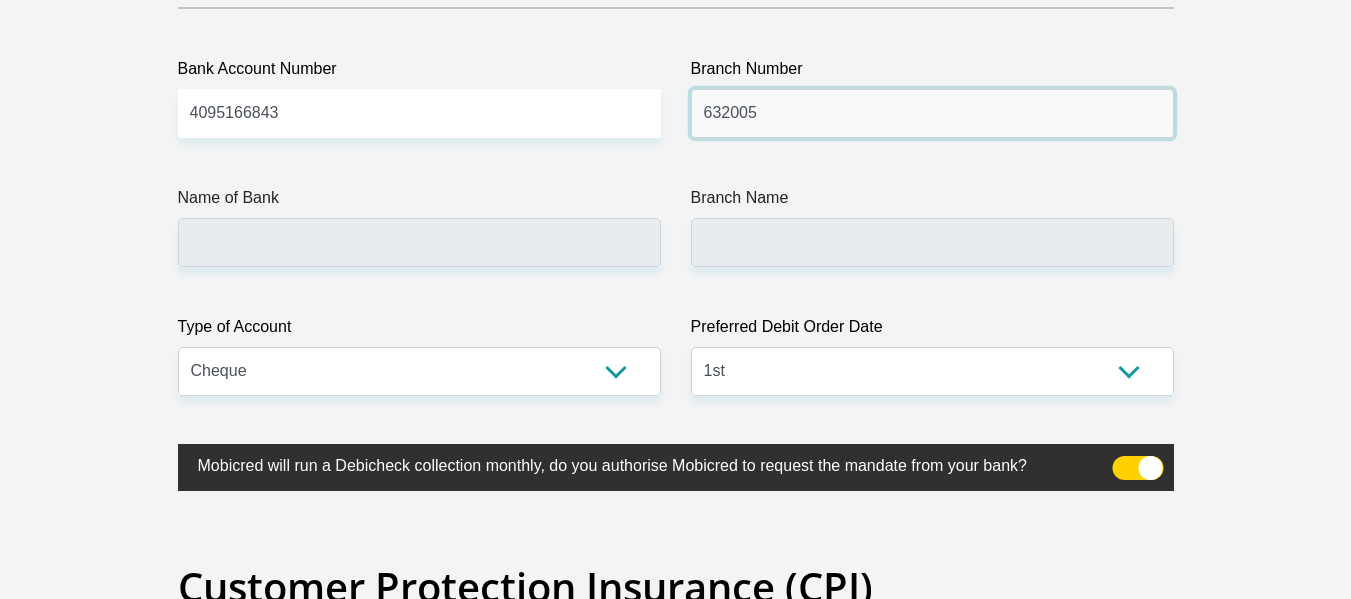 type on "632005" 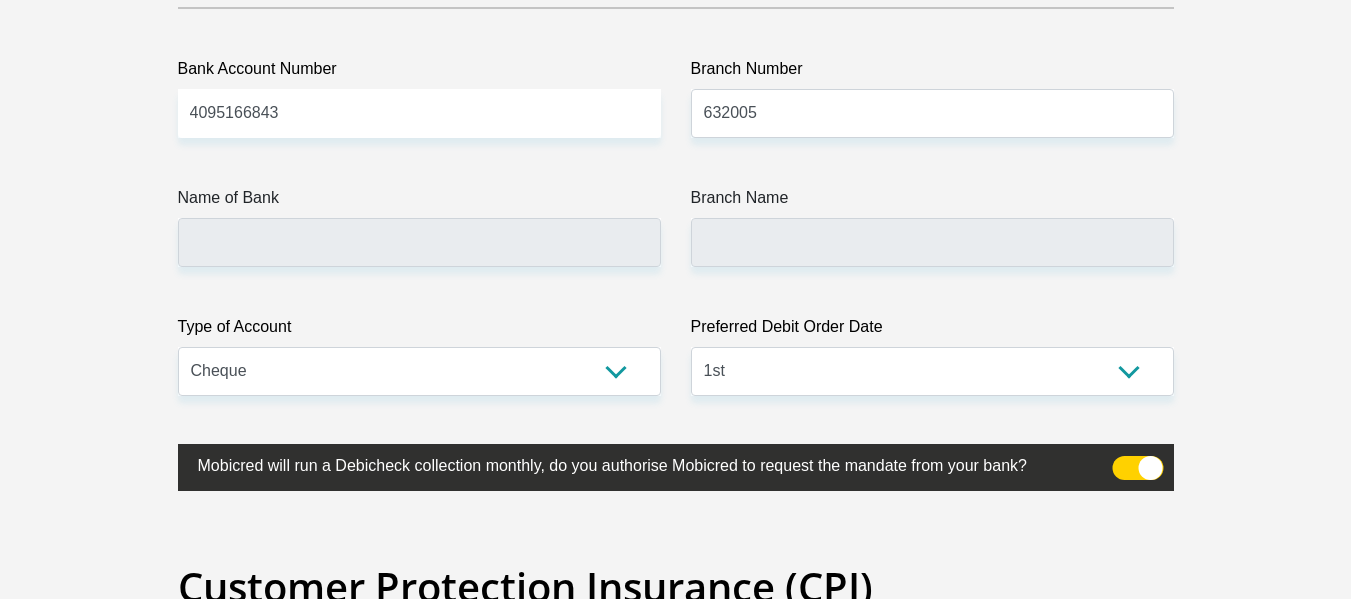 click on "Title
Mr
Ms
Mrs
Dr
Other
First Name
PenelopeKeitumetse
Surname
Njuza
ID Number
9606260632083
Please input valid ID number
Race
Black
Coloured
Indian
White
Other
Contact Number
0768879193
Please input valid contact number
Nationality
South Africa
Afghanistan
Aland Islands  Albania" at bounding box center [676, -1133] 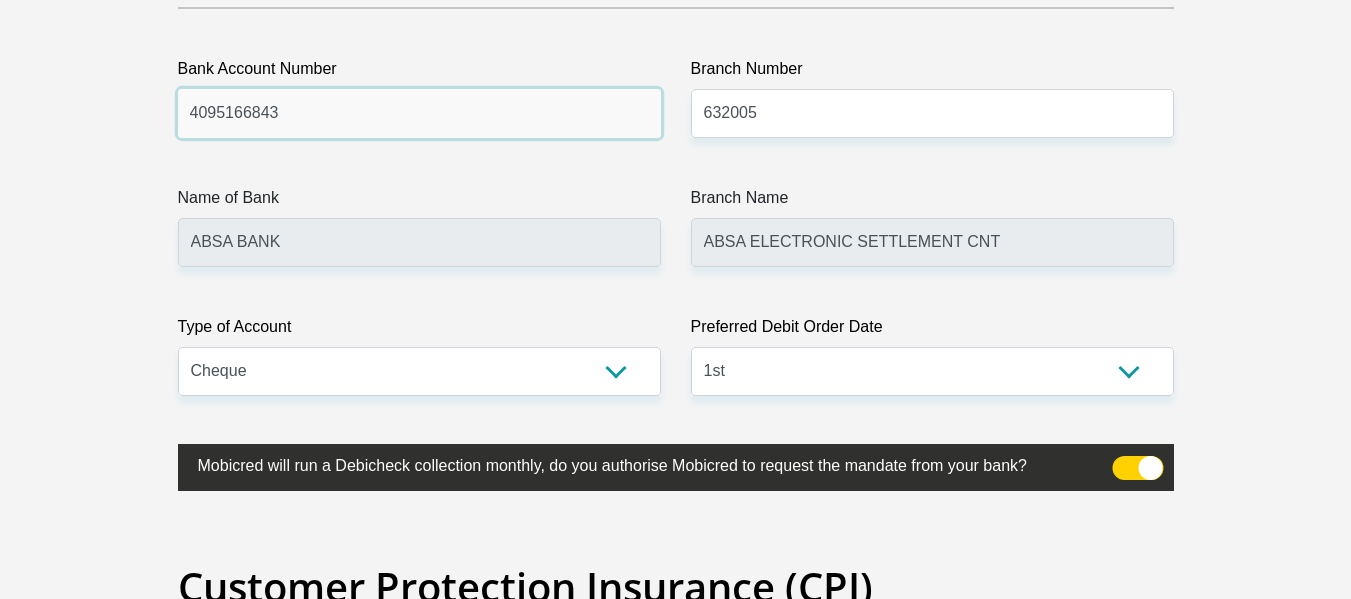 click on "4095166843" at bounding box center (419, 113) 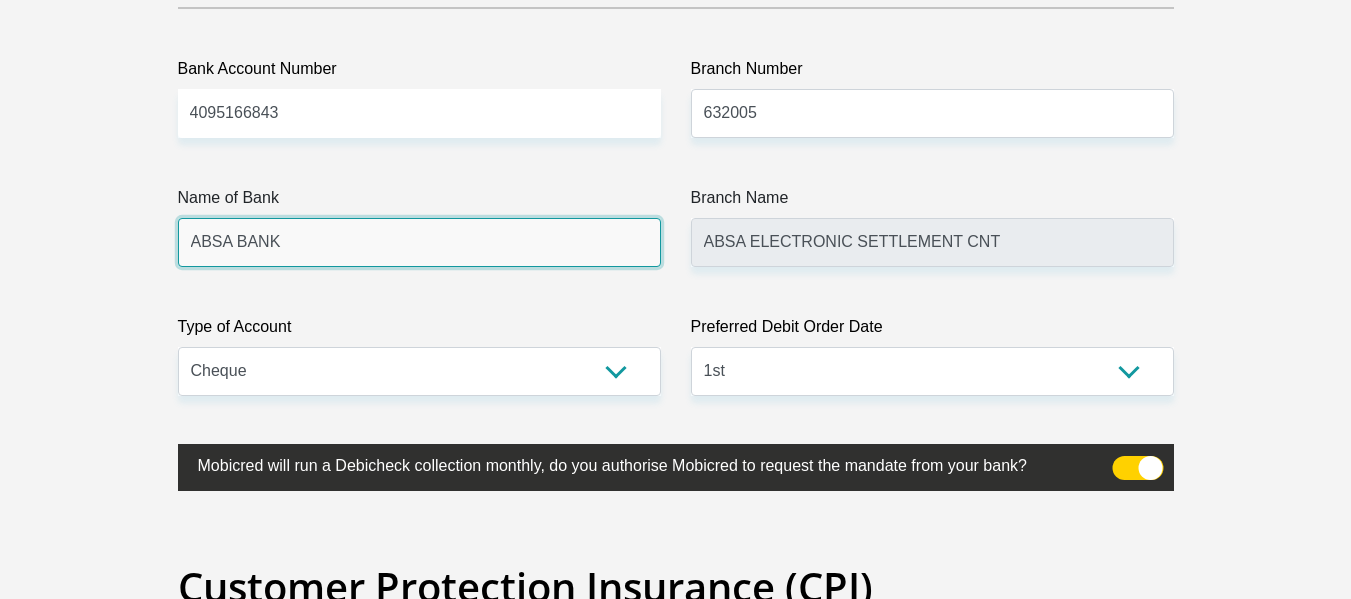 click on "ABSA BANK" at bounding box center [419, 242] 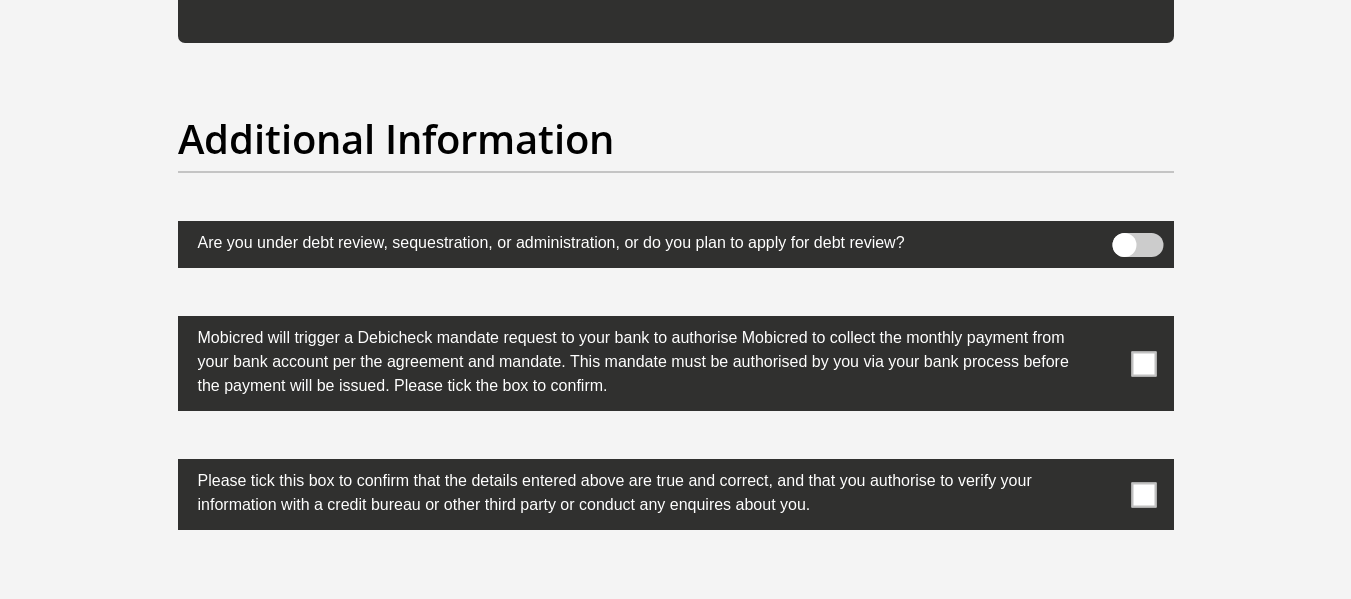 scroll, scrollTop: 6300, scrollLeft: 0, axis: vertical 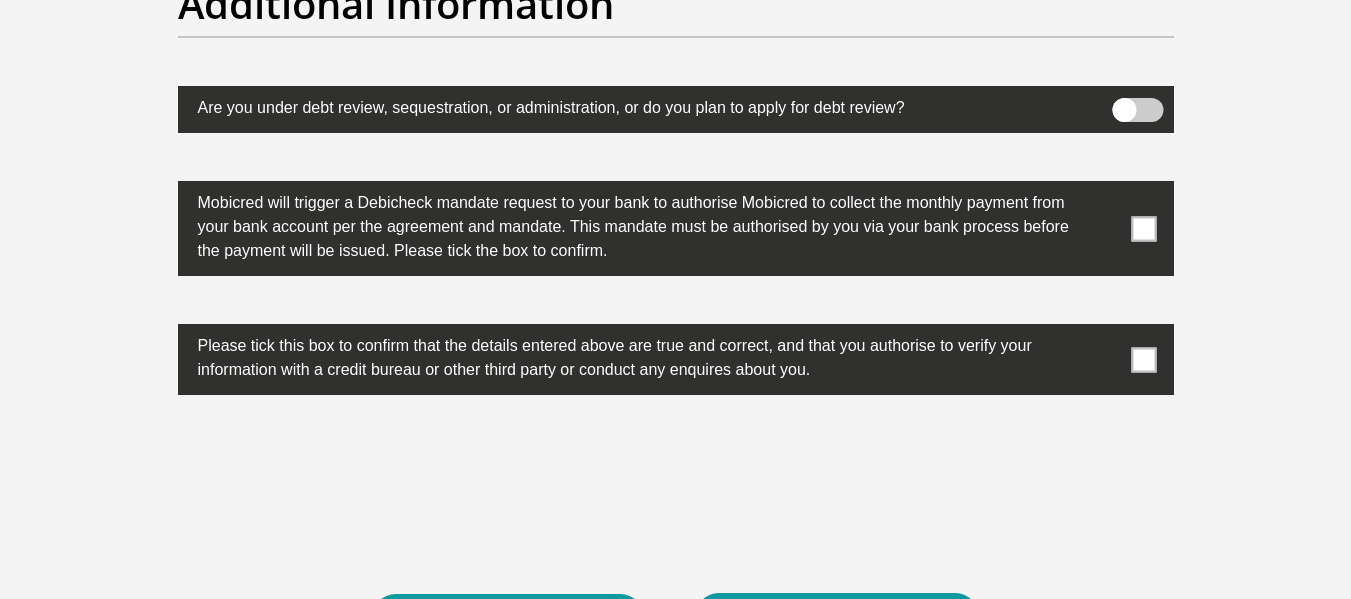 click at bounding box center (1143, 228) 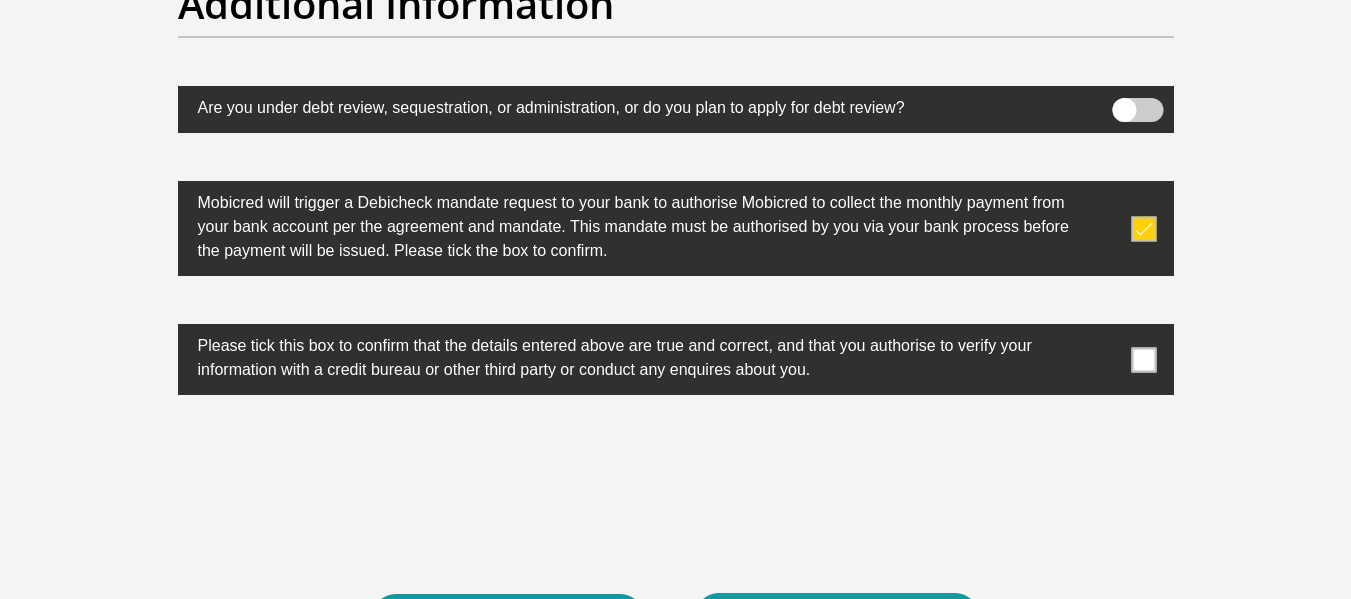 click at bounding box center [1143, 359] 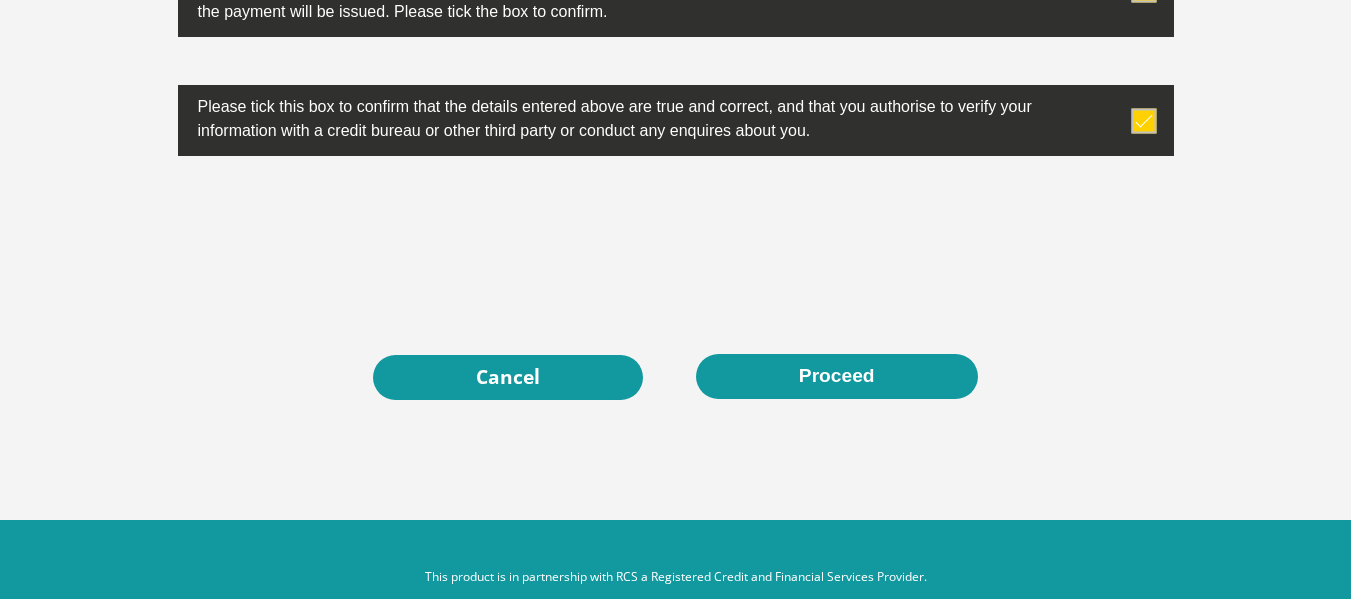 scroll, scrollTop: 6576, scrollLeft: 0, axis: vertical 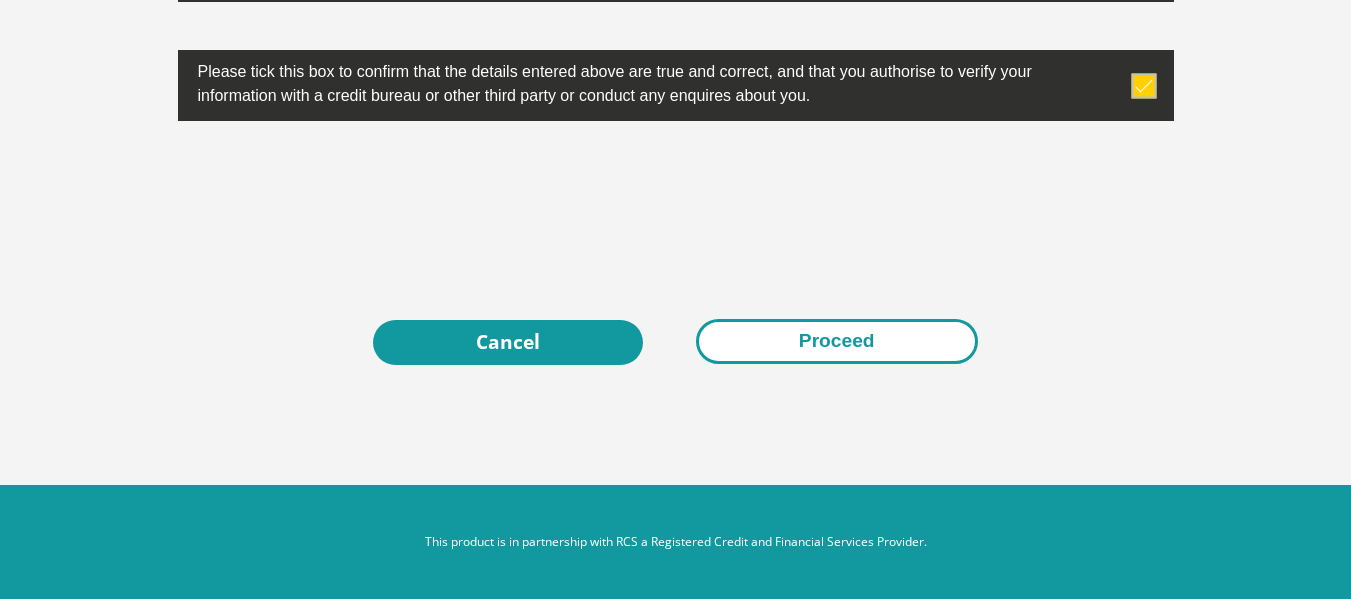 click on "Proceed" at bounding box center [837, 341] 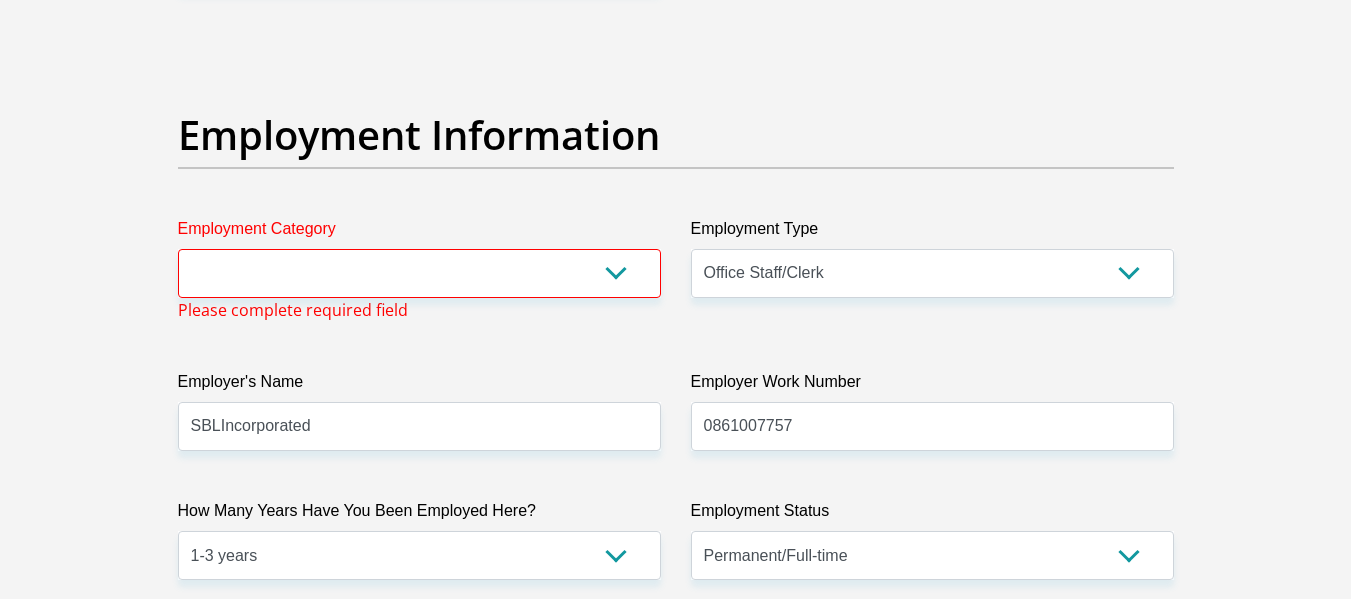 scroll, scrollTop: 3536, scrollLeft: 0, axis: vertical 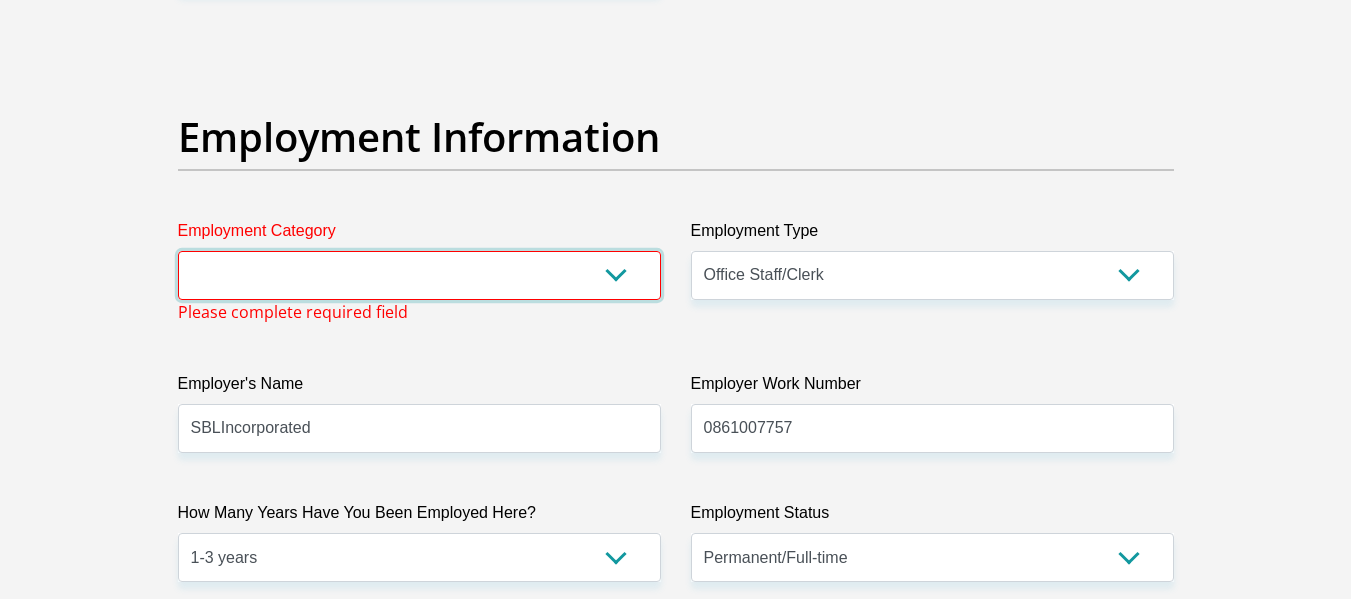 click on "AGRICULTURE
ALCOHOL & TOBACCO
CONSTRUCTION MATERIALS
METALLURGY
EQUIPMENT FOR RENEWABLE ENERGY
SPECIALIZED CONTRACTORS
CAR
GAMING (INCL. INTERNET
OTHER WHOLESALE
UNLICENSED PHARMACEUTICALS
CURRENCY EXCHANGE HOUSES
OTHER FINANCIAL INSTITUTIONS & INSURANCE
REAL ESTATE AGENTS
OIL & GAS
OTHER MATERIALS (E.G. IRON ORE)
PRECIOUS STONES & PRECIOUS METALS
POLITICAL ORGANIZATIONS
RELIGIOUS ORGANIZATIONS(NOT SECTS)
ACTI. HAVING BUSINESS DEAL WITH PUBLIC ADMINISTRATION
LAUNDROMATS" at bounding box center [419, 275] 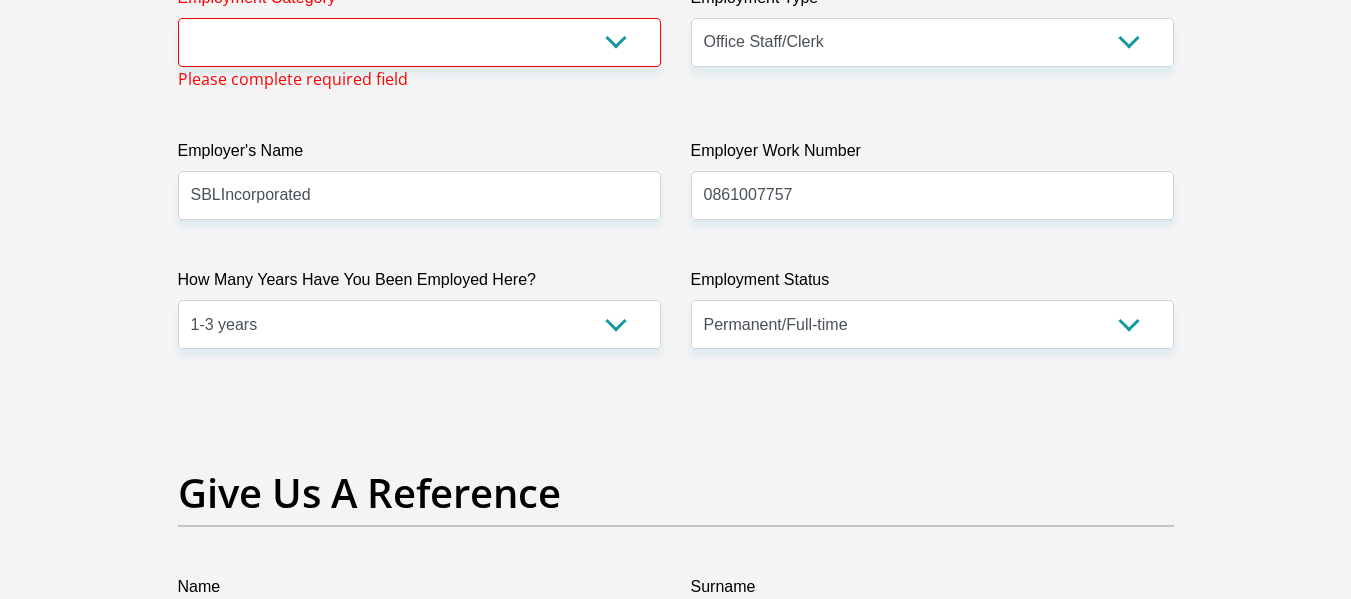 scroll, scrollTop: 3714, scrollLeft: 0, axis: vertical 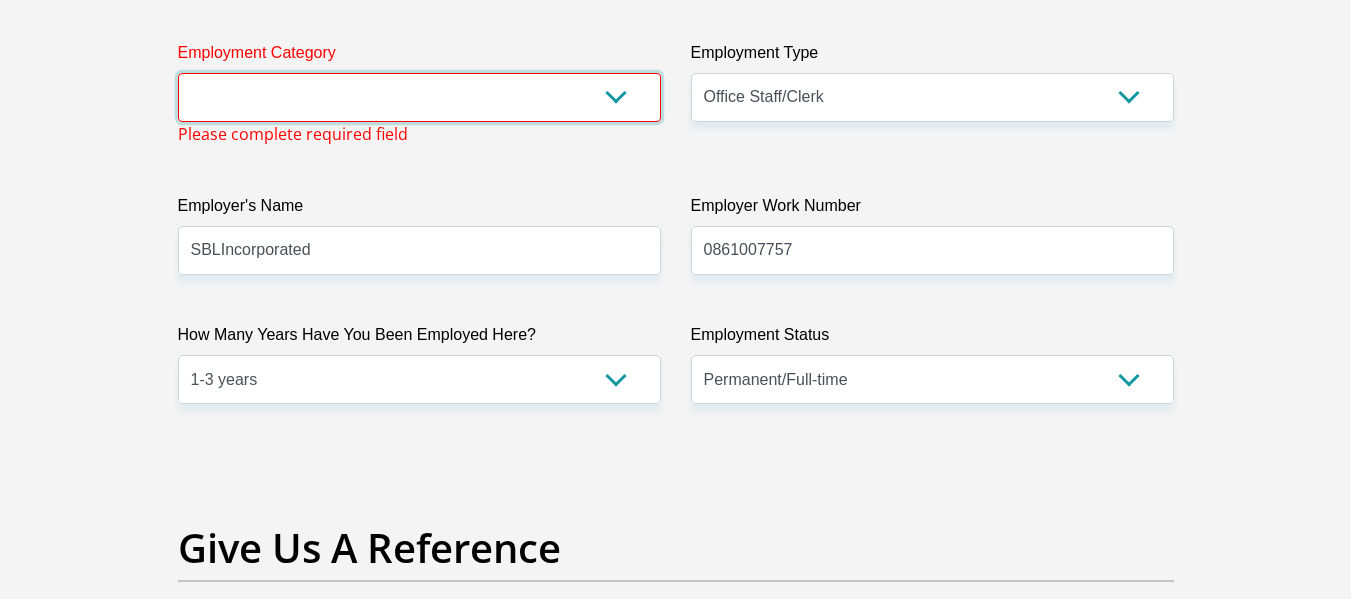click on "AGRICULTURE
ALCOHOL & TOBACCO
CONSTRUCTION MATERIALS
METALLURGY
EQUIPMENT FOR RENEWABLE ENERGY
SPECIALIZED CONTRACTORS
CAR
GAMING (INCL. INTERNET
OTHER WHOLESALE
UNLICENSED PHARMACEUTICALS
CURRENCY EXCHANGE HOUSES
OTHER FINANCIAL INSTITUTIONS & INSURANCE
REAL ESTATE AGENTS
OIL & GAS
OTHER MATERIALS (E.G. IRON ORE)
PRECIOUS STONES & PRECIOUS METALS
POLITICAL ORGANIZATIONS
RELIGIOUS ORGANIZATIONS(NOT SECTS)
ACTI. HAVING BUSINESS DEAL WITH PUBLIC ADMINISTRATION
LAUNDROMATS" at bounding box center [419, 97] 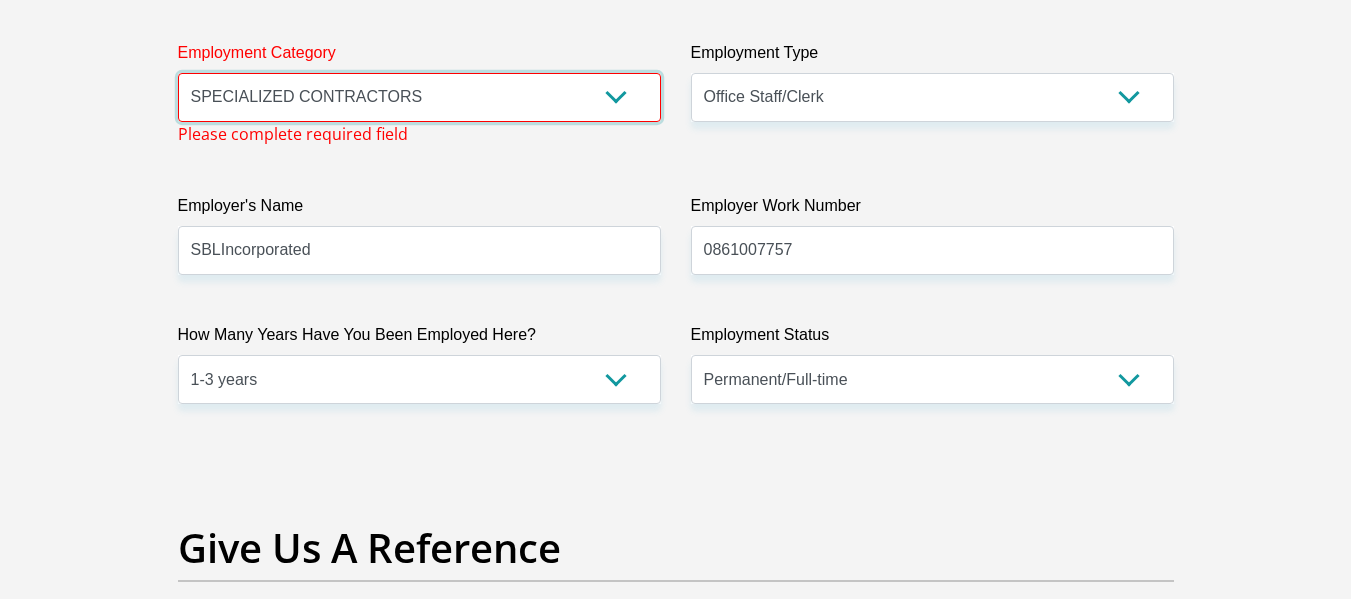 click on "AGRICULTURE
ALCOHOL & TOBACCO
CONSTRUCTION MATERIALS
METALLURGY
EQUIPMENT FOR RENEWABLE ENERGY
SPECIALIZED CONTRACTORS
CAR
GAMING (INCL. INTERNET
OTHER WHOLESALE
UNLICENSED PHARMACEUTICALS
CURRENCY EXCHANGE HOUSES
OTHER FINANCIAL INSTITUTIONS & INSURANCE
REAL ESTATE AGENTS
OIL & GAS
OTHER MATERIALS (E.G. IRON ORE)
PRECIOUS STONES & PRECIOUS METALS
POLITICAL ORGANIZATIONS
RELIGIOUS ORGANIZATIONS(NOT SECTS)
ACTI. HAVING BUSINESS DEAL WITH PUBLIC ADMINISTRATION
LAUNDROMATS" at bounding box center (419, 97) 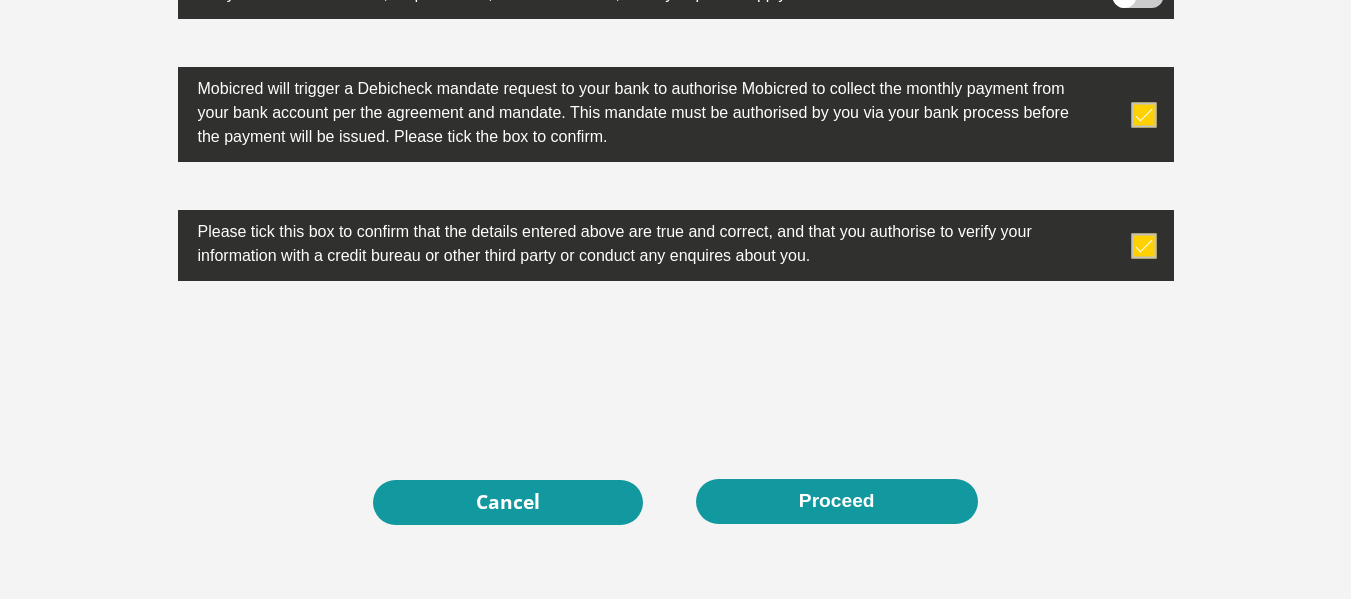 scroll, scrollTop: 6576, scrollLeft: 0, axis: vertical 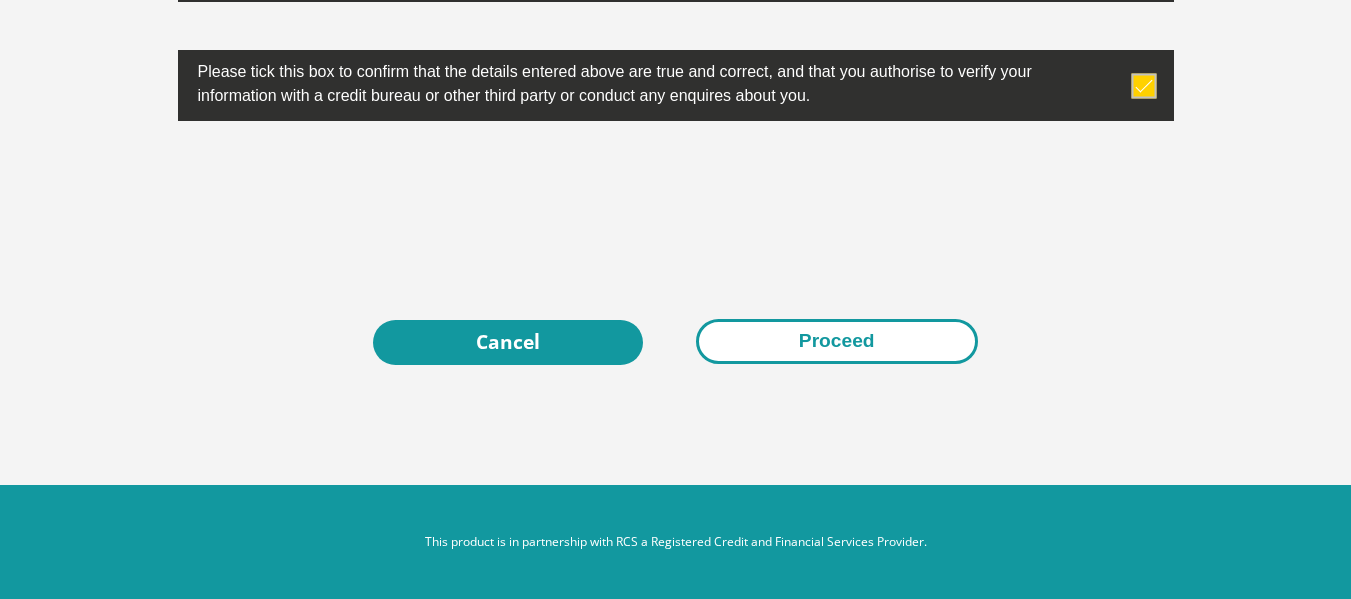 click on "Proceed" at bounding box center [837, 341] 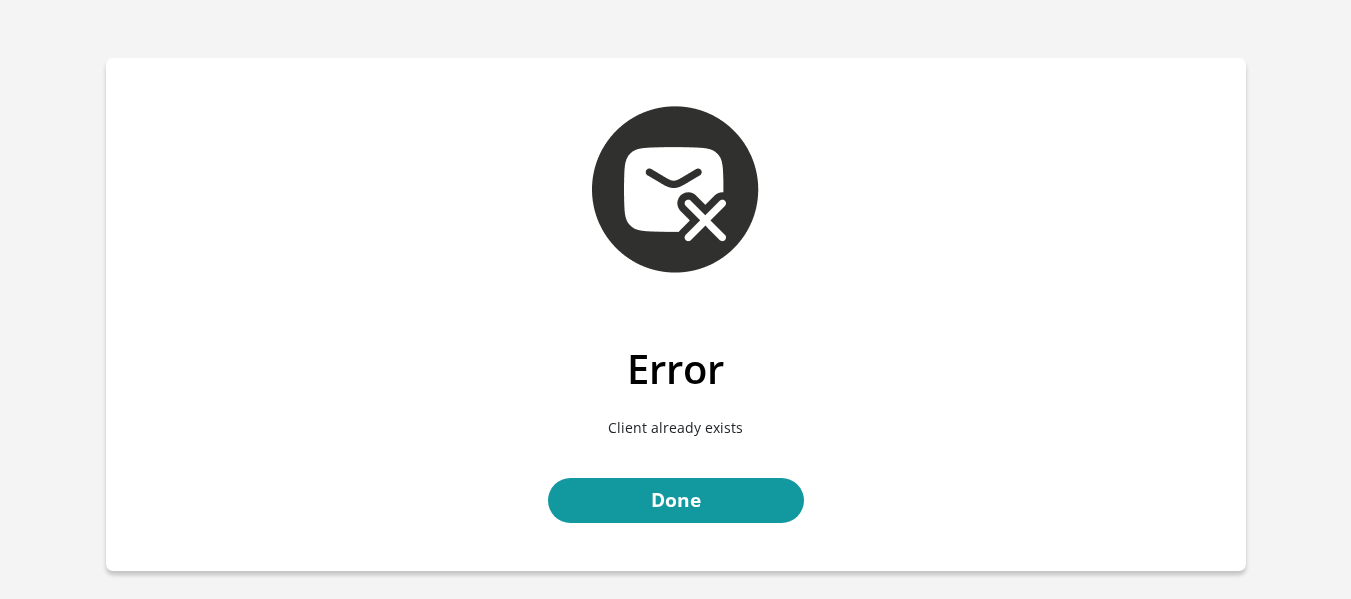 scroll, scrollTop: 0, scrollLeft: 0, axis: both 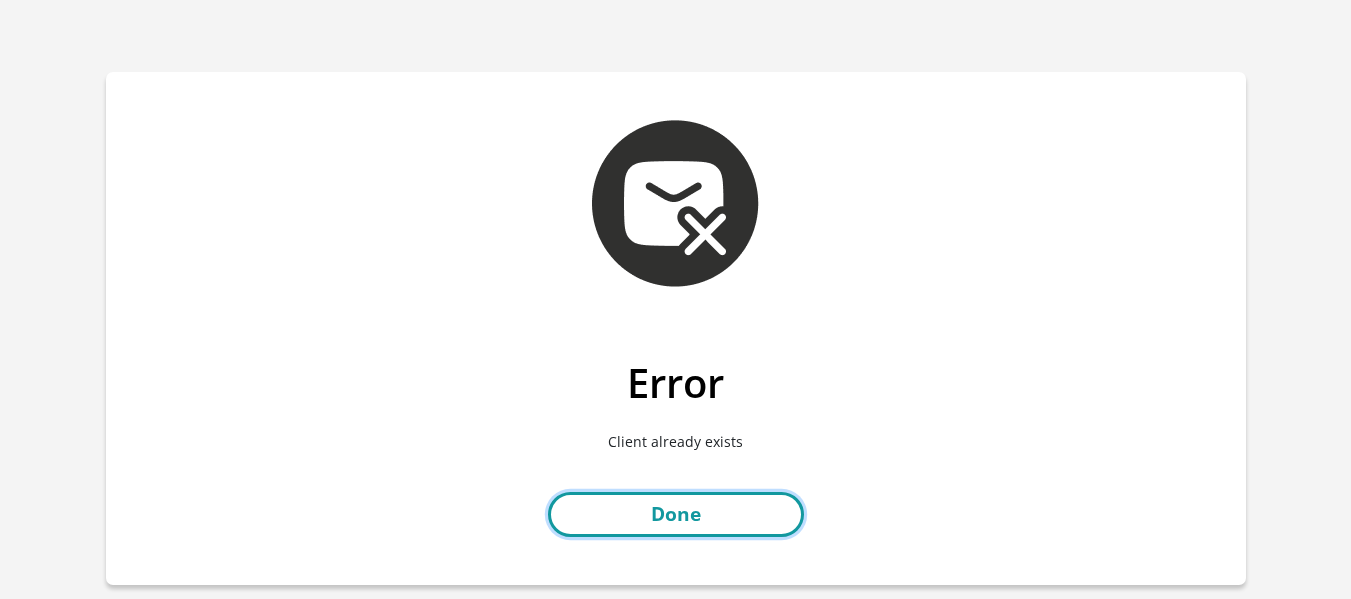 click on "Done" at bounding box center [676, 514] 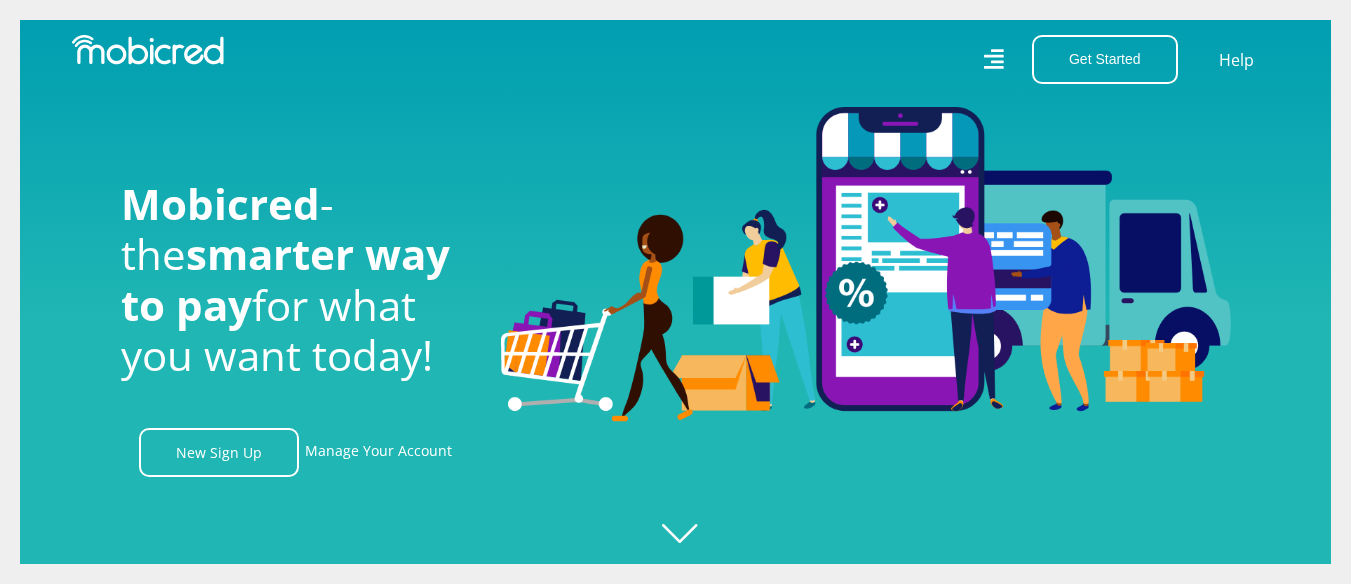 scroll, scrollTop: 0, scrollLeft: 0, axis: both 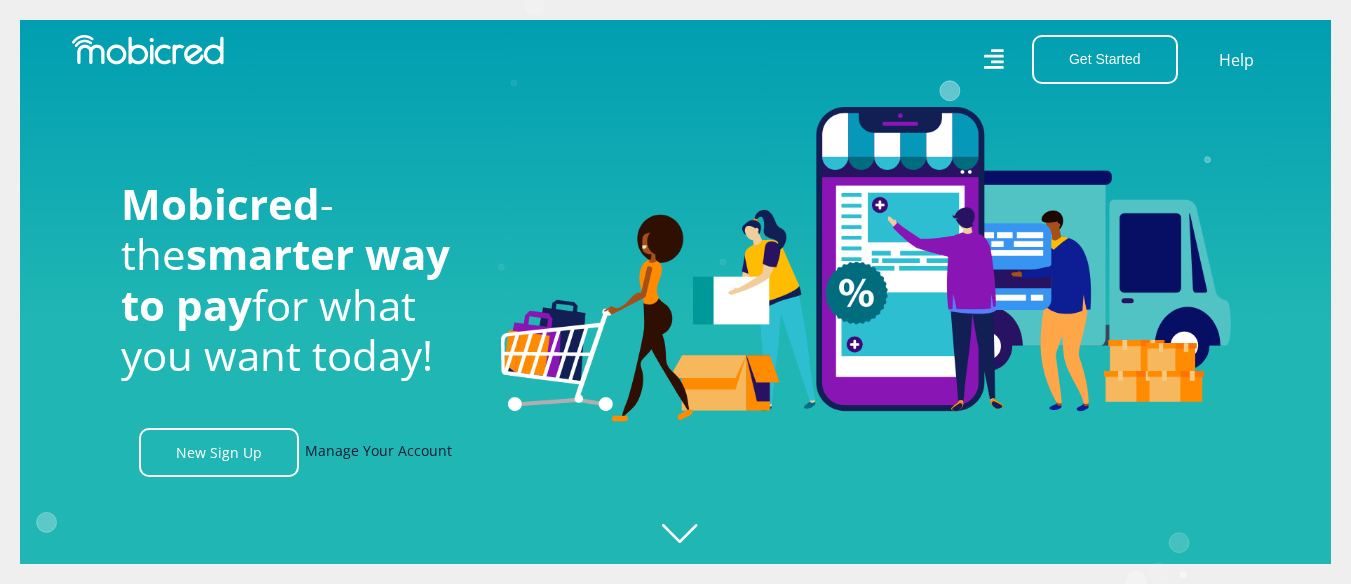 click on "Manage Your Account" at bounding box center (378, 452) 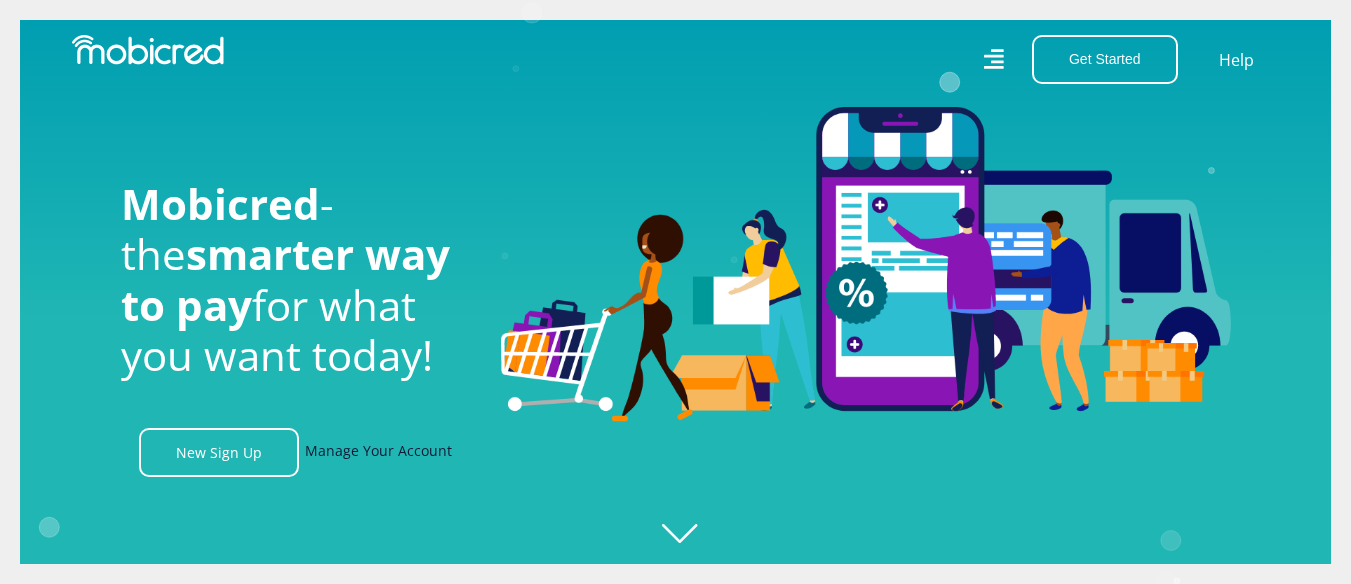 scroll, scrollTop: 0, scrollLeft: 1417, axis: horizontal 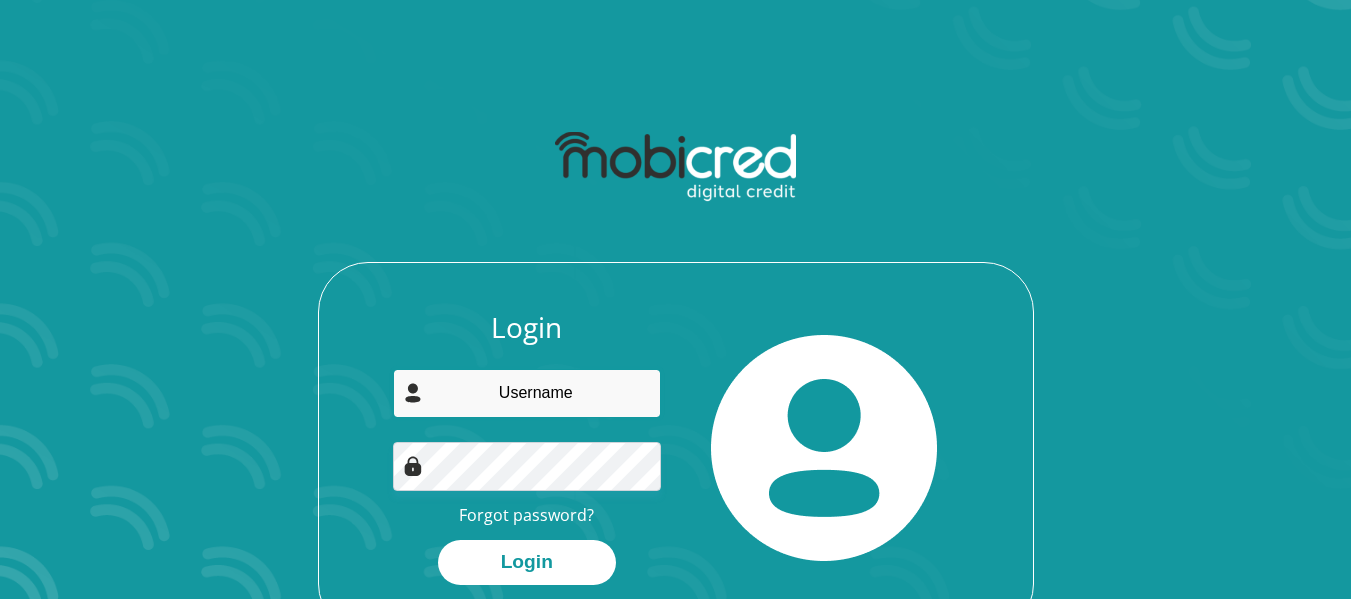click at bounding box center (527, 393) 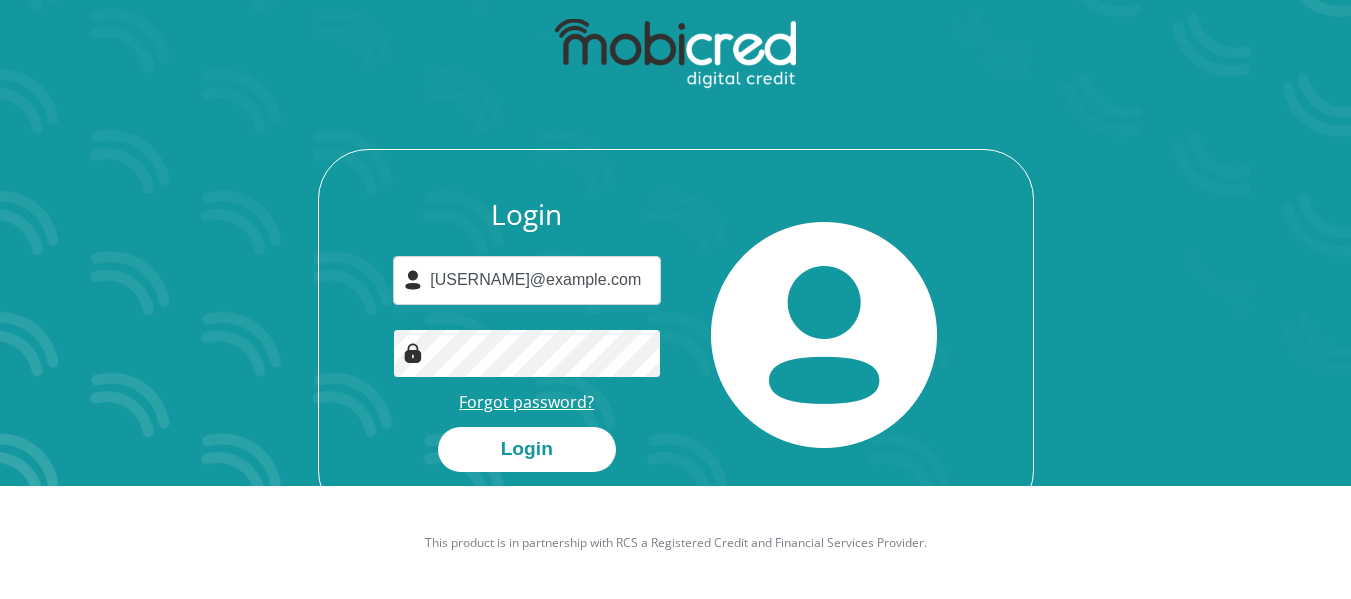 scroll, scrollTop: 114, scrollLeft: 0, axis: vertical 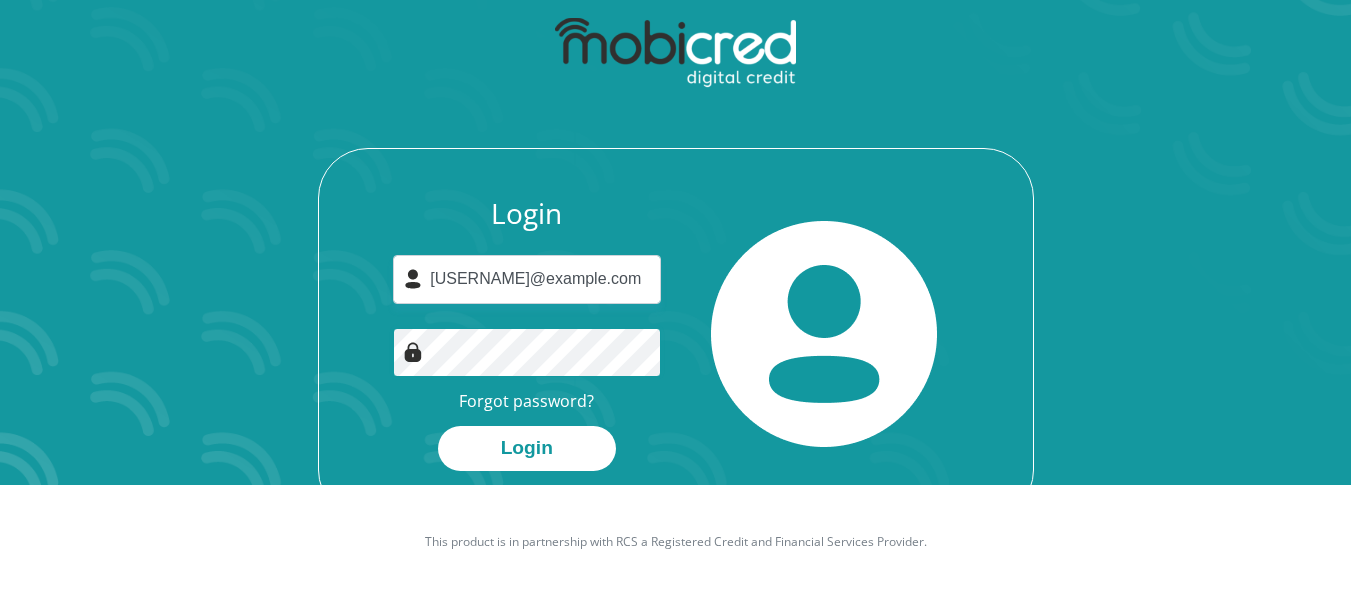 click on "Login" at bounding box center [527, 448] 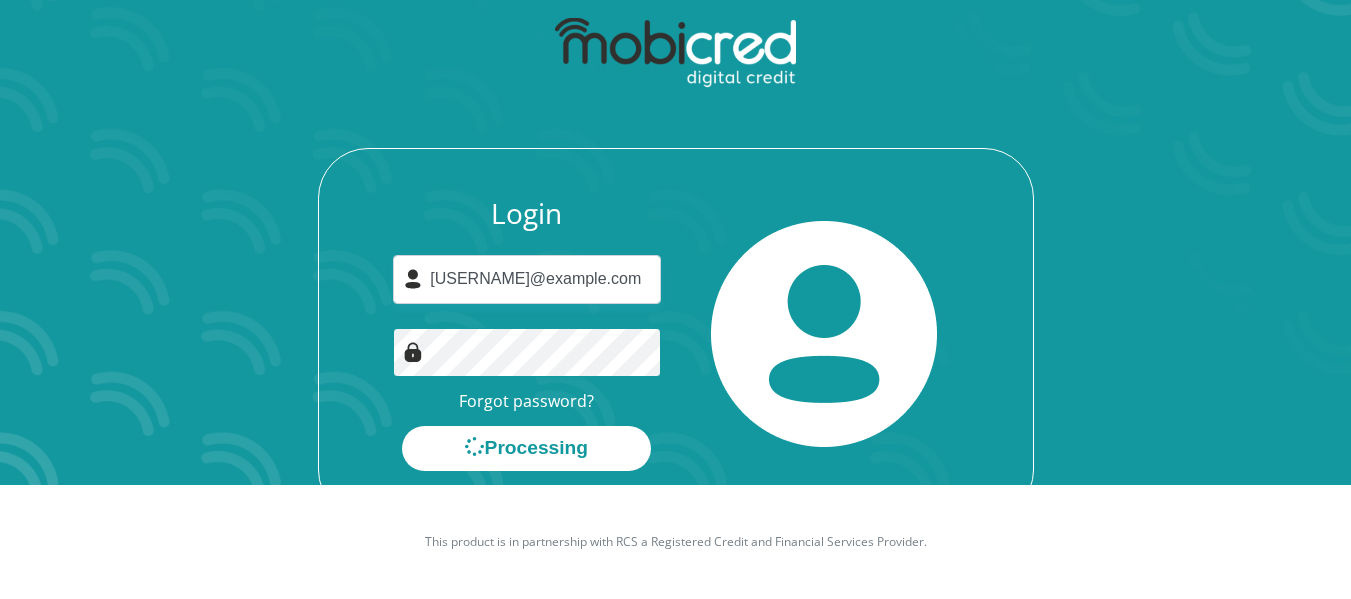 scroll, scrollTop: 0, scrollLeft: 0, axis: both 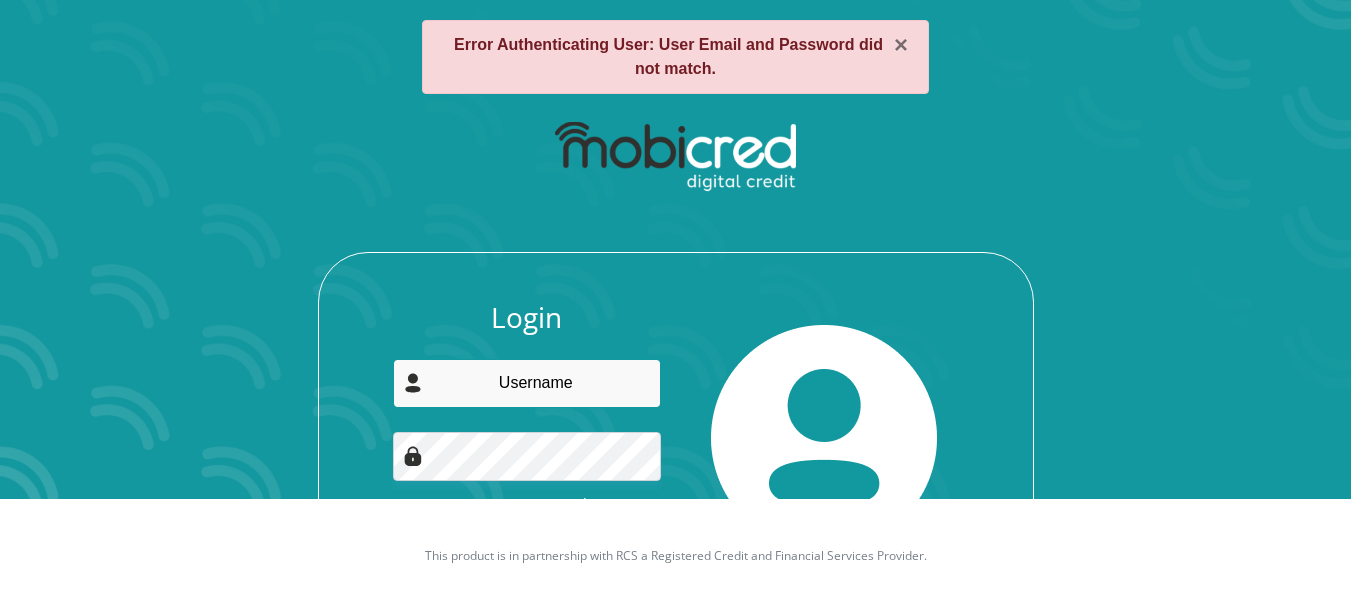 click at bounding box center [527, 383] 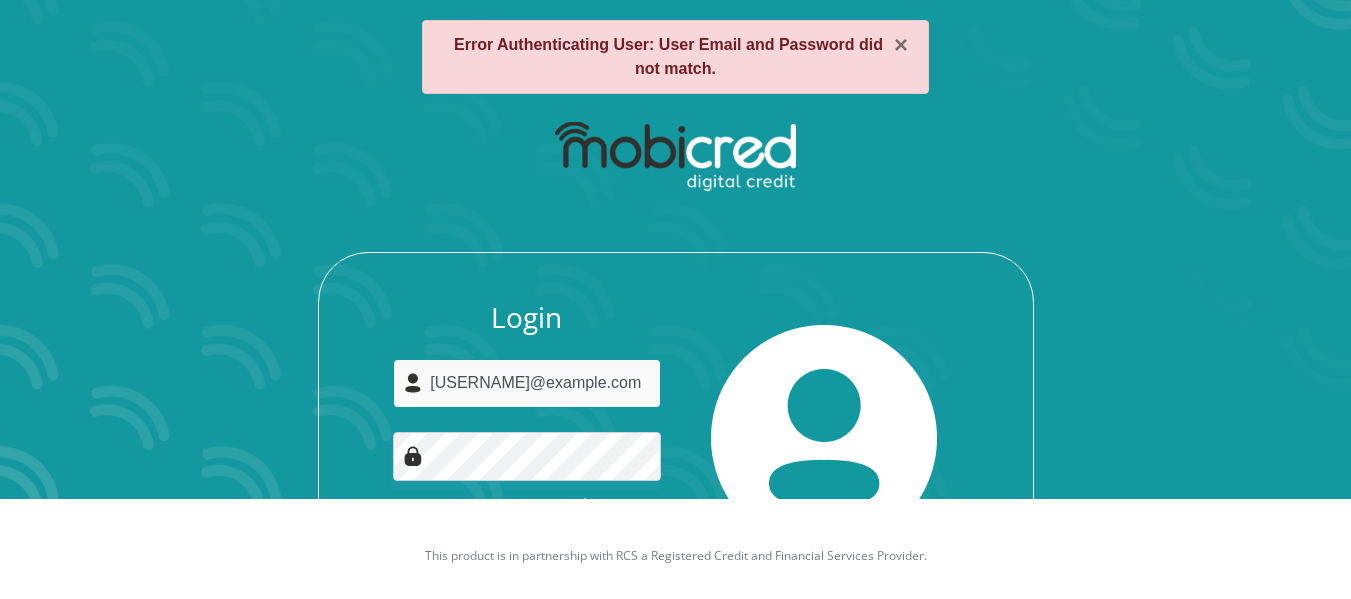 scroll, scrollTop: 172, scrollLeft: 0, axis: vertical 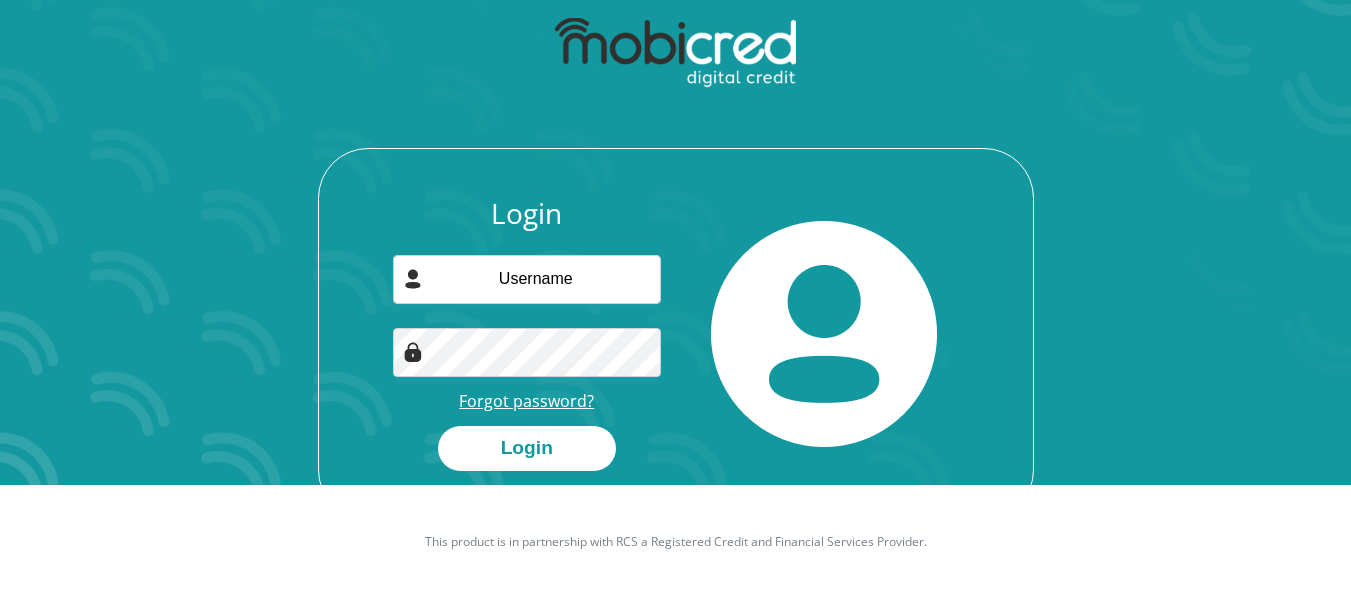 click on "Forgot password?" at bounding box center (526, 401) 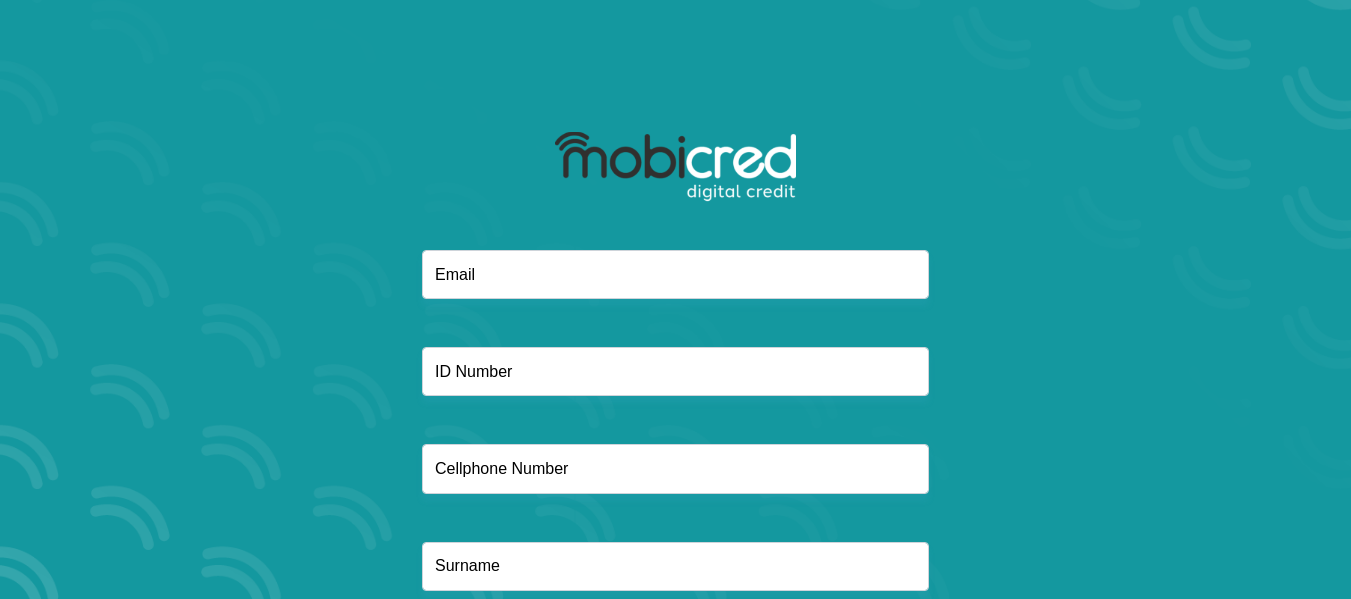 scroll, scrollTop: 0, scrollLeft: 0, axis: both 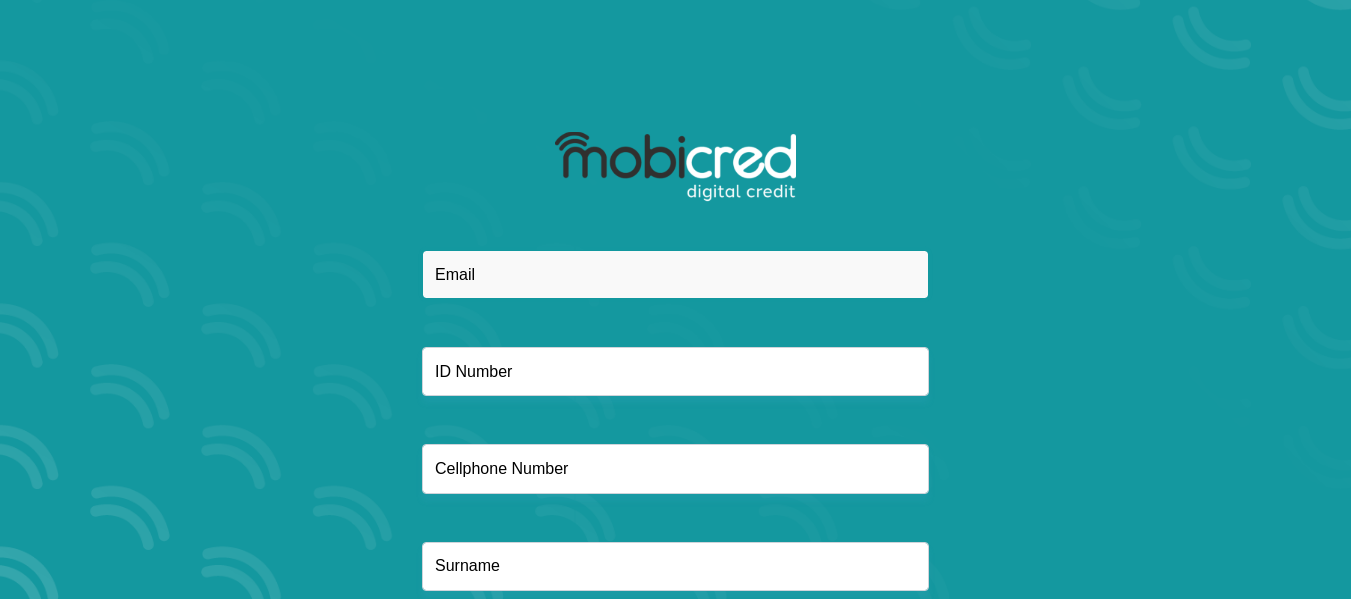 click at bounding box center (675, 274) 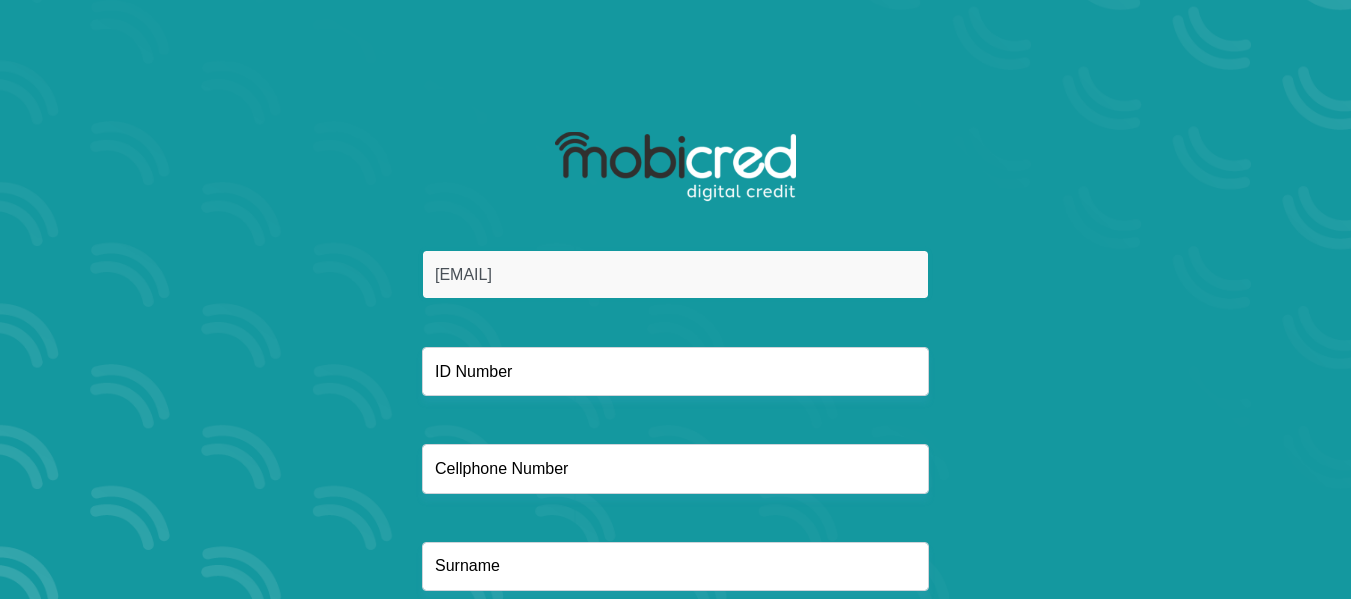 type on "0636501219" 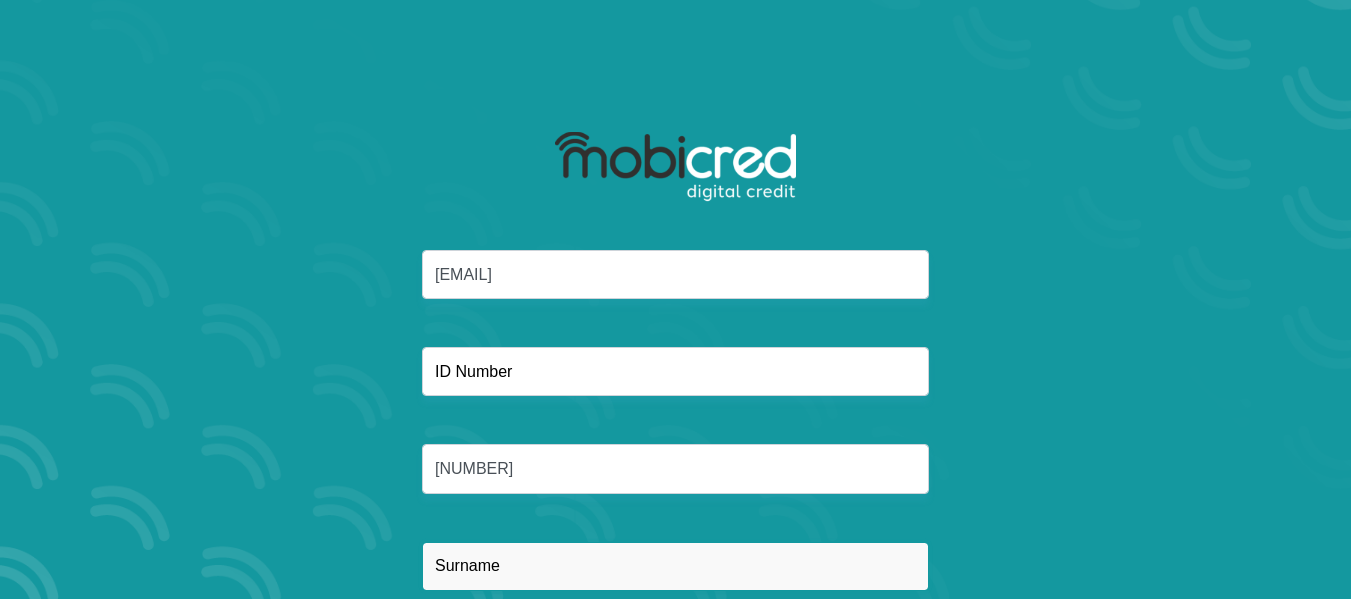 type on "Njuza" 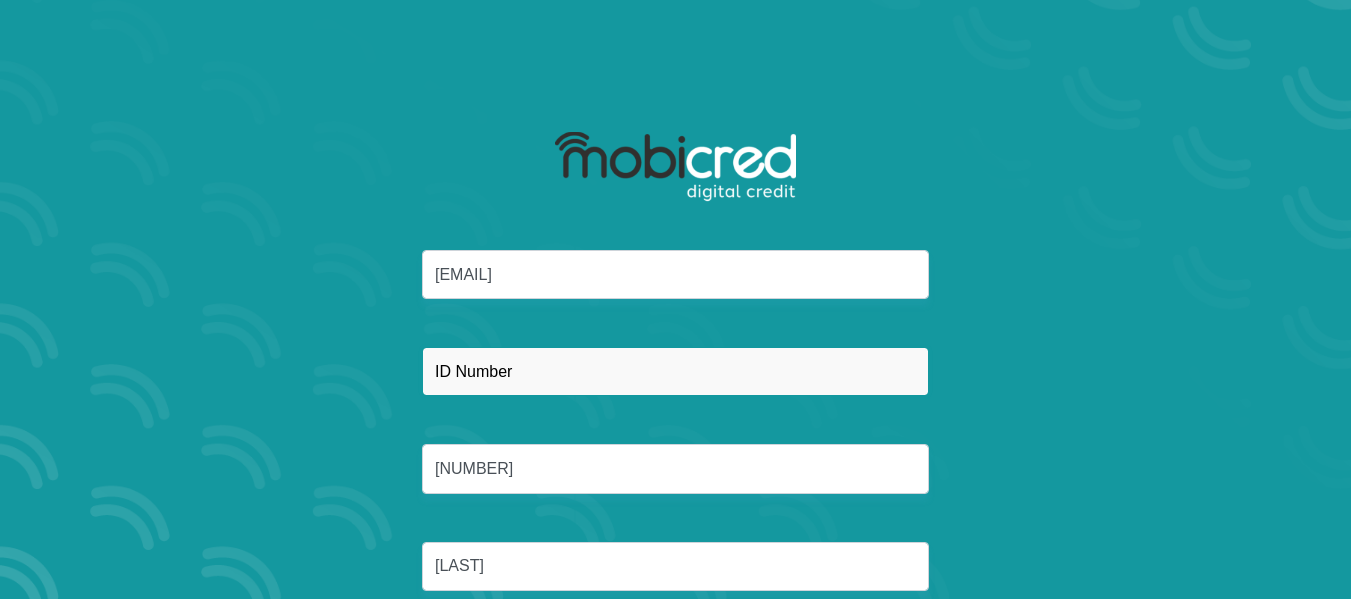 click at bounding box center (675, 371) 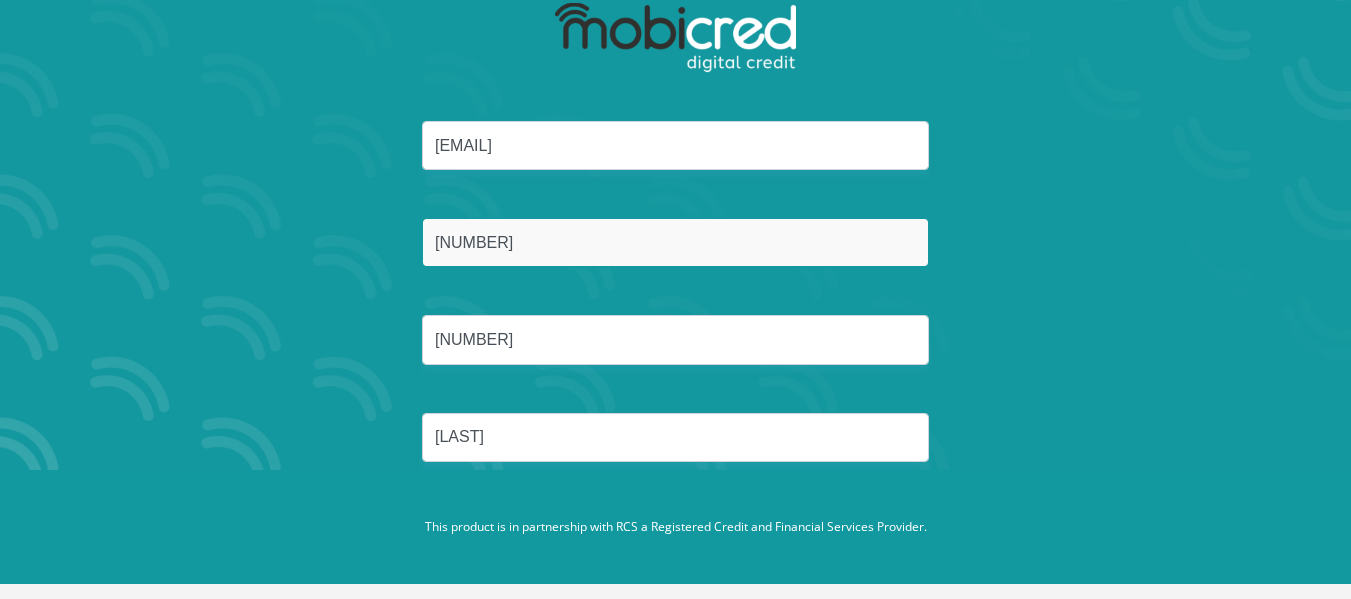 scroll, scrollTop: 133, scrollLeft: 0, axis: vertical 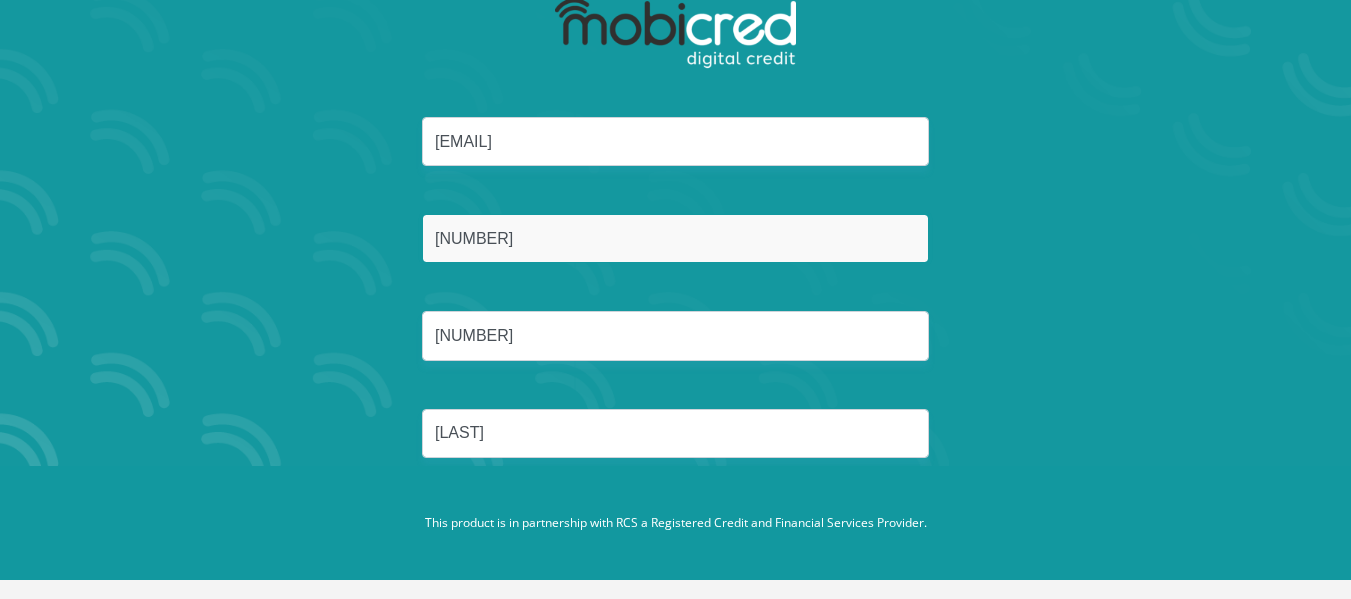 type on "9606260632083" 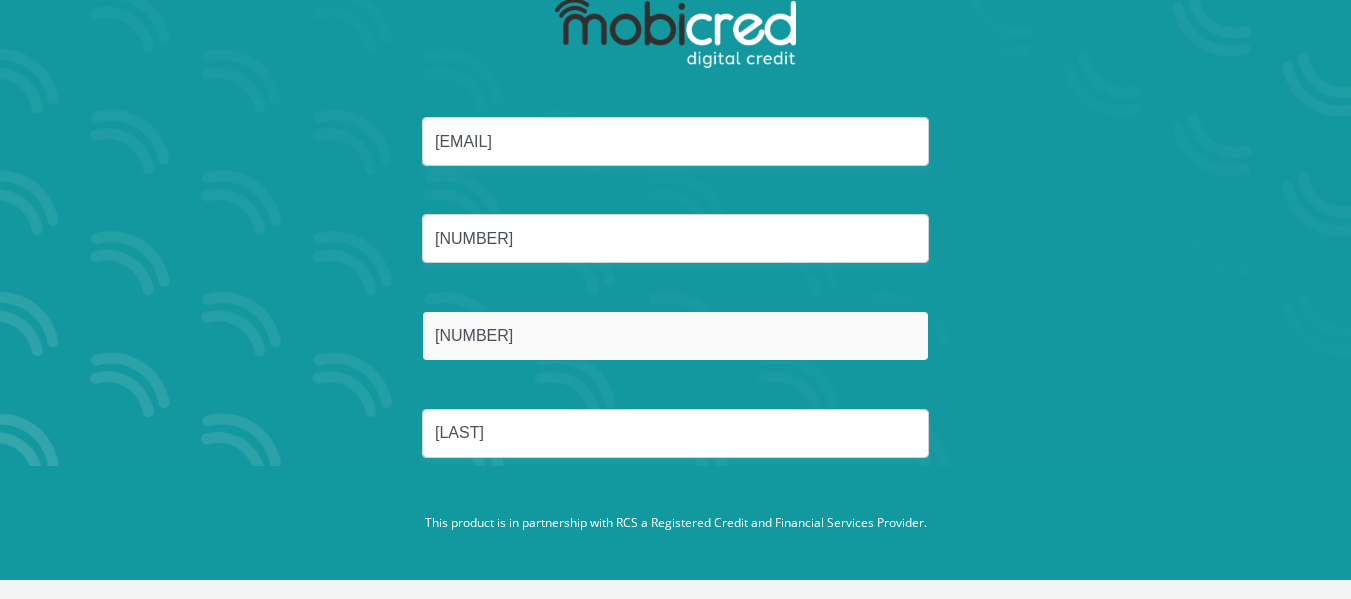 click on "0636501219" at bounding box center [675, 335] 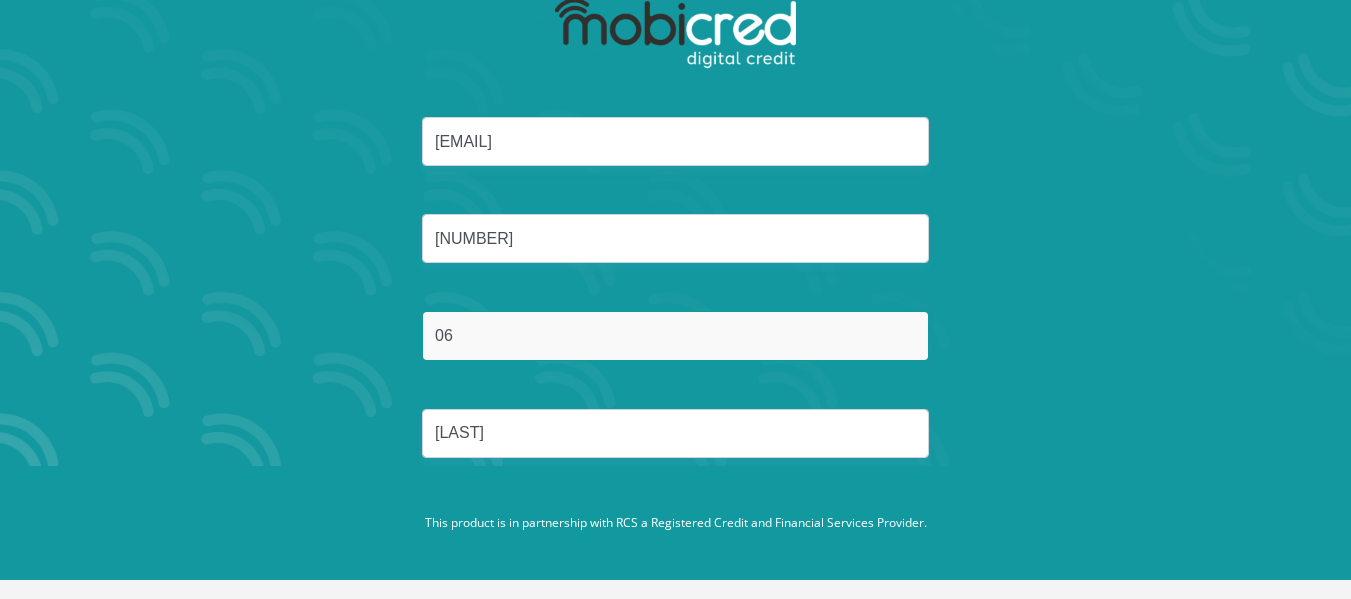 type on "0" 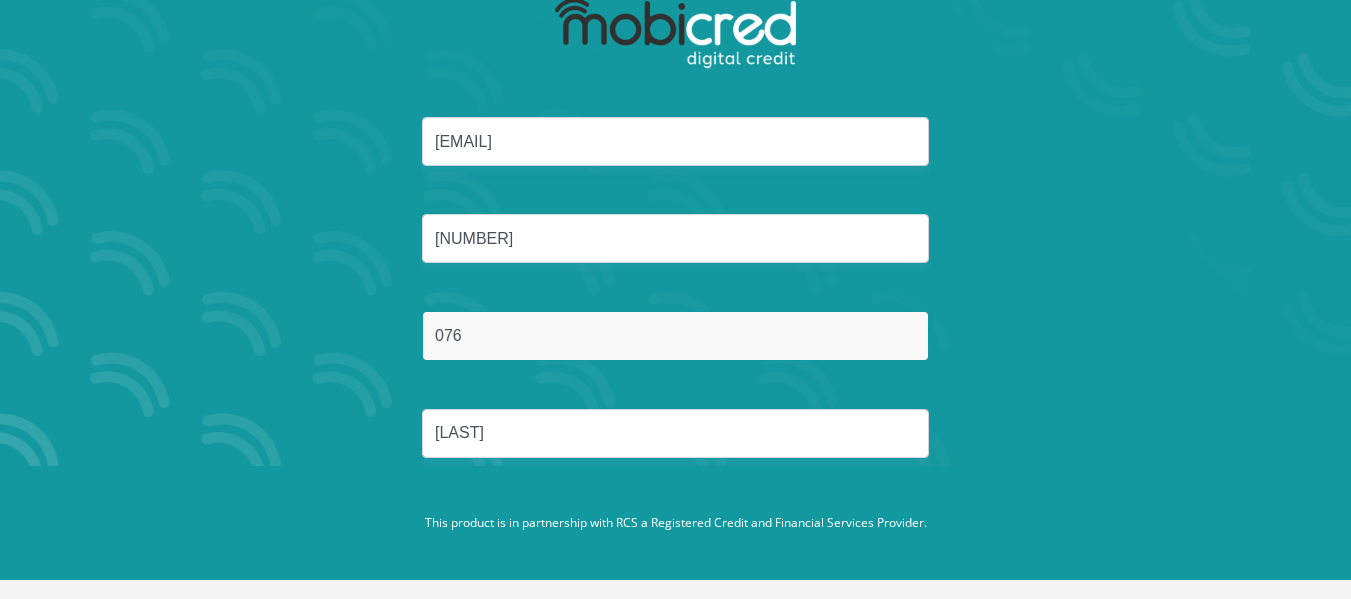 type on "0768879193" 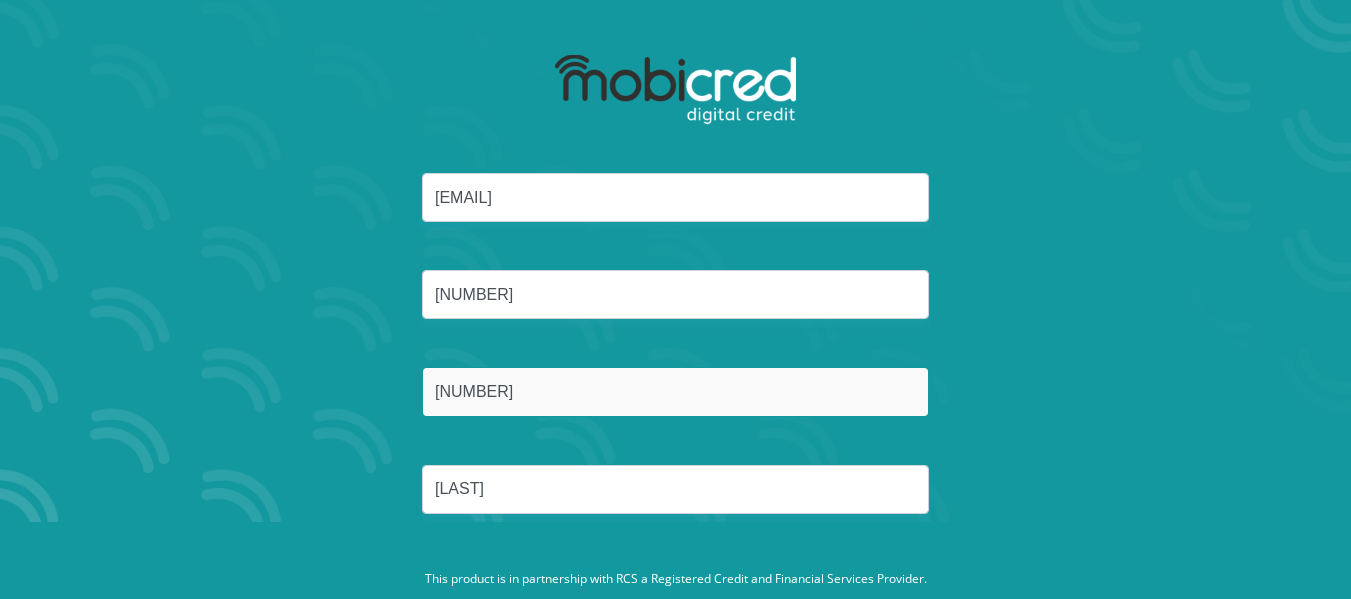 scroll, scrollTop: 133, scrollLeft: 0, axis: vertical 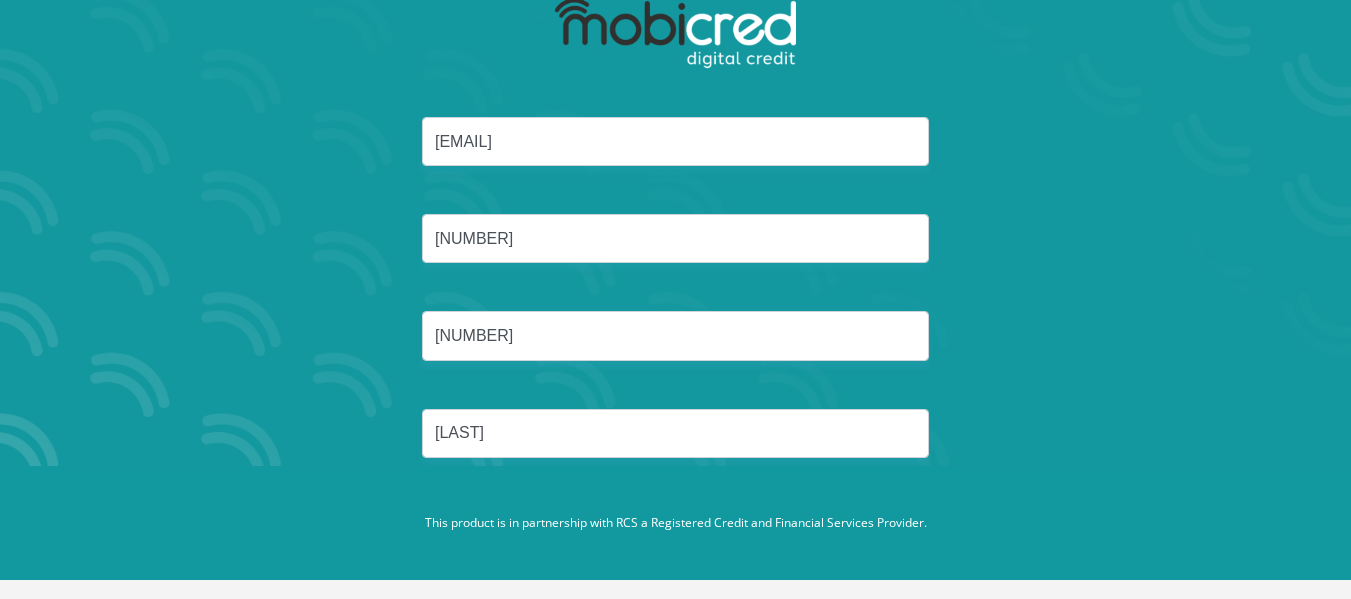 click on "keitumetsenjuza@gmail.com
9606260632083
0768879193
Njuza" at bounding box center [676, 311] 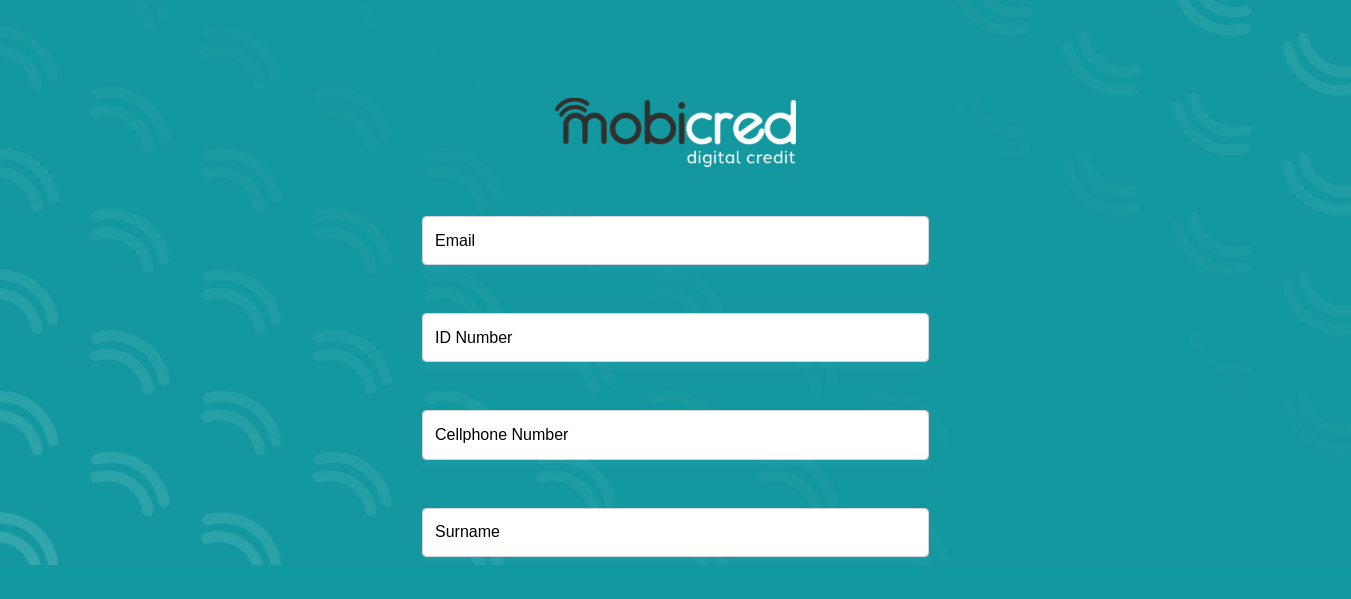 scroll, scrollTop: 33, scrollLeft: 0, axis: vertical 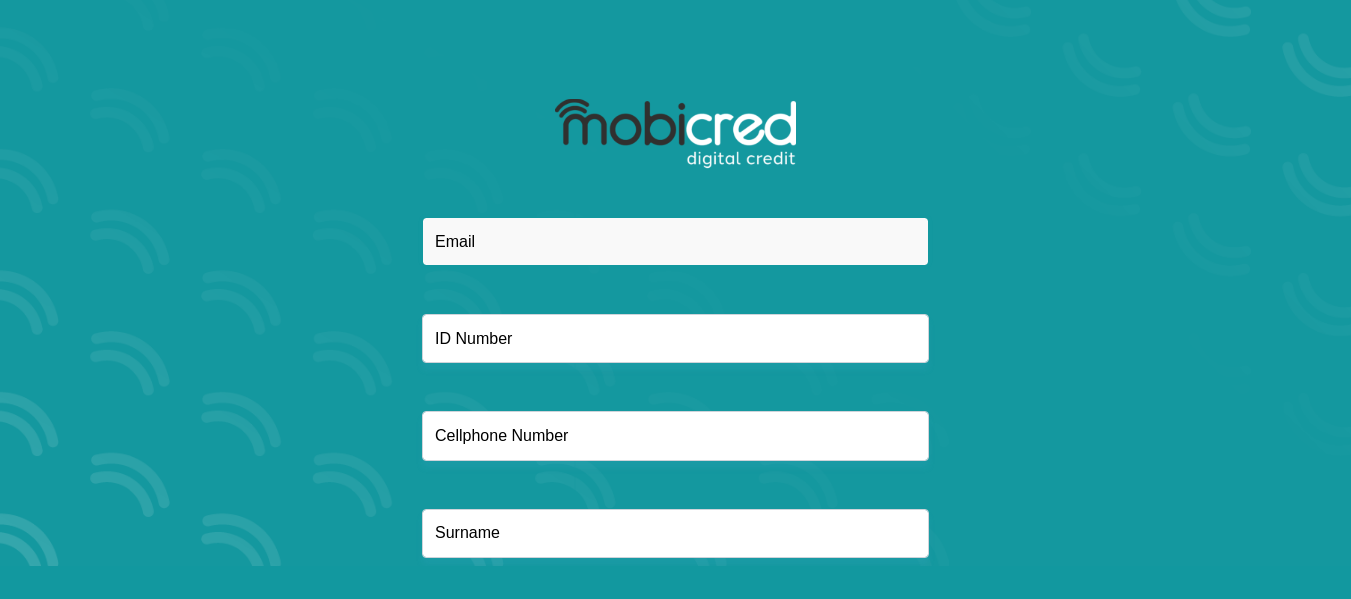 click at bounding box center (675, 241) 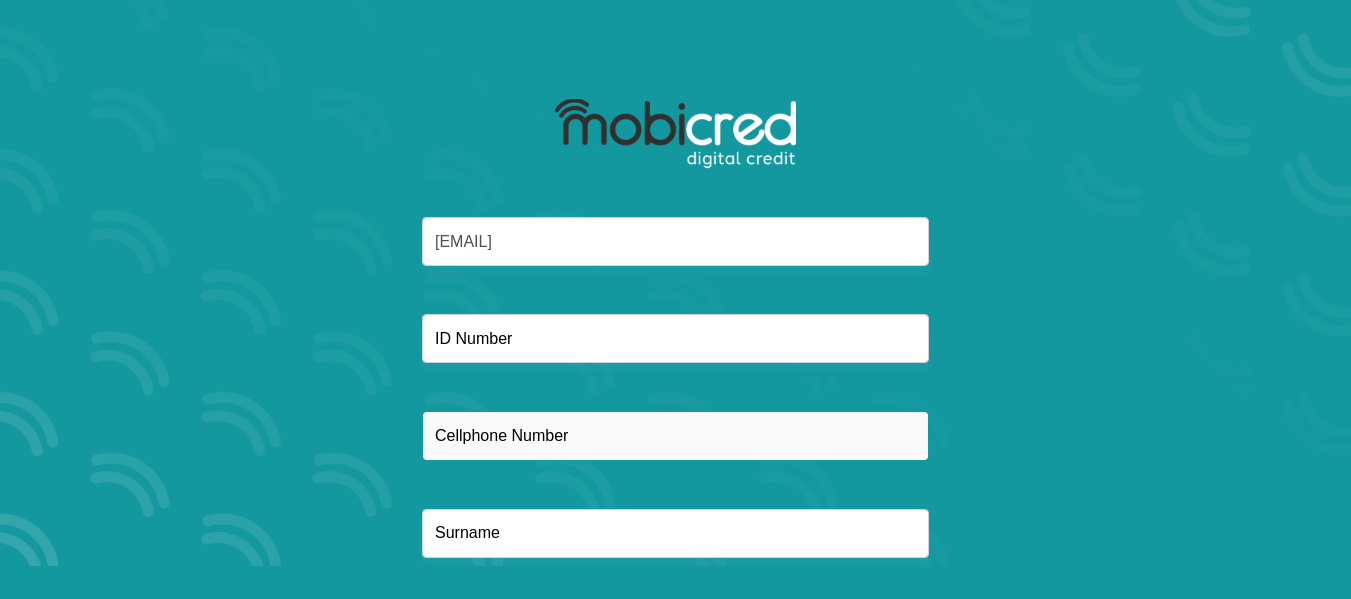 type on "0636501219" 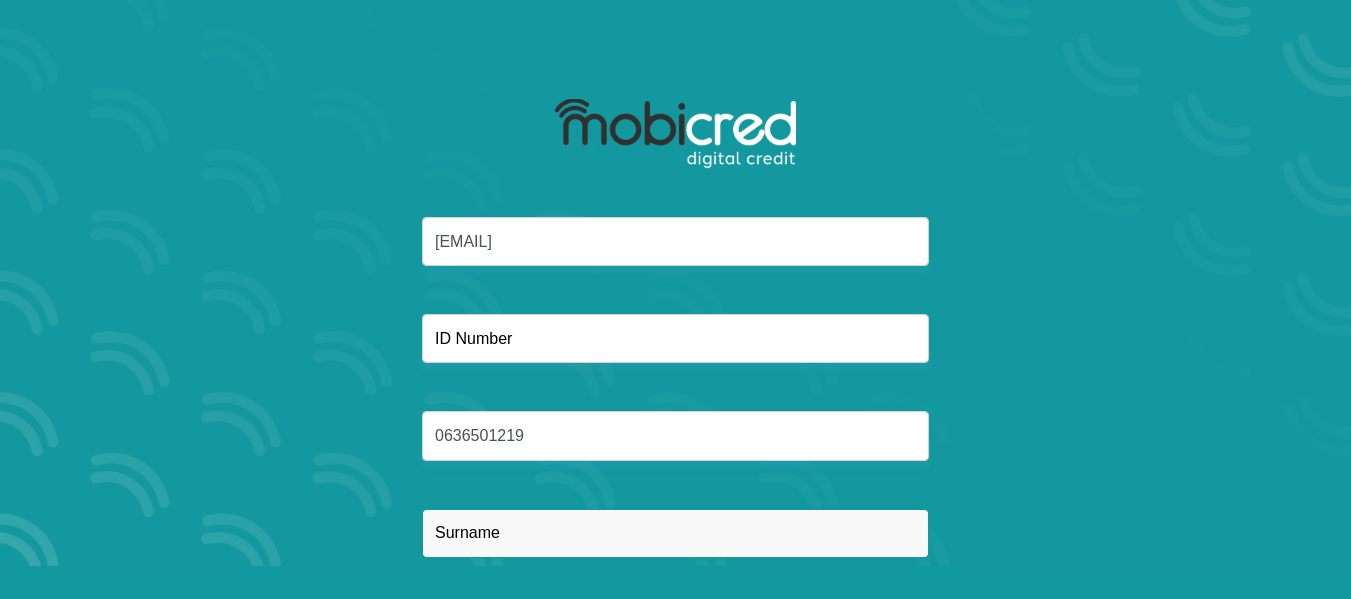 type on "Njuza" 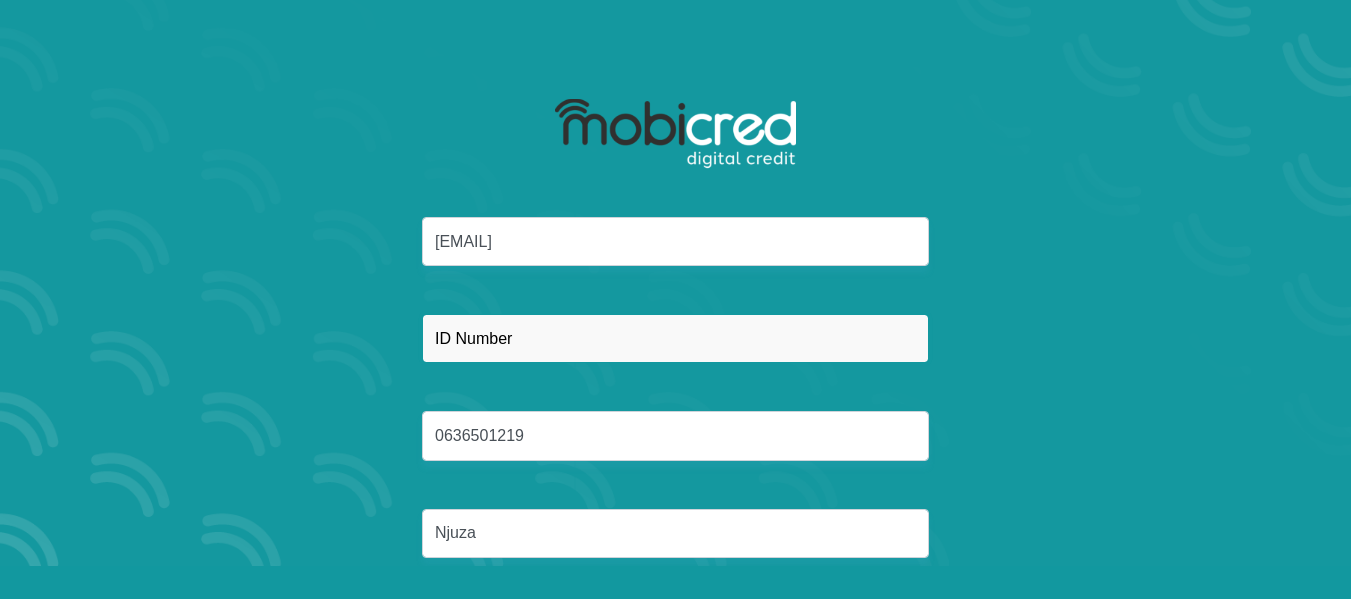click at bounding box center [675, 338] 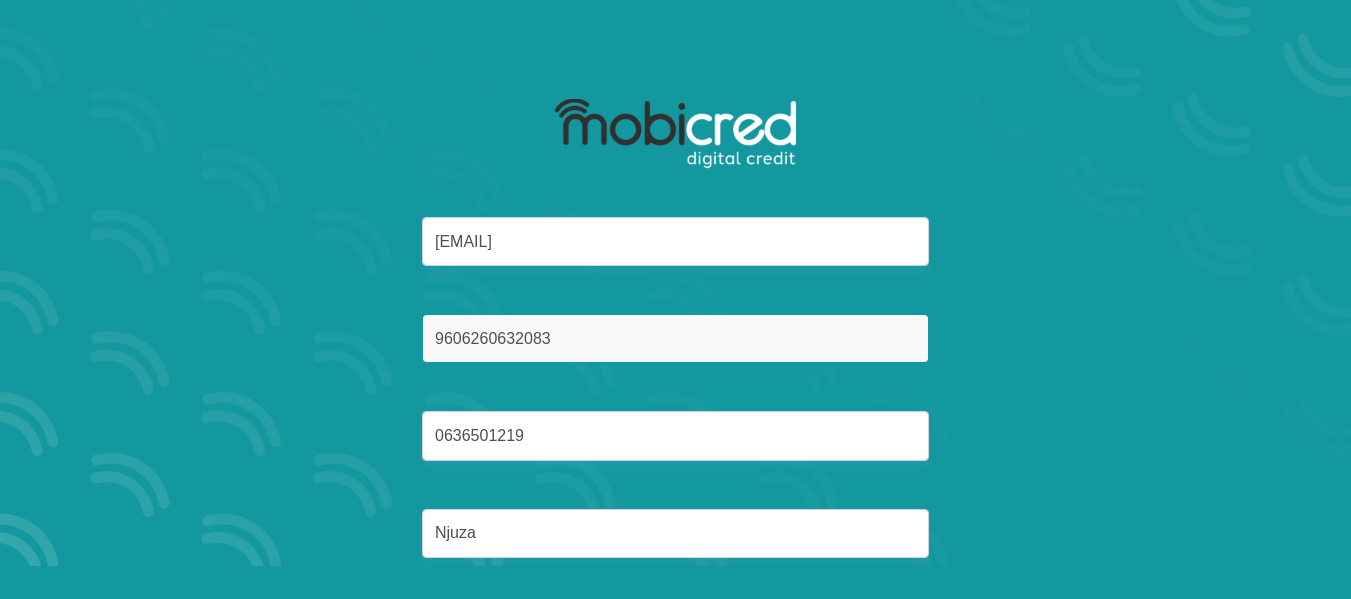 type on "9606260632083" 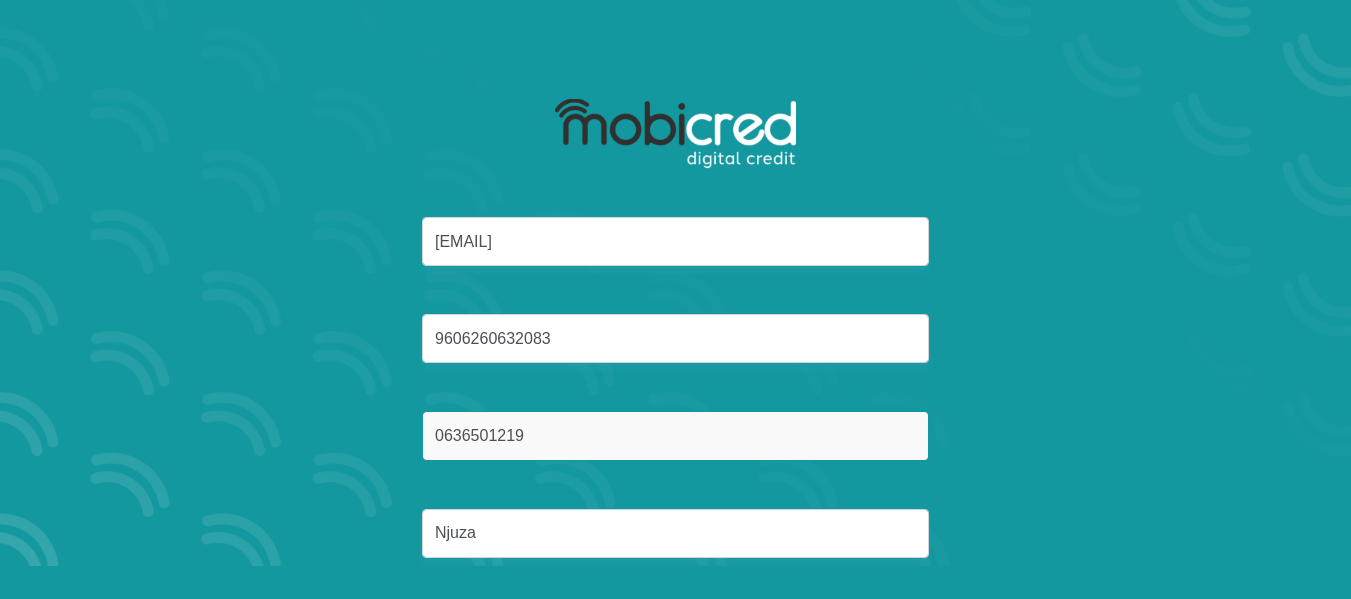 drag, startPoint x: 595, startPoint y: 419, endPoint x: 434, endPoint y: 429, distance: 161.31026 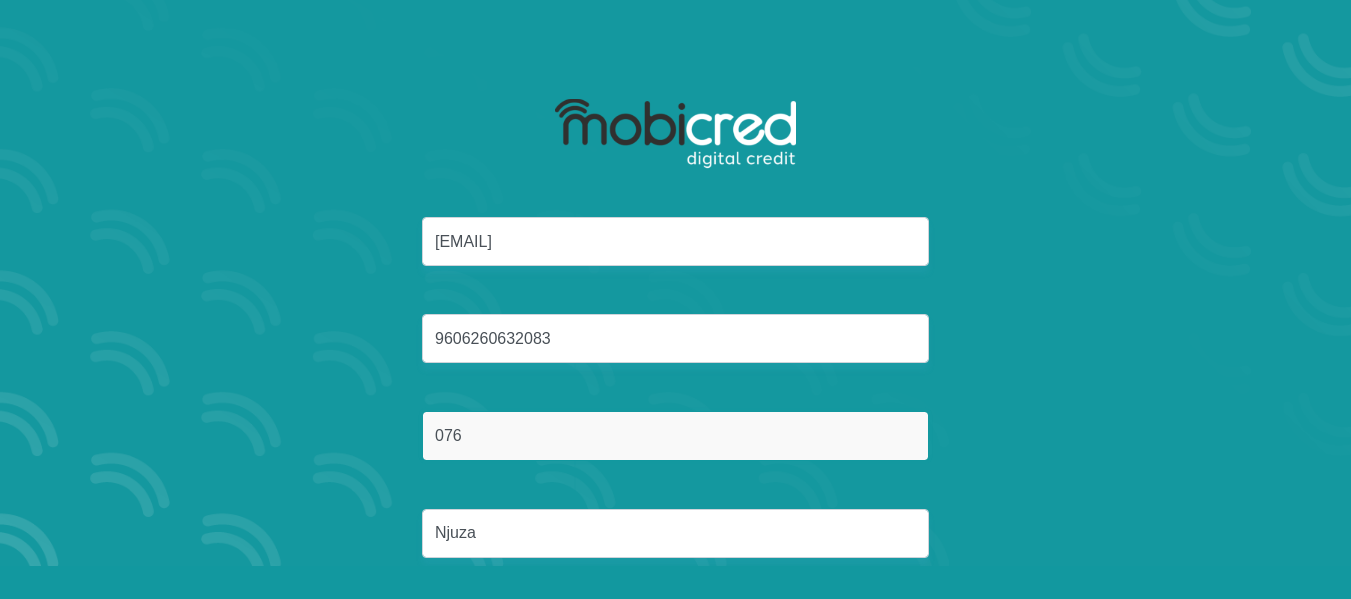 type on "0768879193" 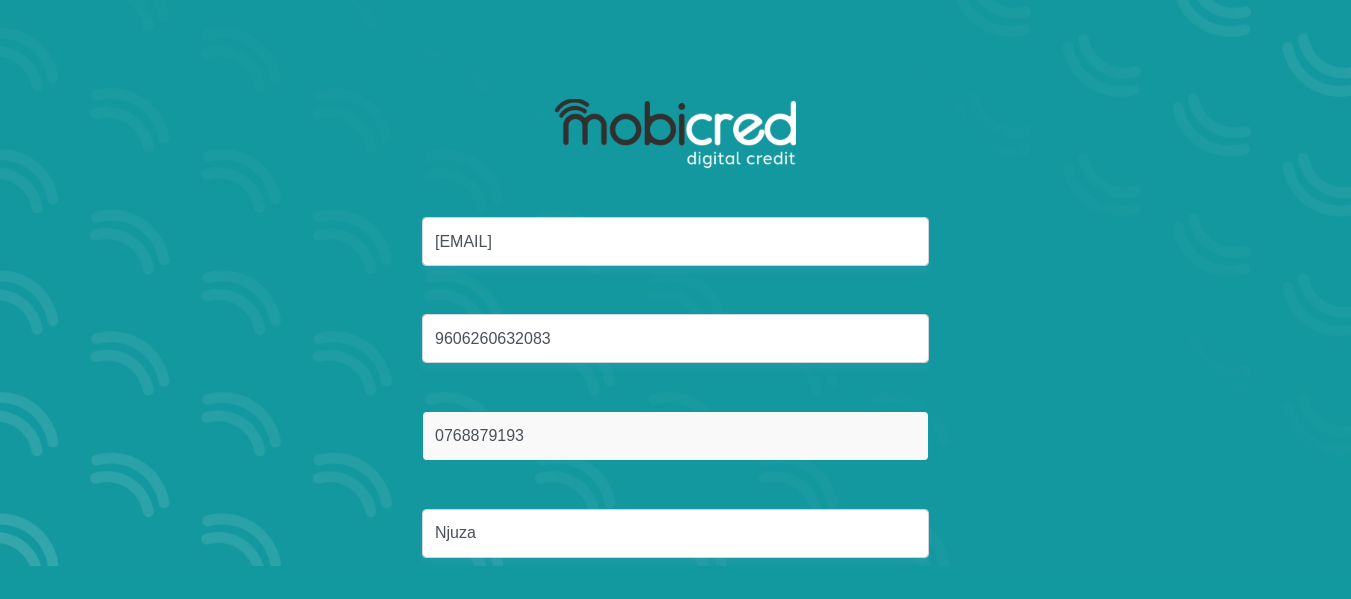 scroll, scrollTop: 133, scrollLeft: 0, axis: vertical 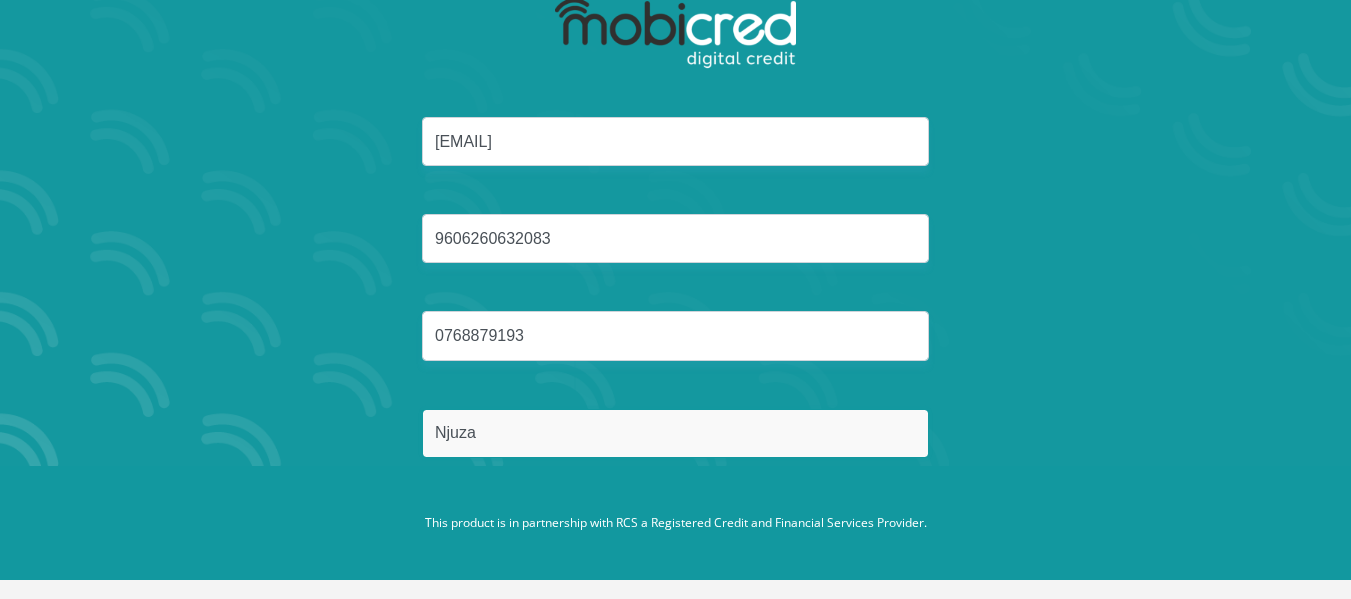 click on "Njuza" at bounding box center [675, 433] 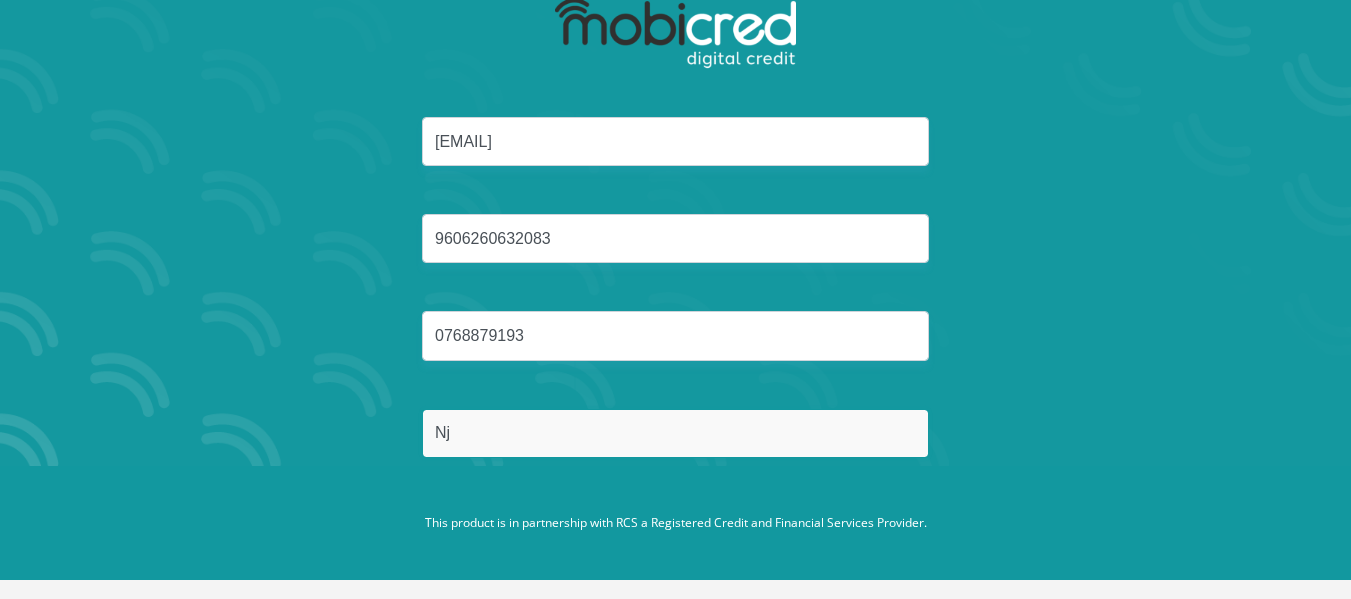 type on "N" 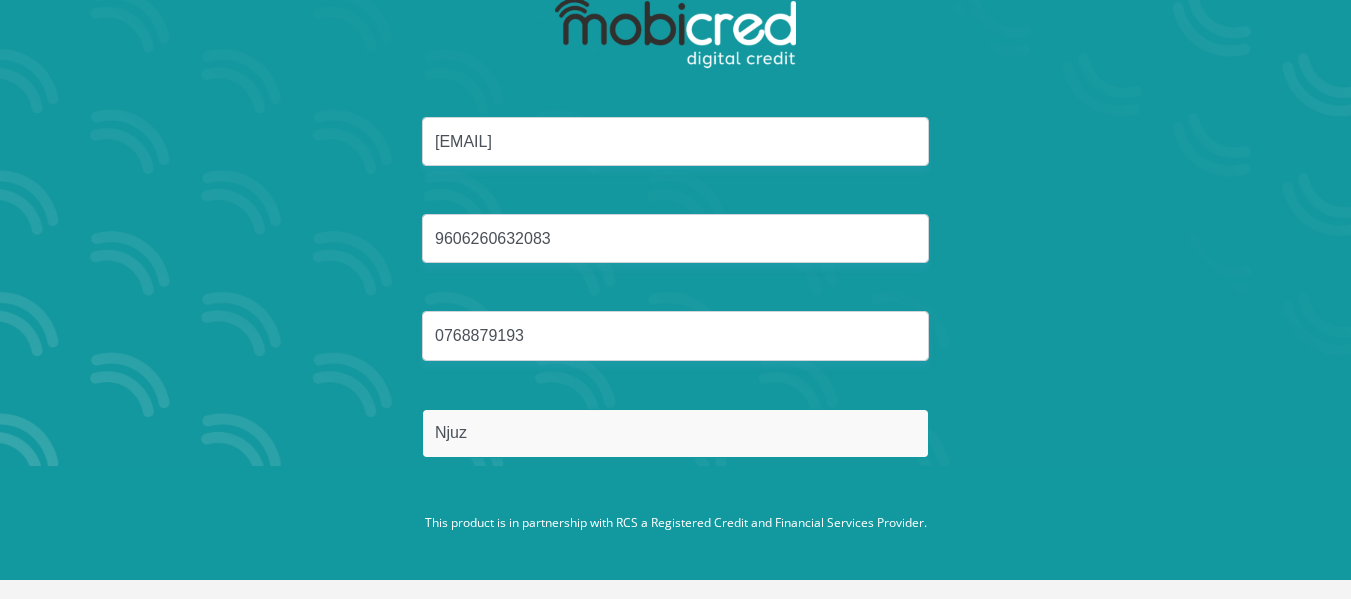 type on "Njuza" 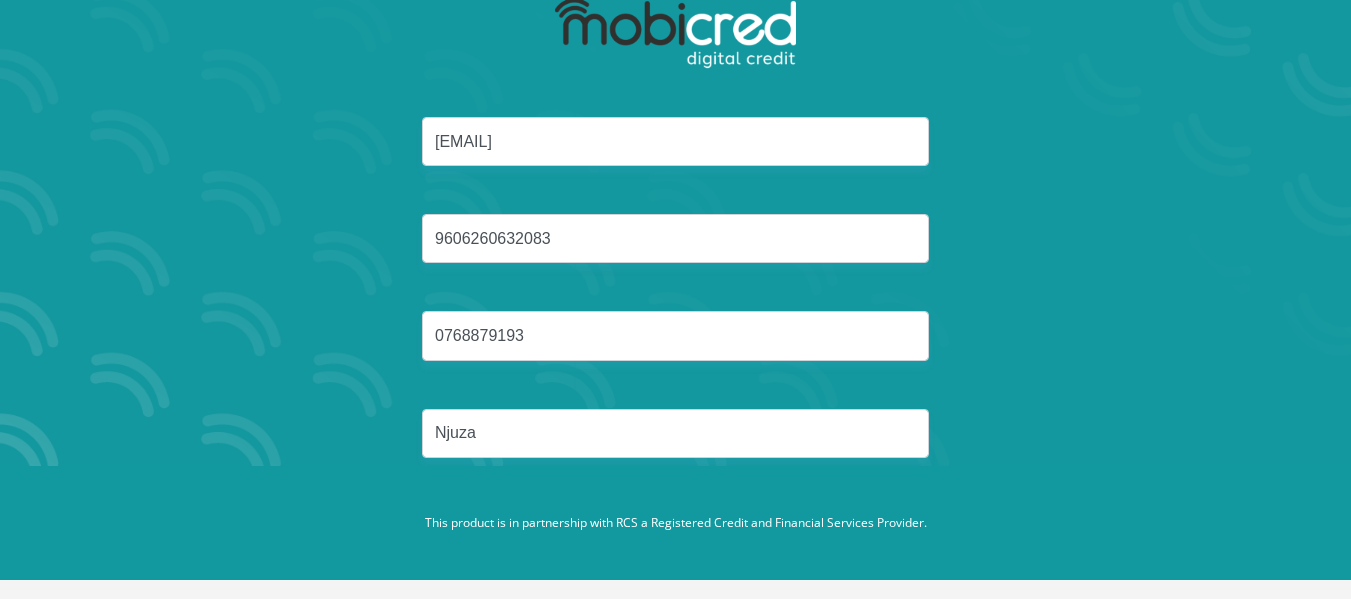 click on "keitumetsenjuza@gmail.com
9606260632083
0768879193
Njuza" at bounding box center [676, 311] 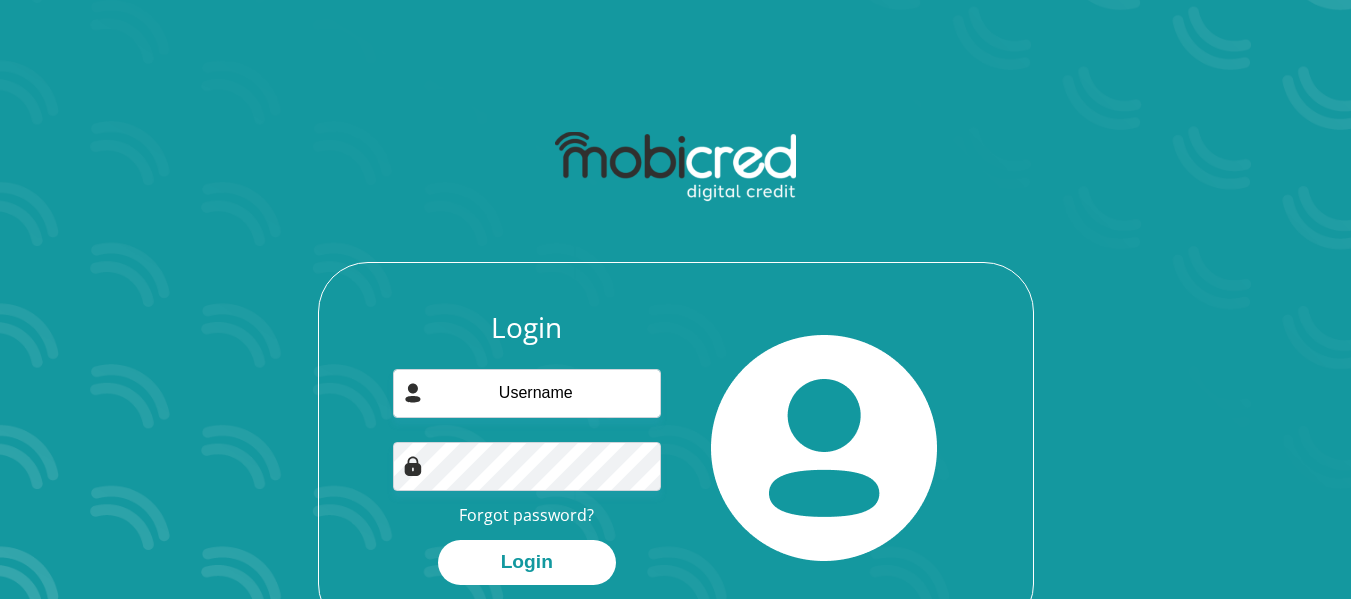 scroll, scrollTop: 0, scrollLeft: 0, axis: both 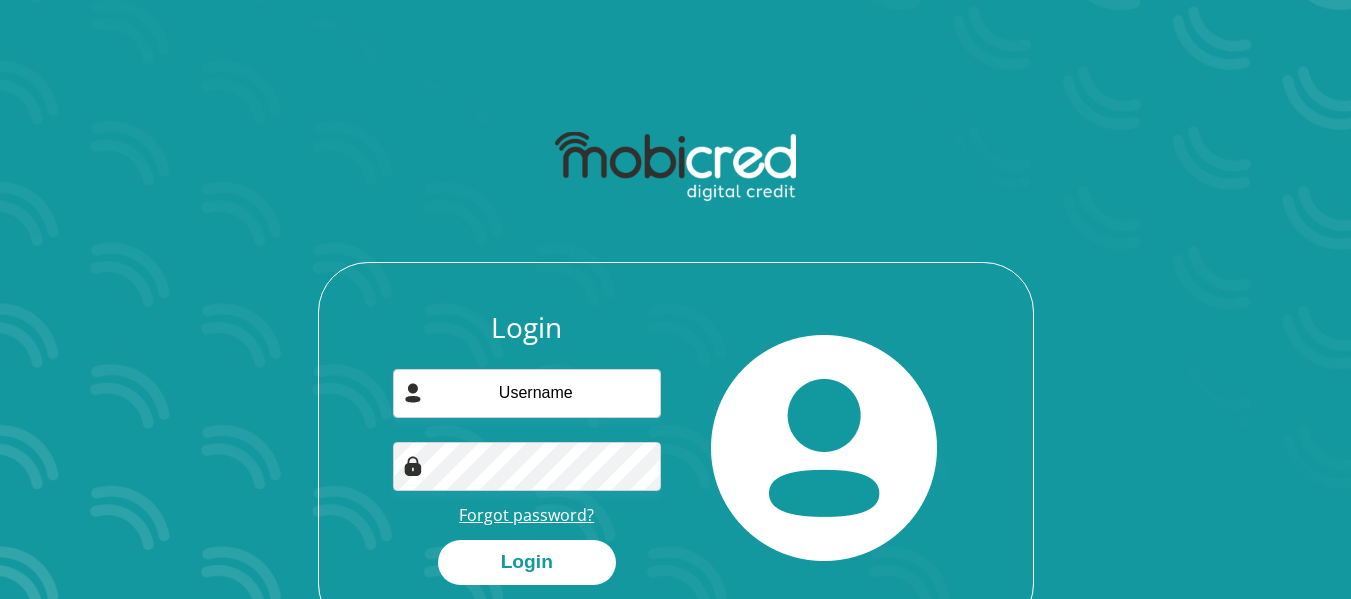 click on "Forgot password?" at bounding box center (526, 515) 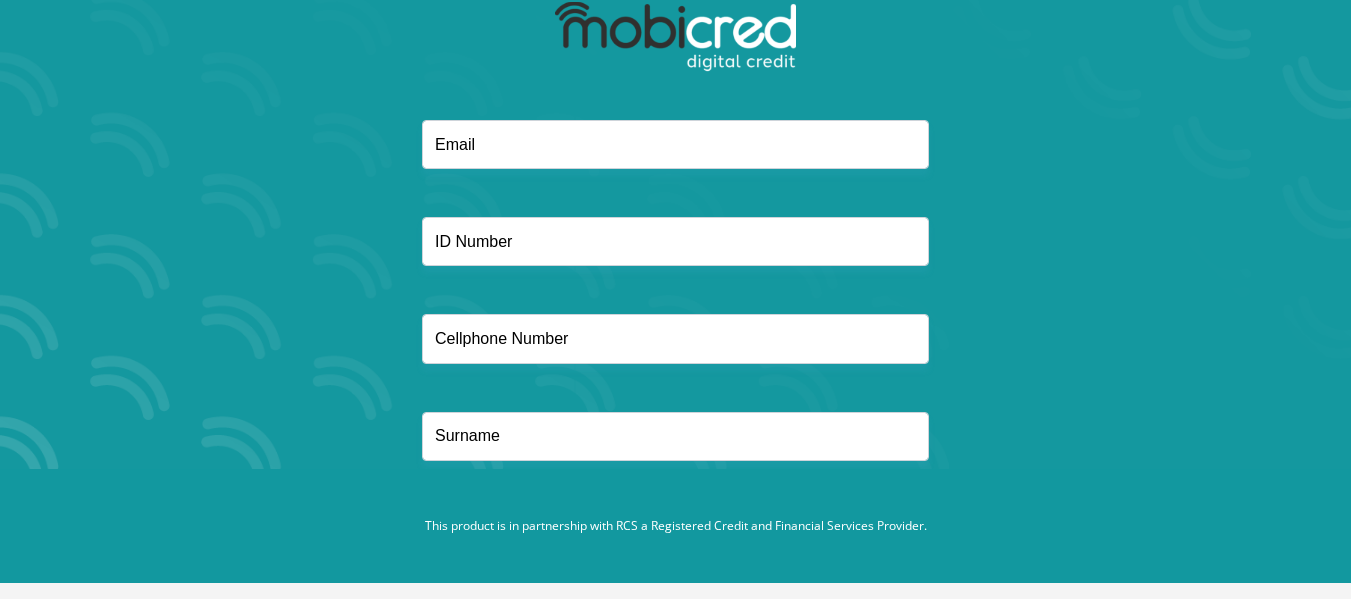 scroll, scrollTop: 133, scrollLeft: 0, axis: vertical 